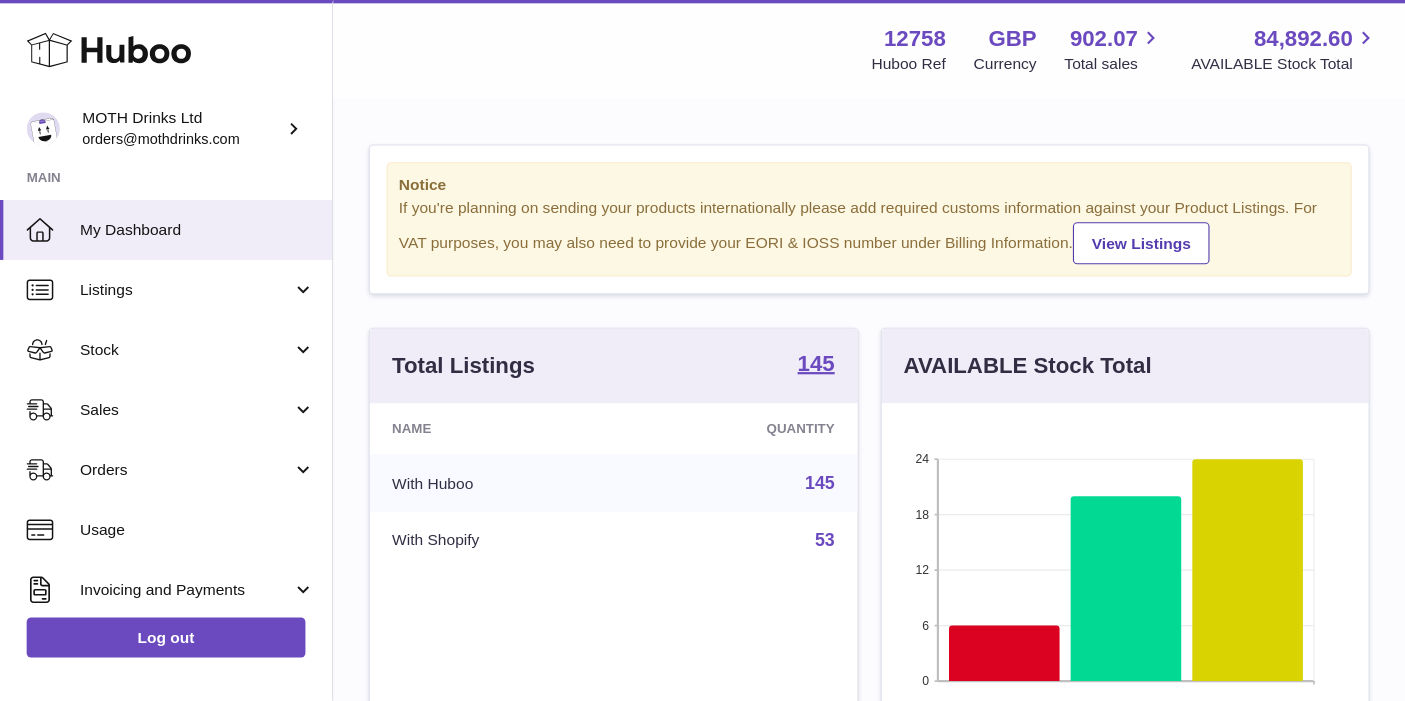 scroll, scrollTop: 0, scrollLeft: 0, axis: both 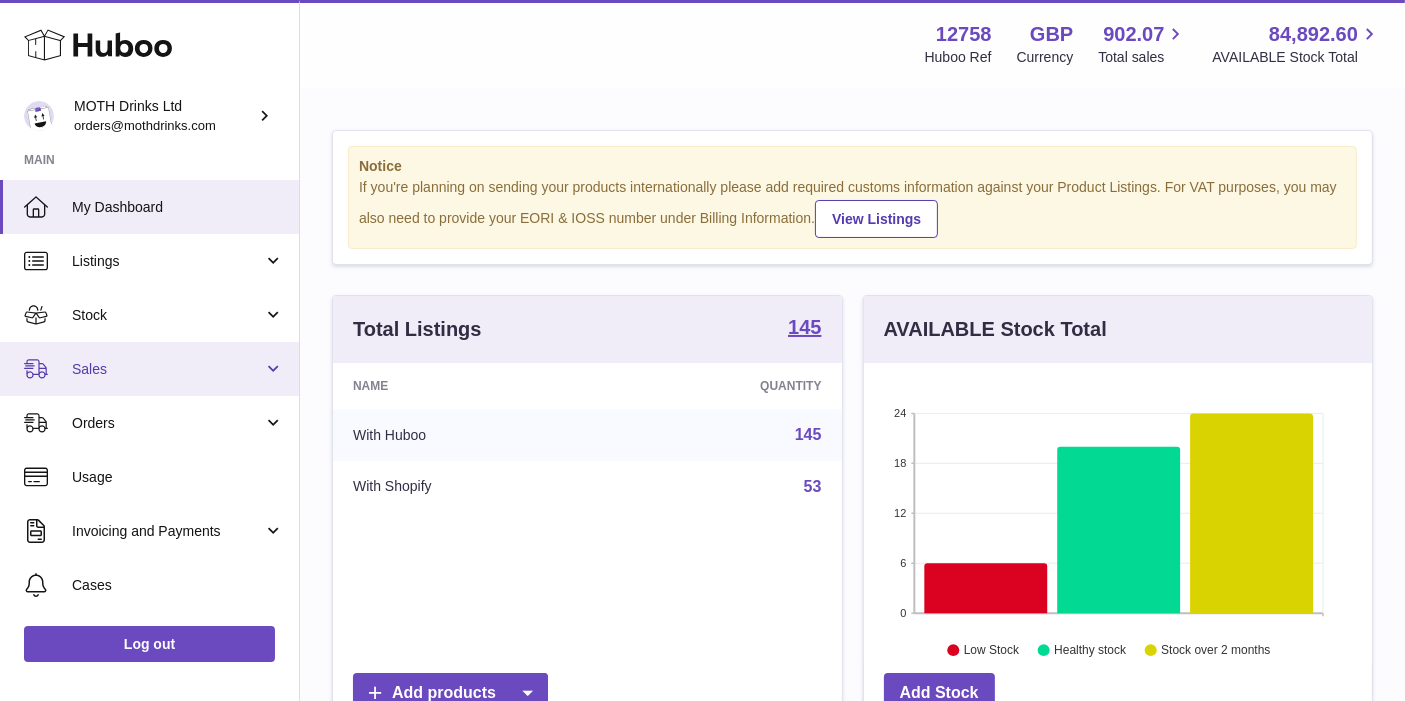 click on "Sales" at bounding box center [167, 369] 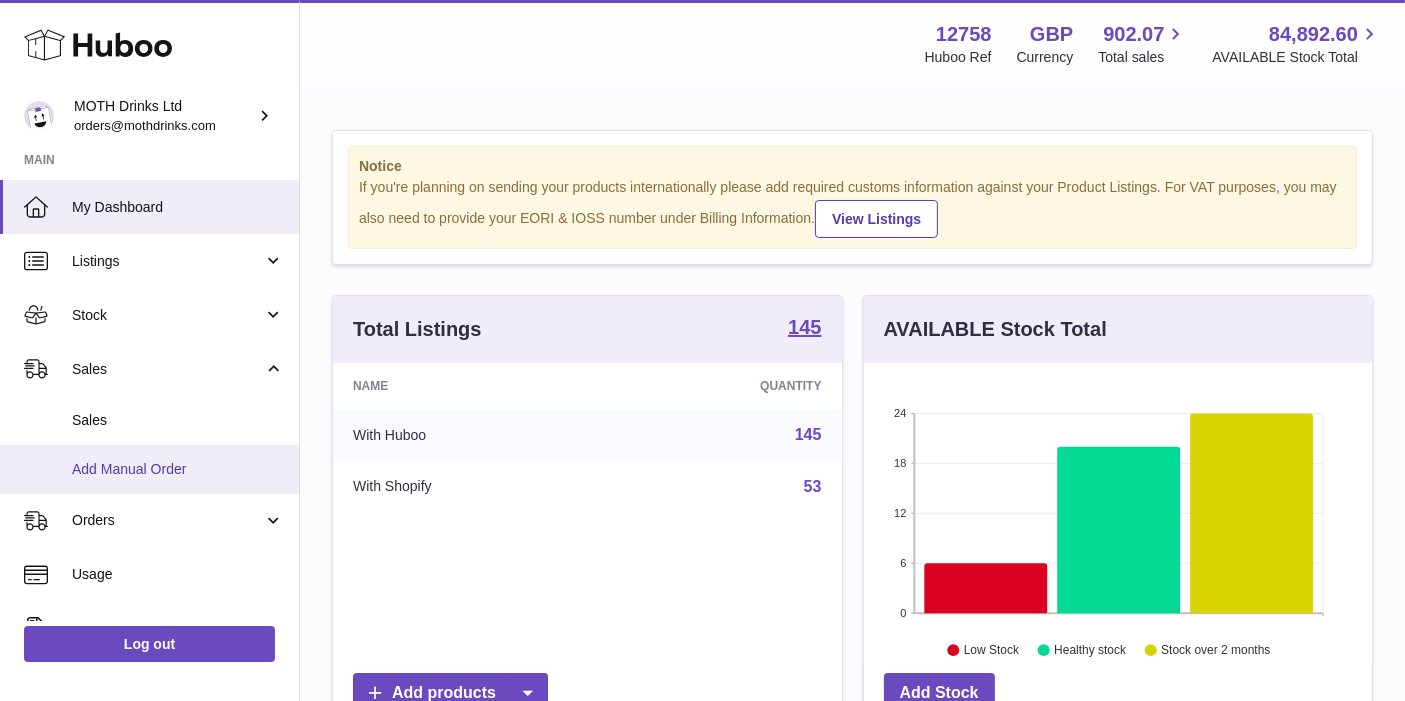 click on "Add Manual Order" at bounding box center (178, 469) 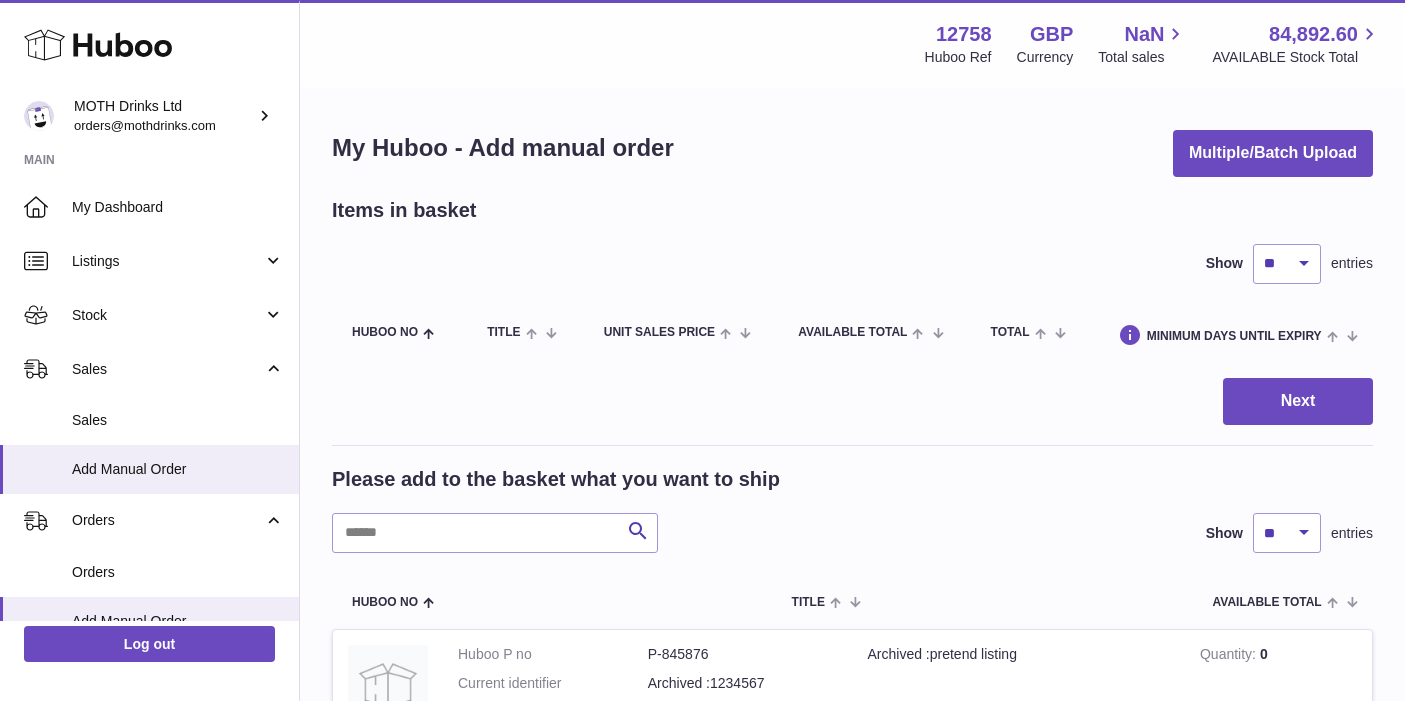 scroll, scrollTop: 0, scrollLeft: 0, axis: both 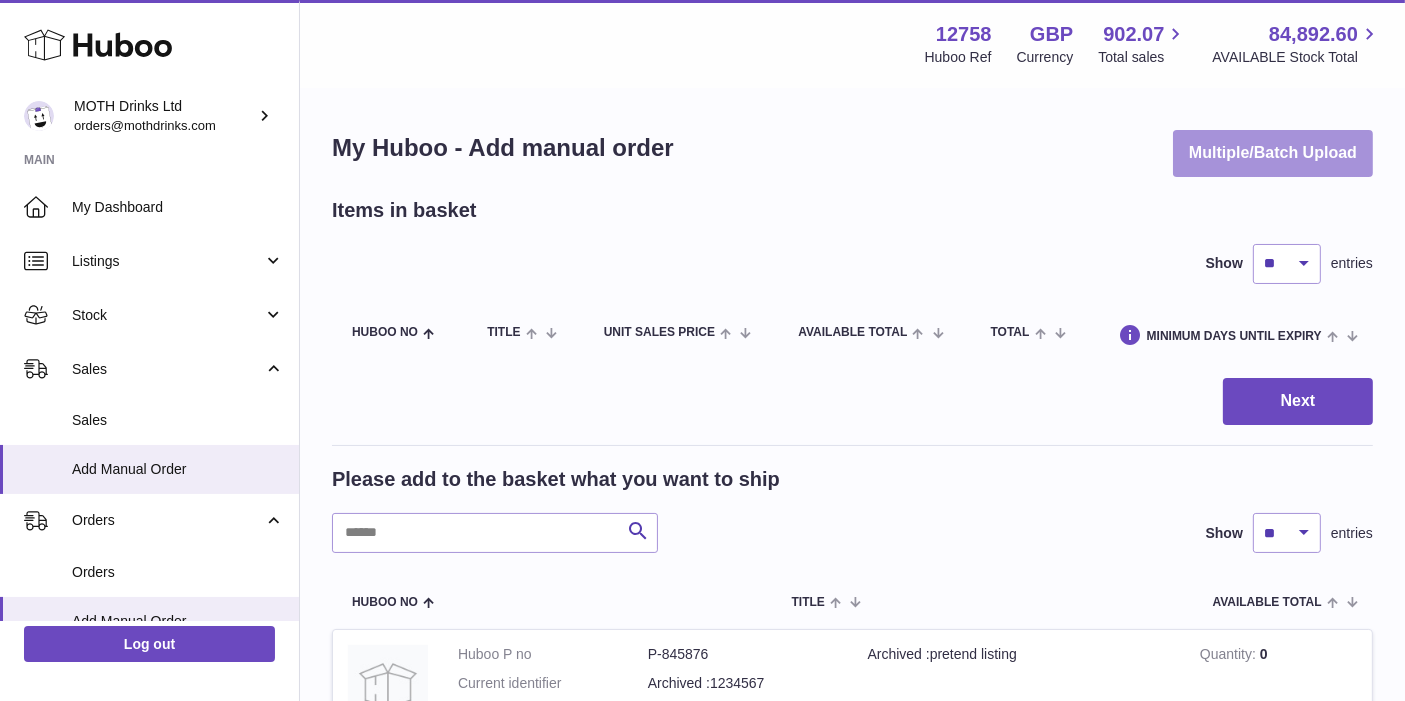 click on "Multiple/Batch Upload" at bounding box center (1273, 153) 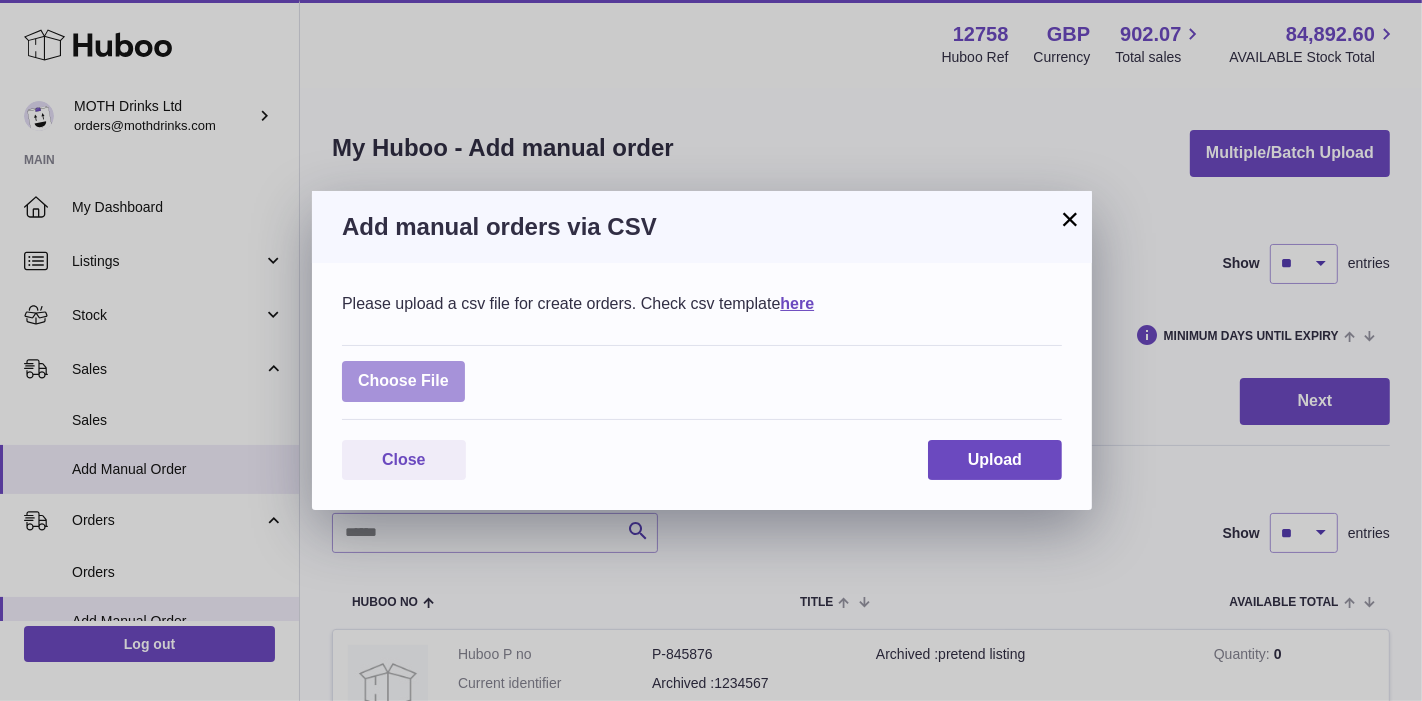 click at bounding box center (403, 381) 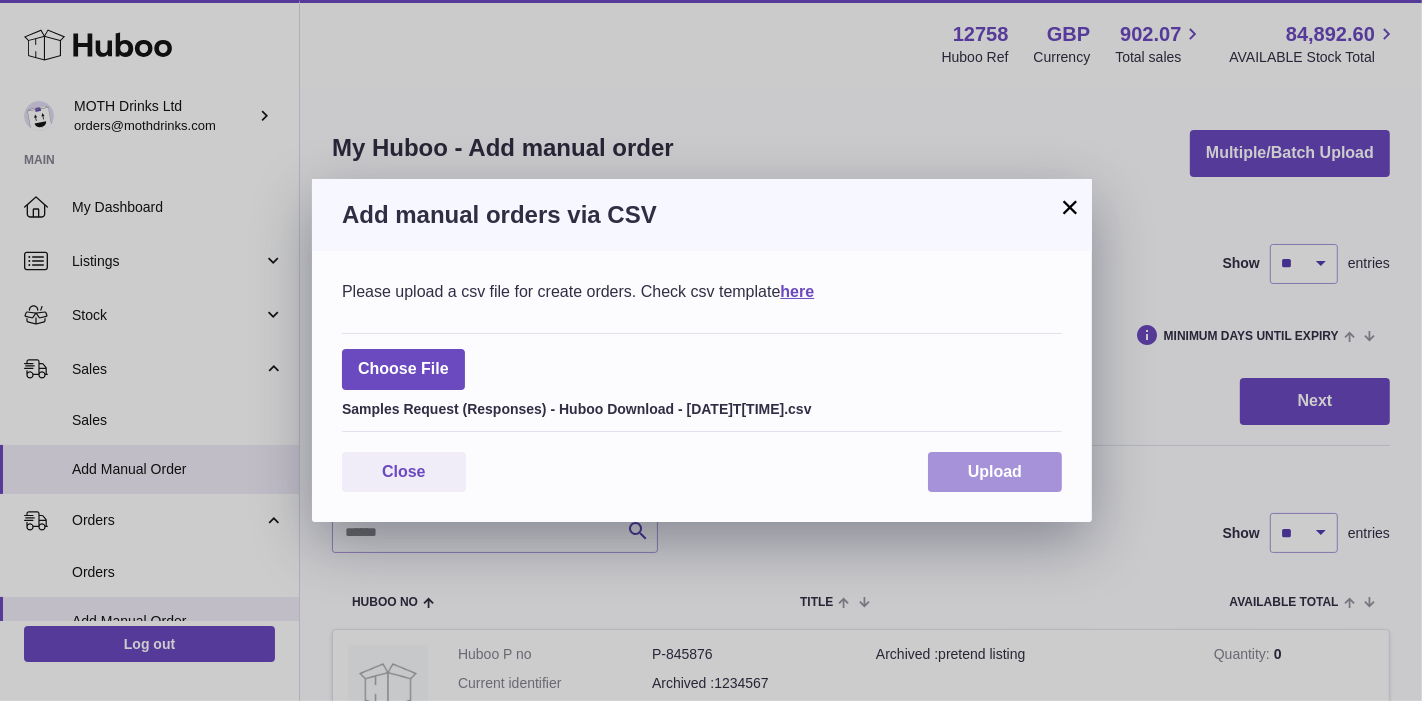 click on "Upload" at bounding box center (995, 471) 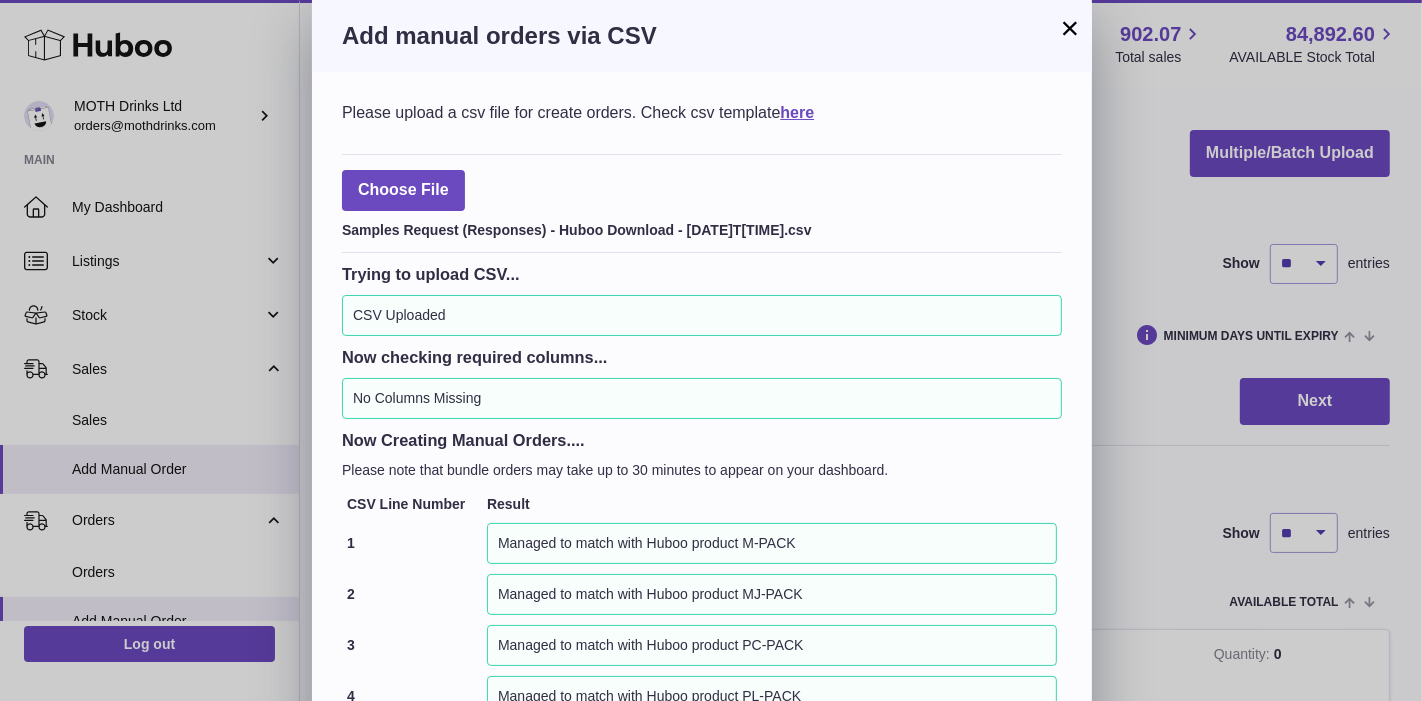 scroll, scrollTop: 195, scrollLeft: 0, axis: vertical 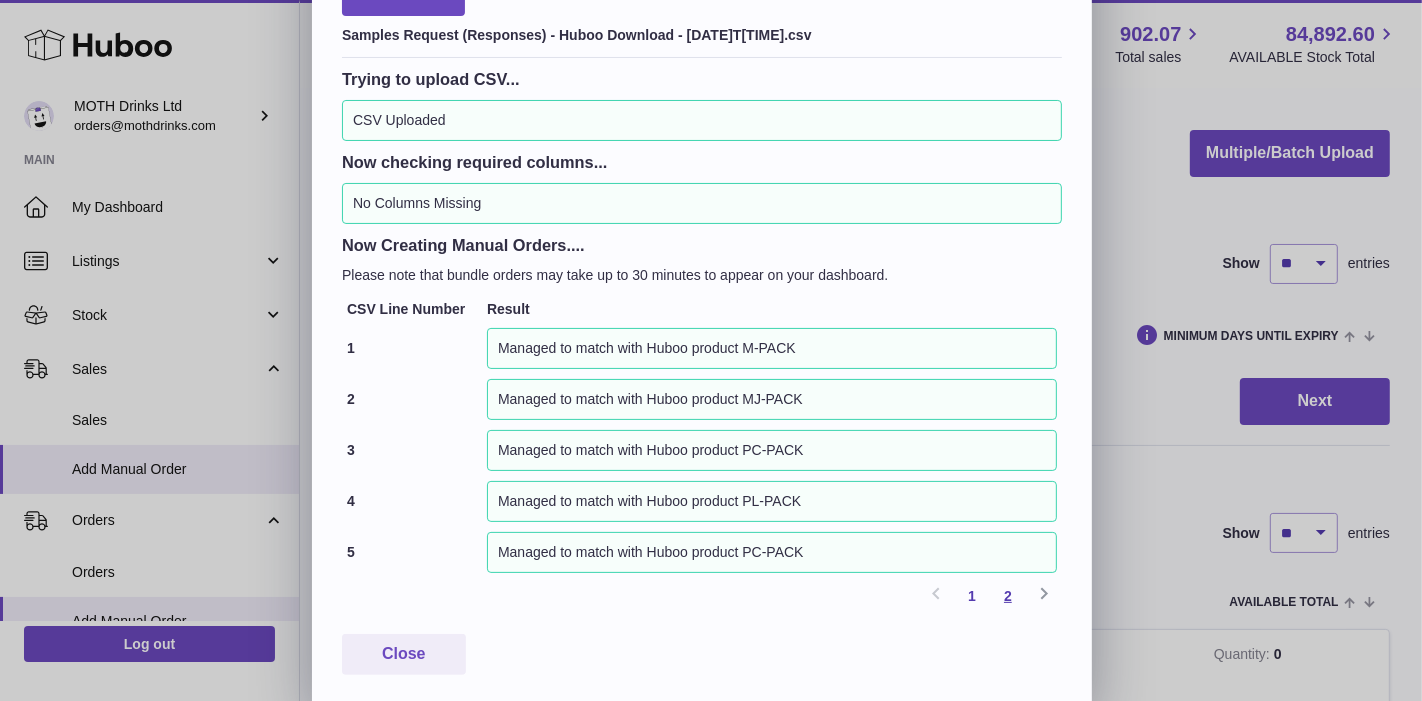 click on "2" at bounding box center [1008, 596] 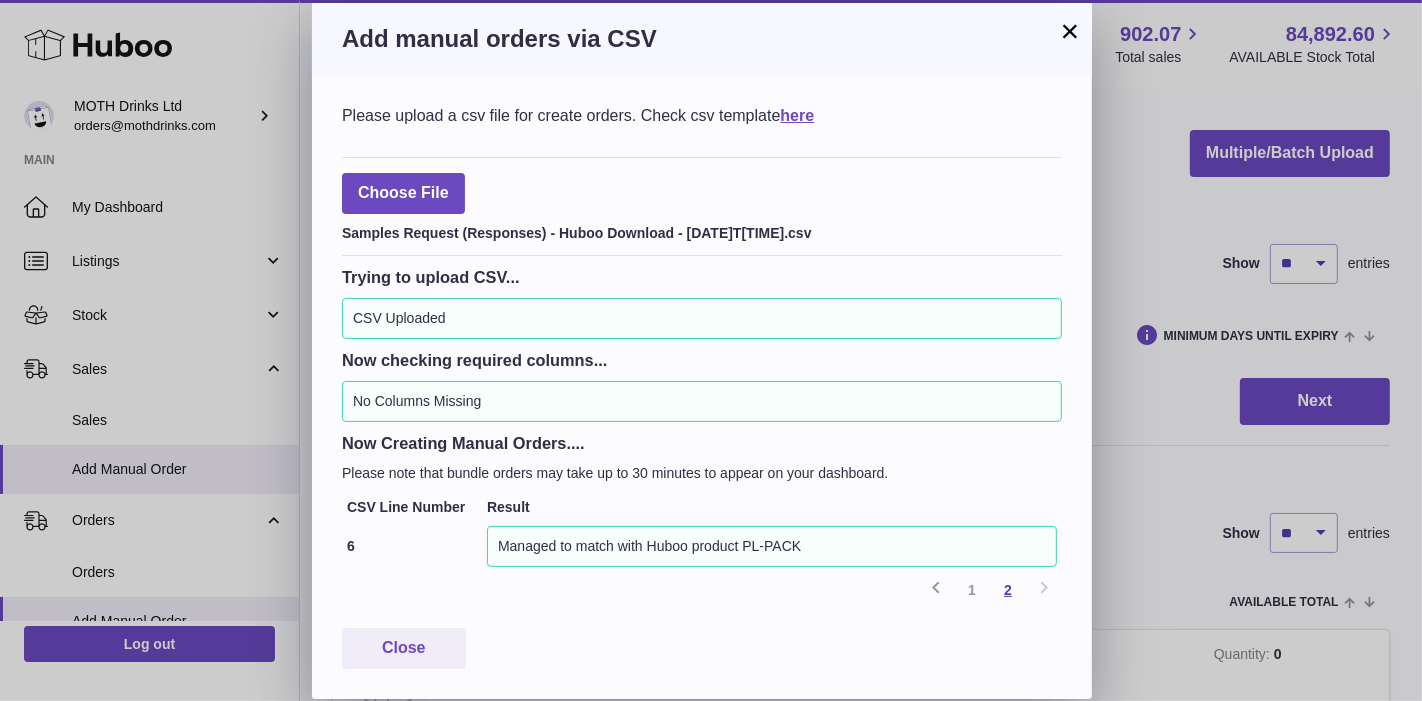 scroll, scrollTop: 0, scrollLeft: 0, axis: both 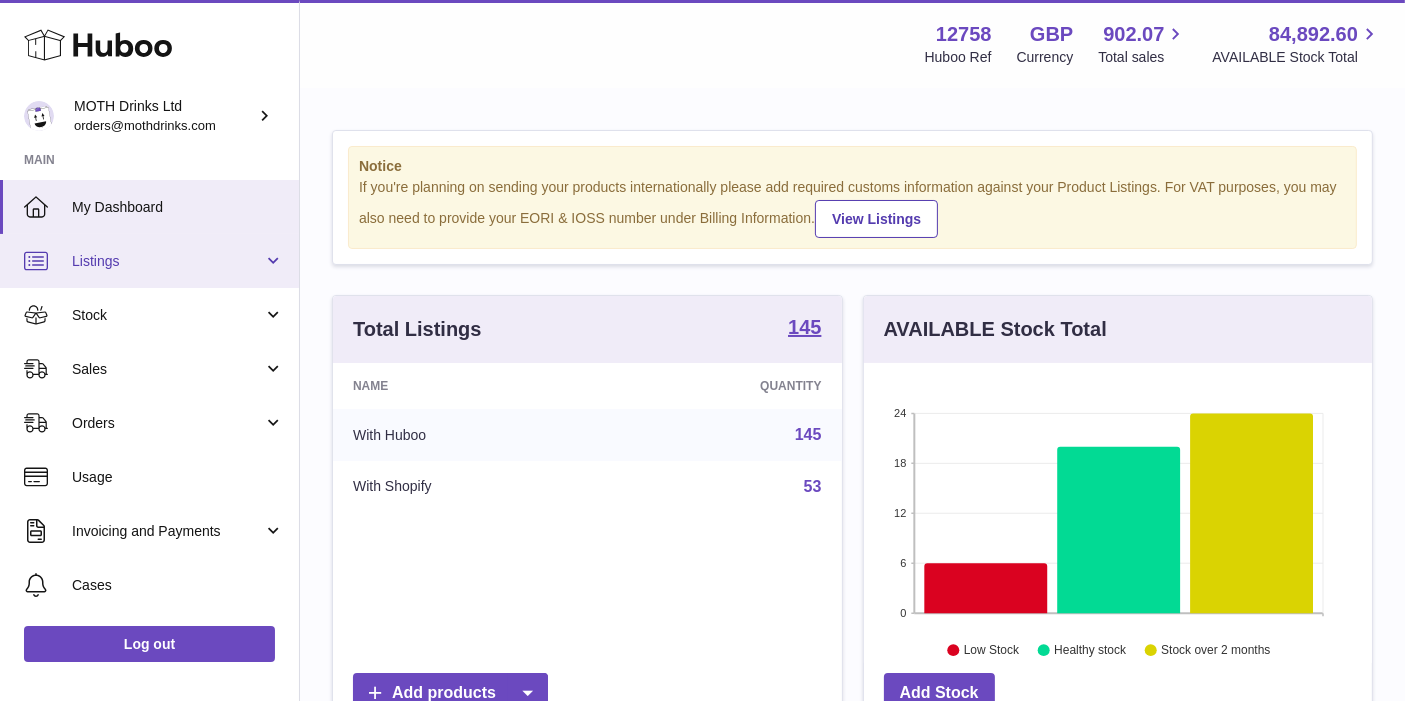 click on "Listings" at bounding box center (167, 261) 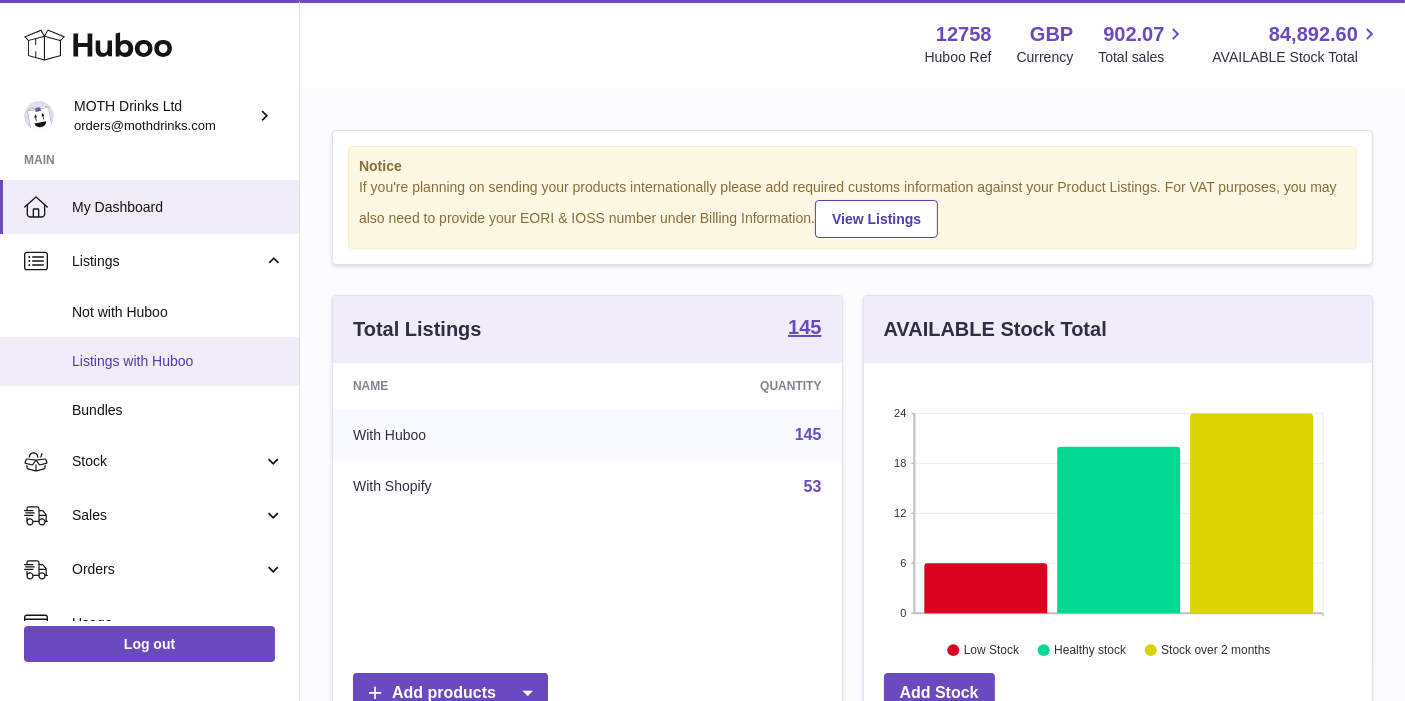 click on "Listings with Huboo" at bounding box center [178, 361] 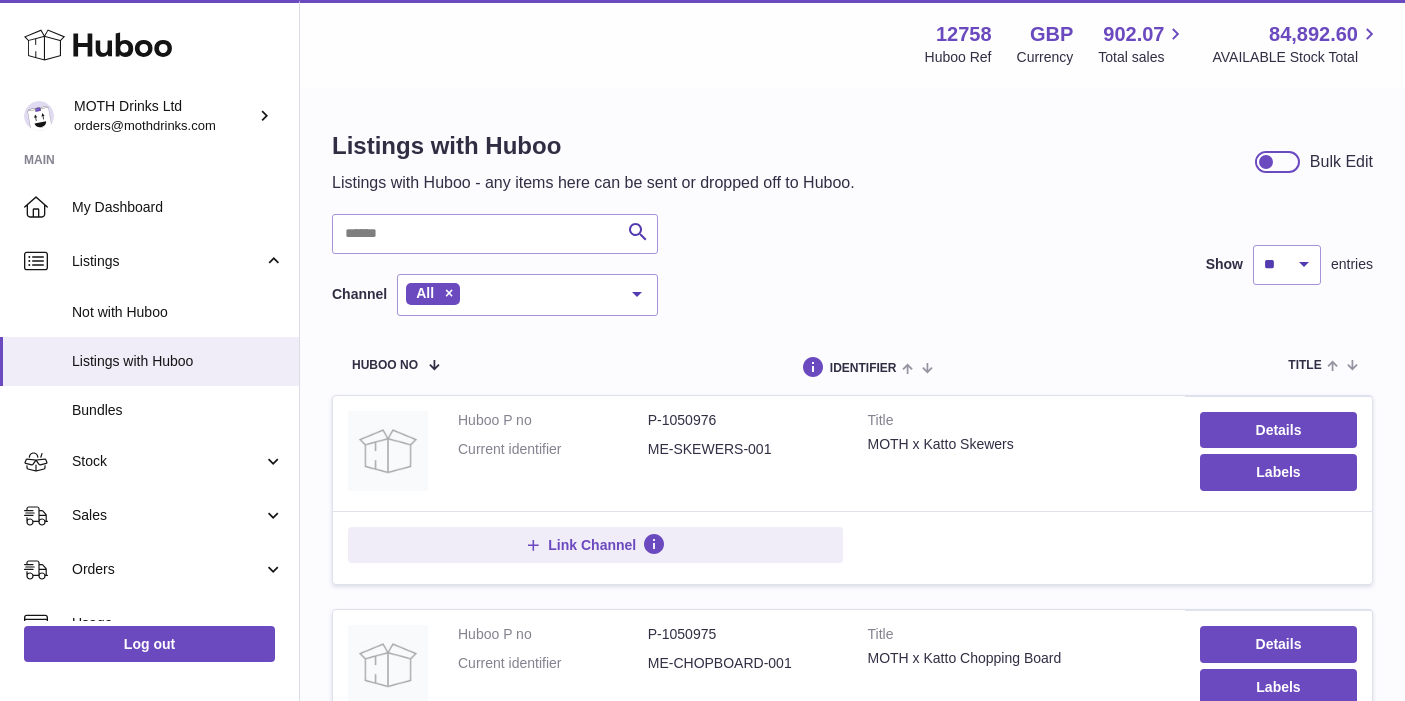 scroll, scrollTop: 0, scrollLeft: 0, axis: both 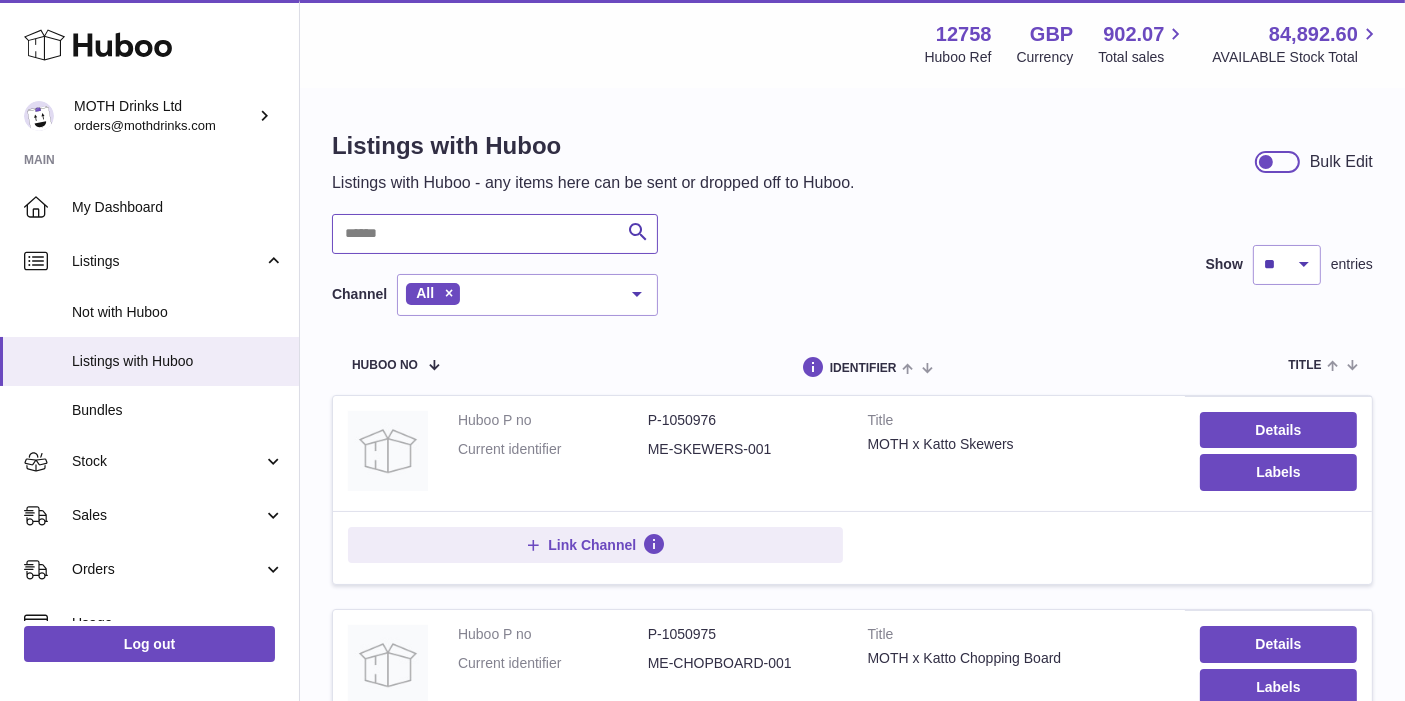 click at bounding box center [495, 234] 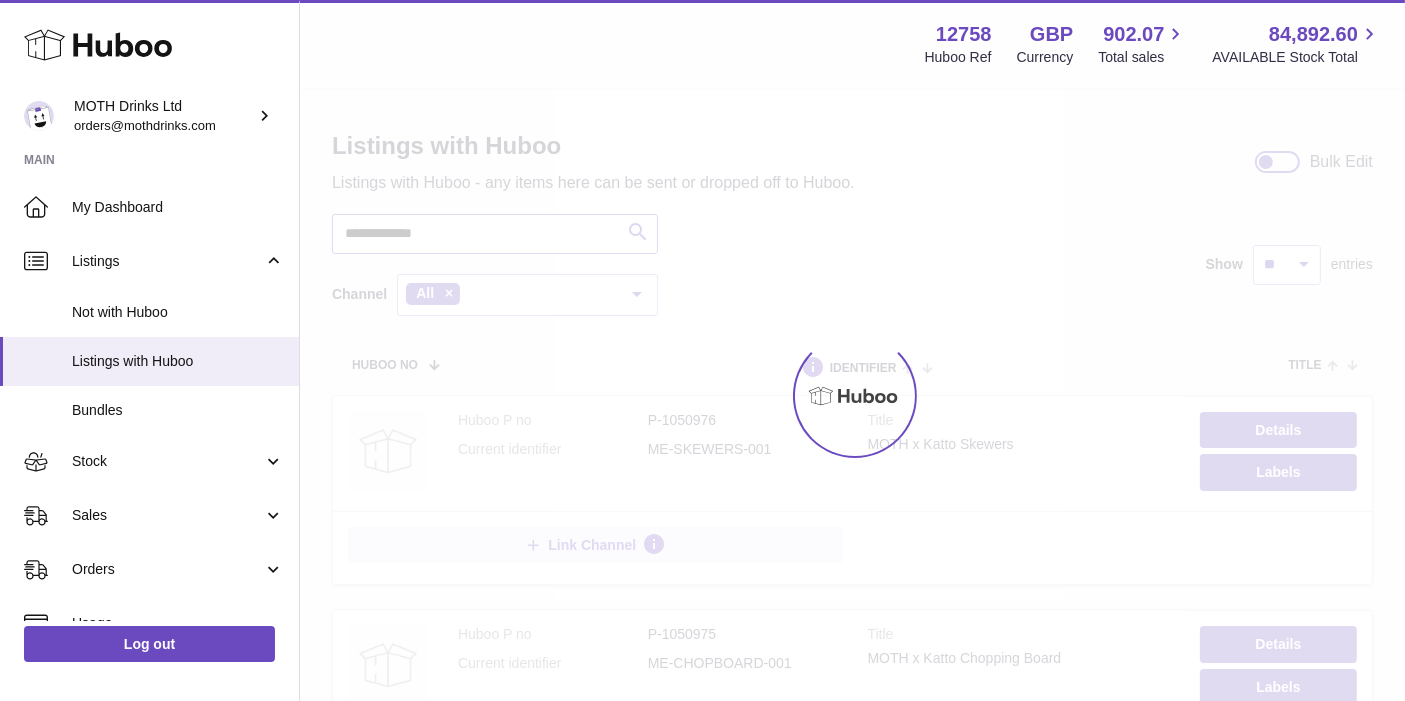 type on "**********" 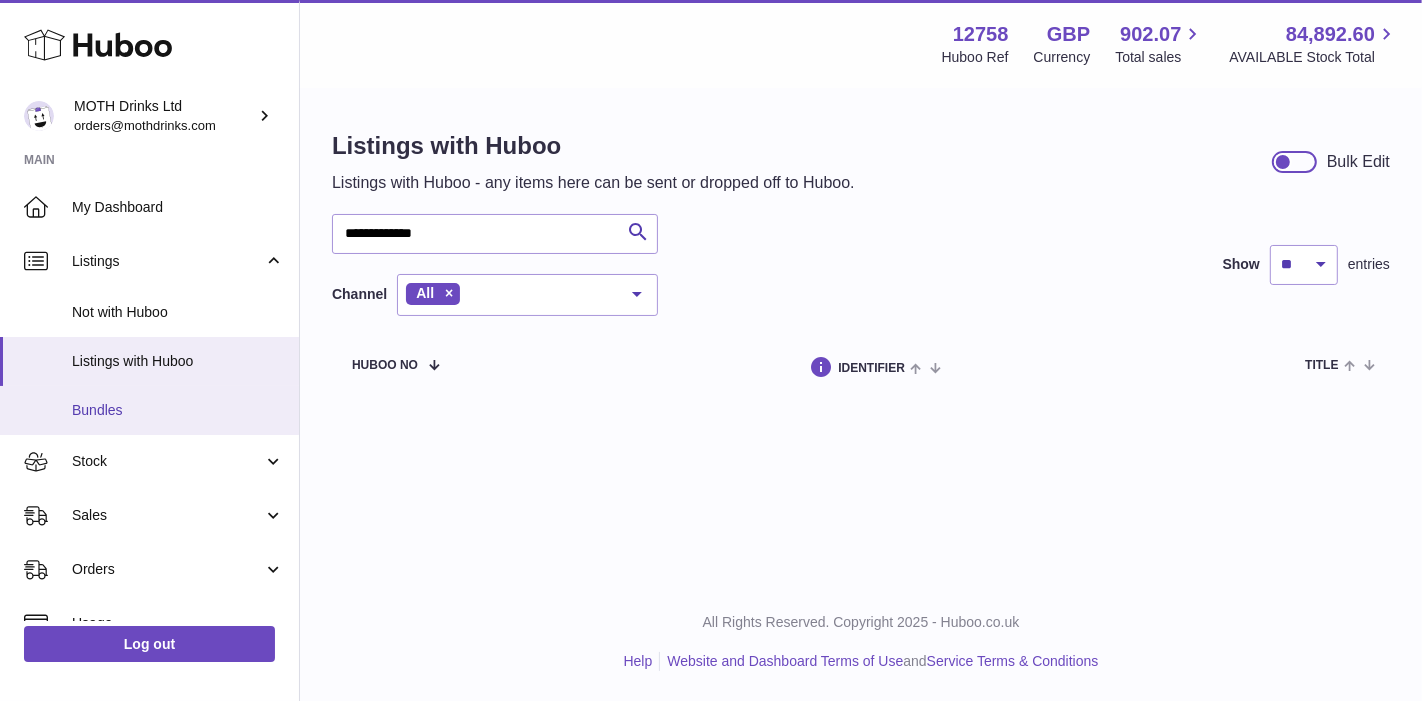 click on "Bundles" at bounding box center [178, 410] 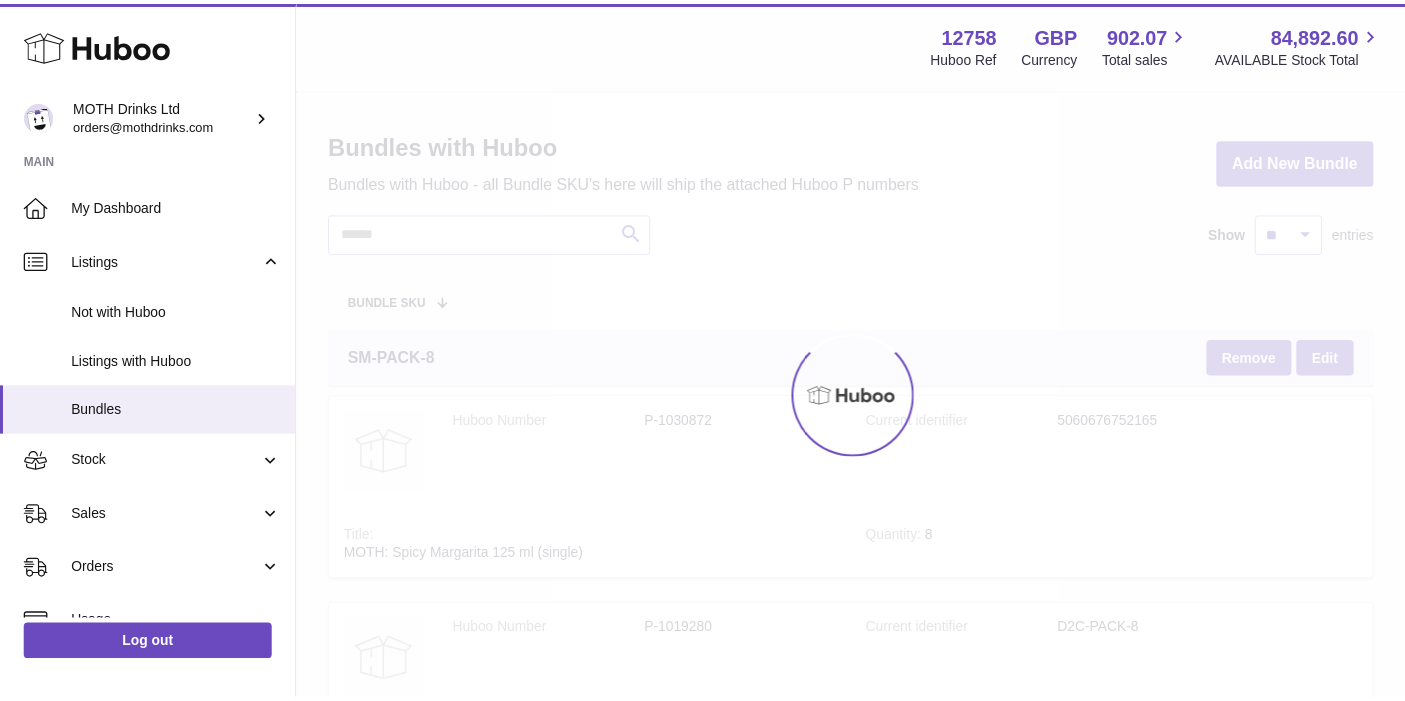scroll, scrollTop: 0, scrollLeft: 0, axis: both 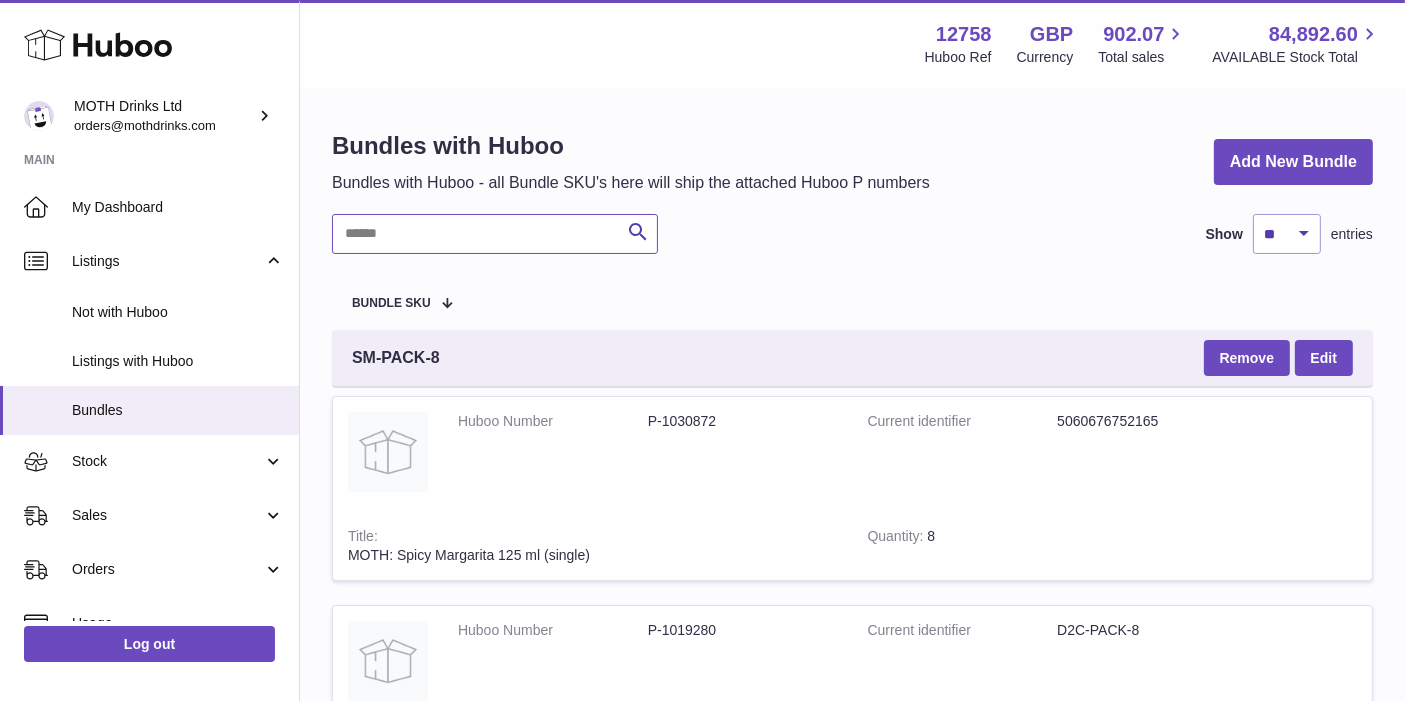 click at bounding box center (495, 234) 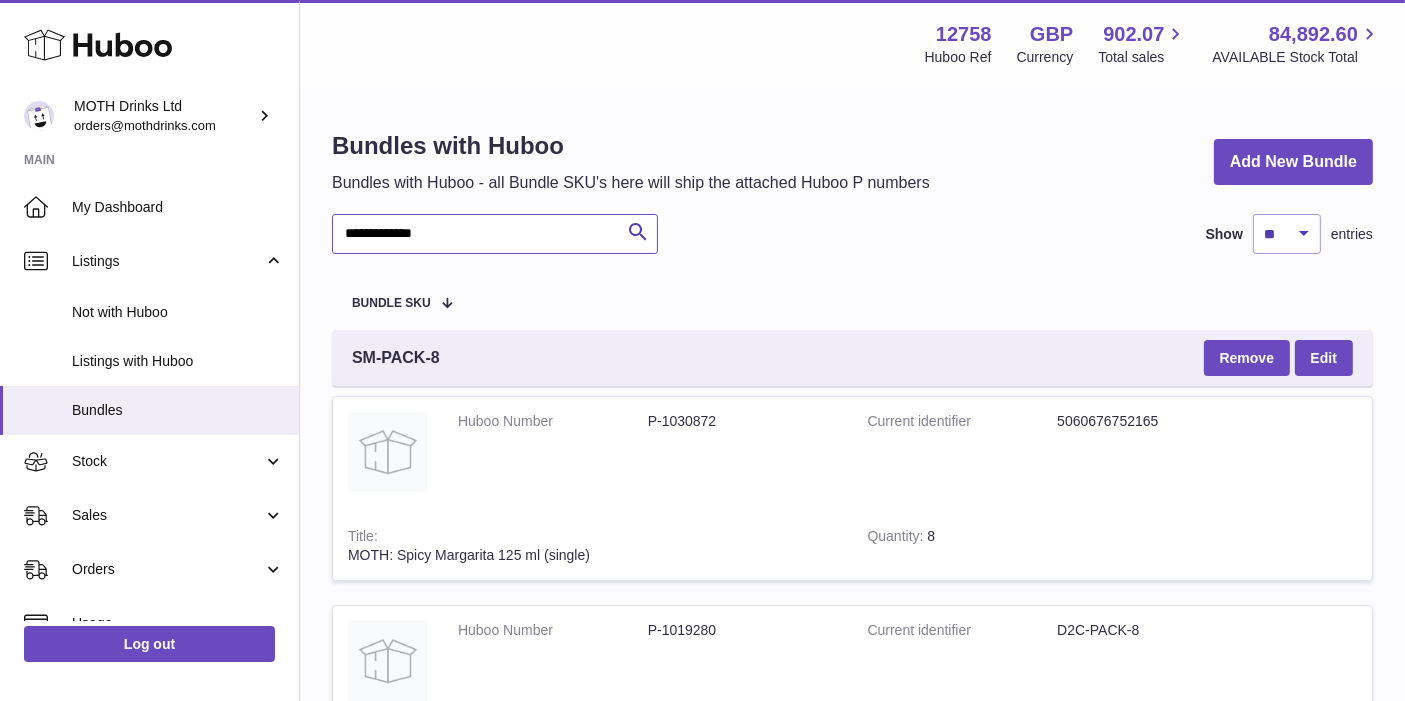 type on "**********" 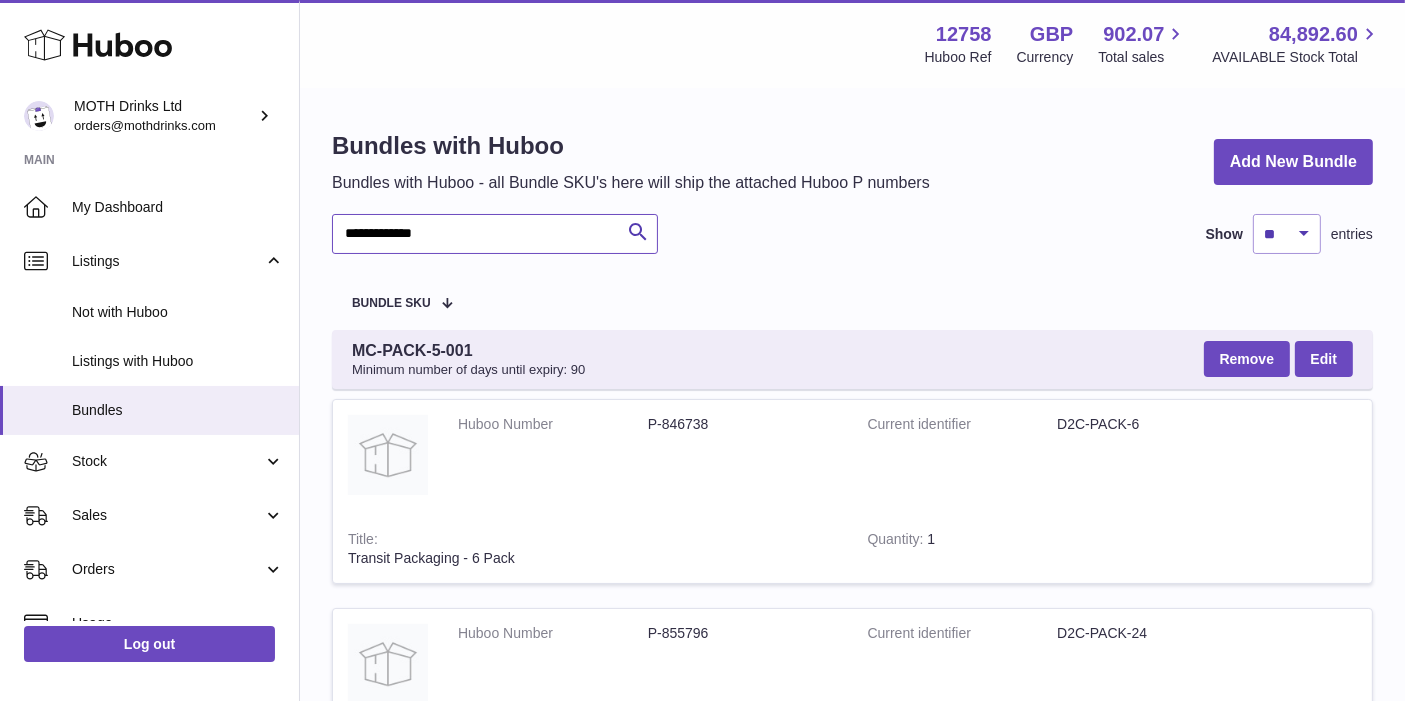drag, startPoint x: 505, startPoint y: 246, endPoint x: 314, endPoint y: 233, distance: 191.4419 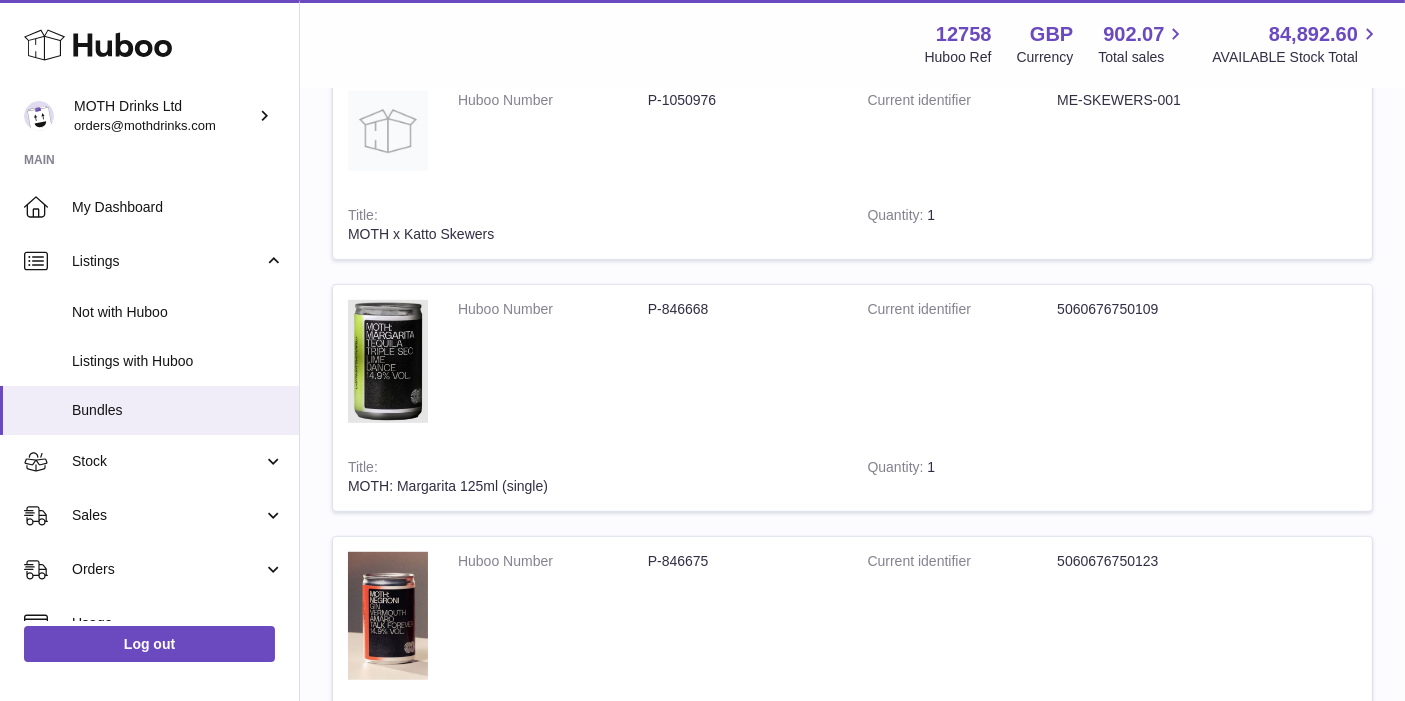 scroll, scrollTop: 941, scrollLeft: 0, axis: vertical 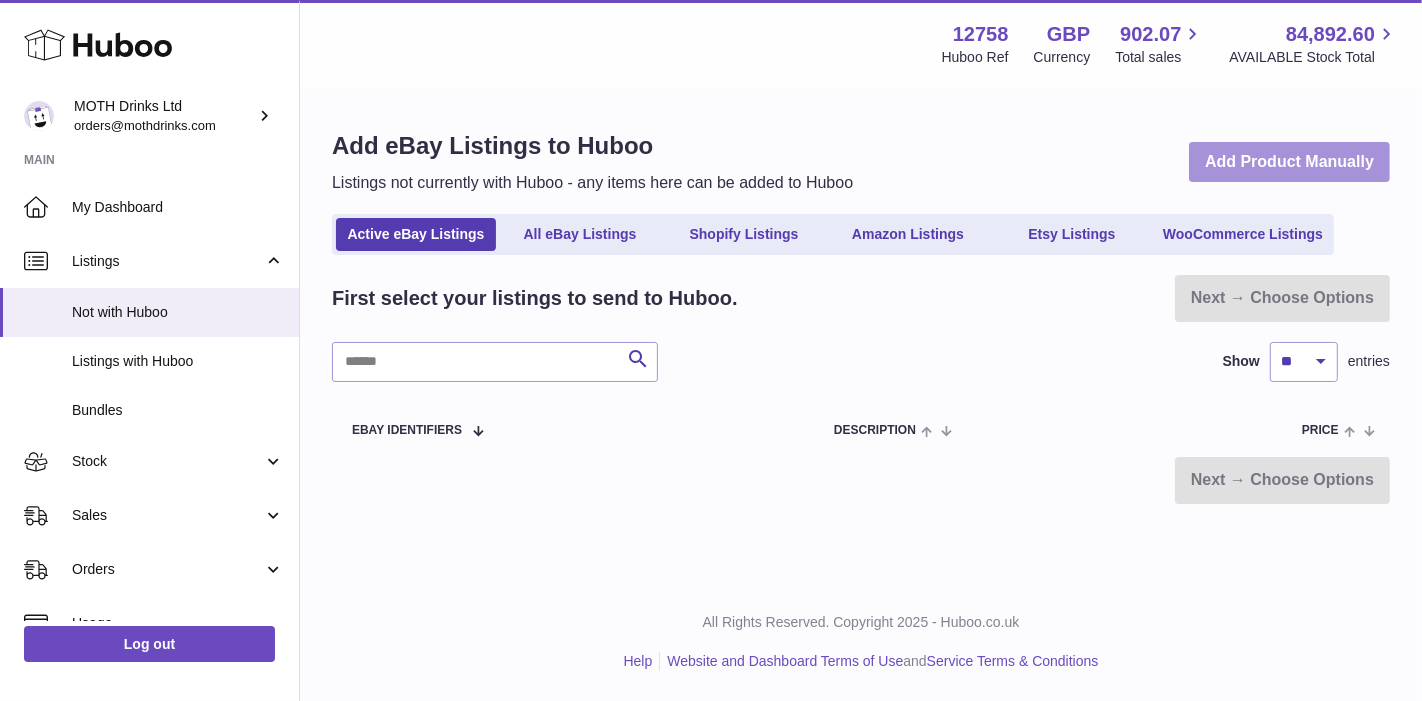 click on "Add Product Manually" at bounding box center [1289, 162] 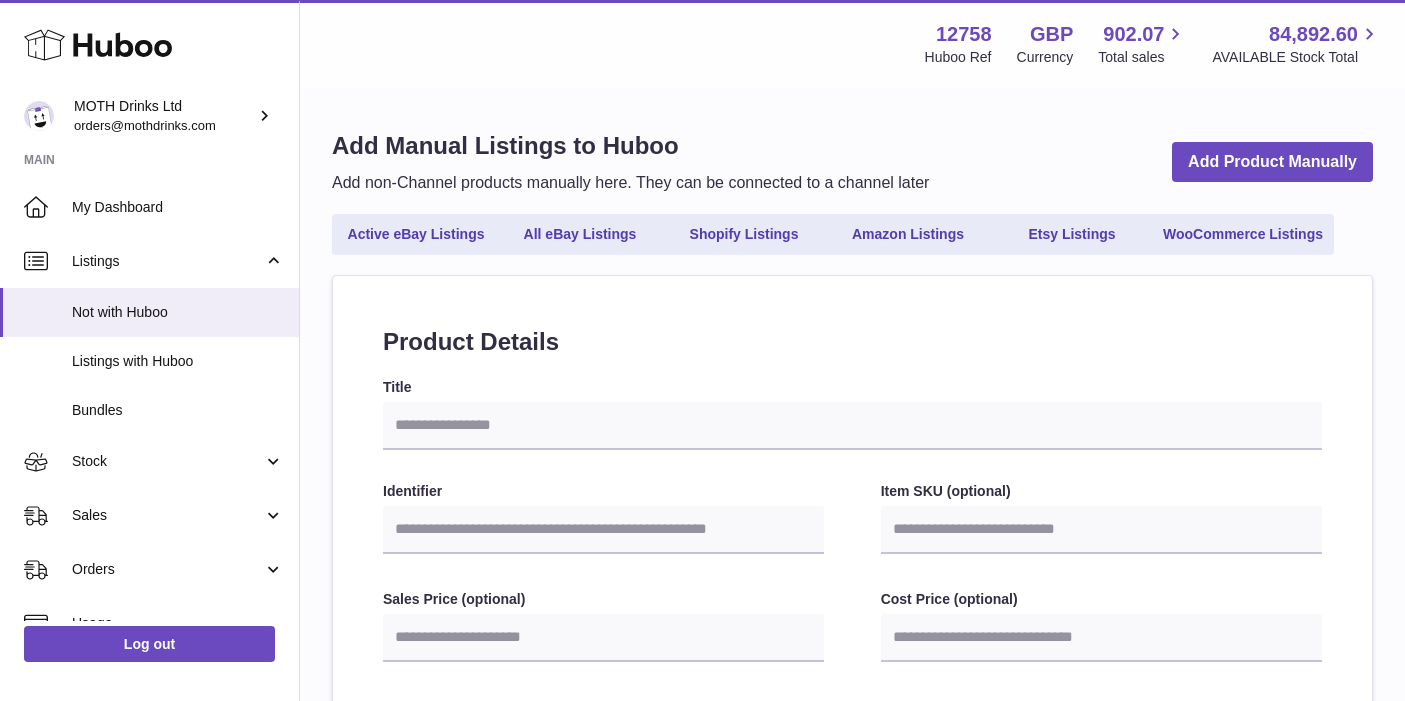 select 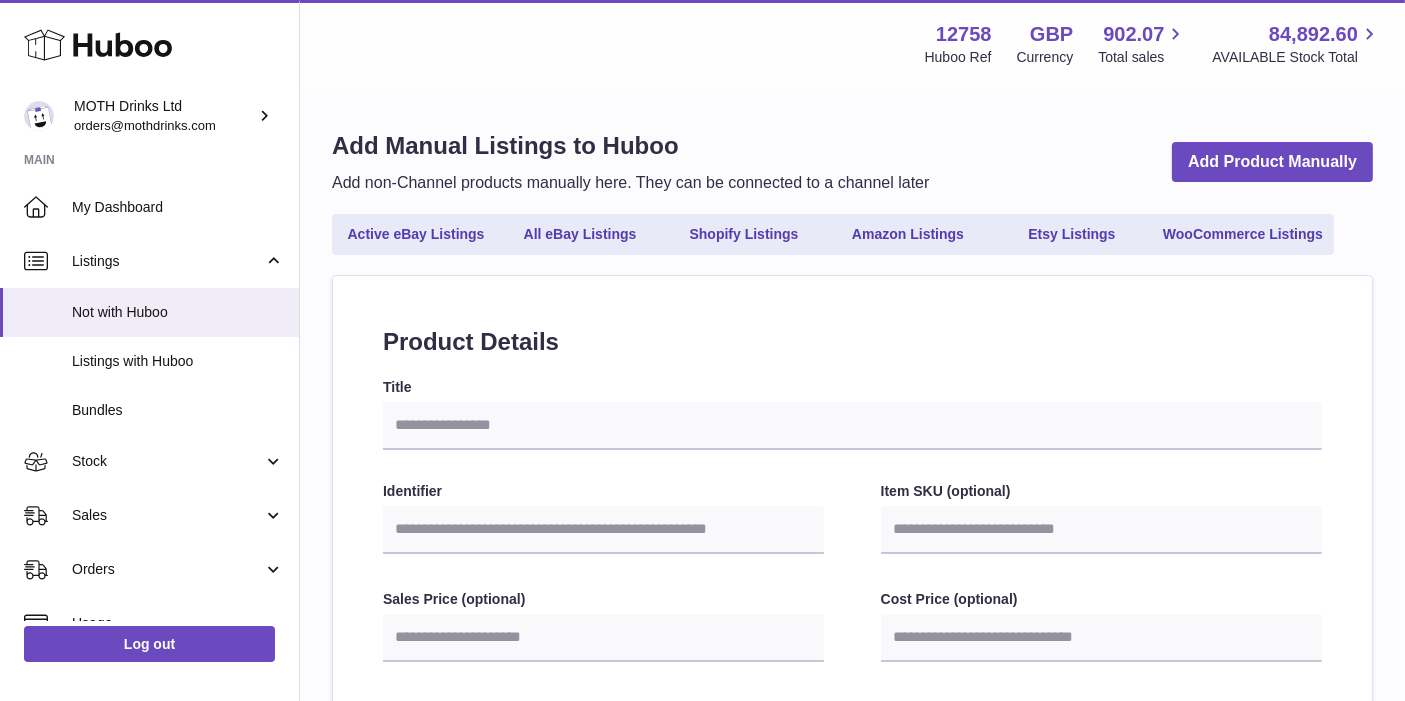 scroll, scrollTop: 0, scrollLeft: 0, axis: both 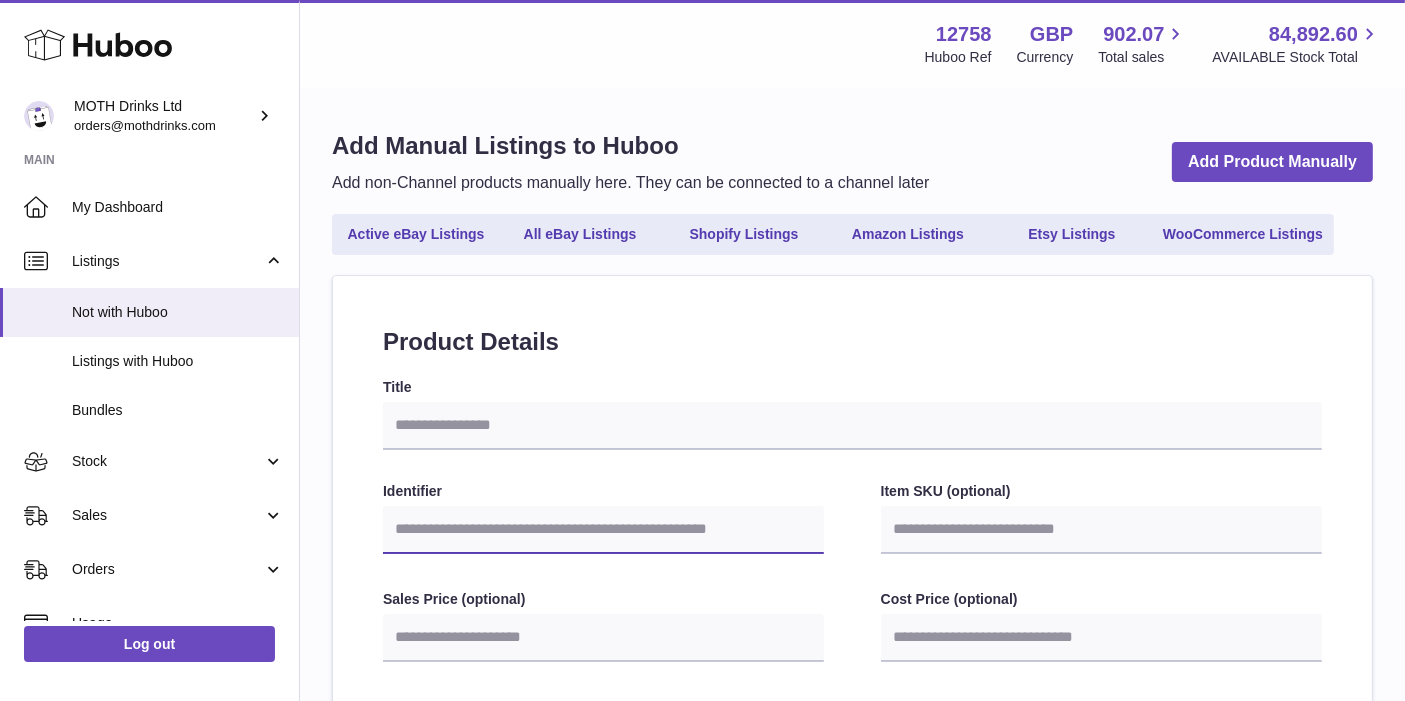 click on "Identifier" at bounding box center [603, 530] 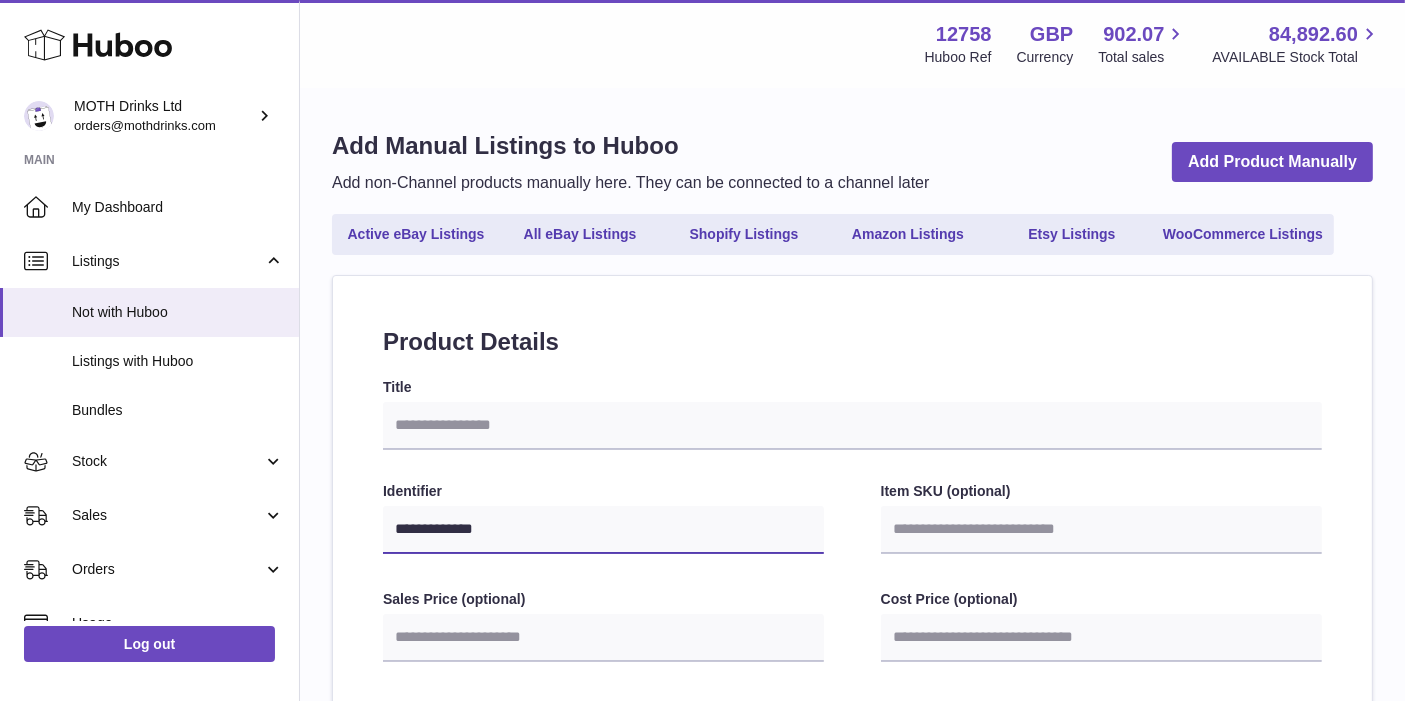select 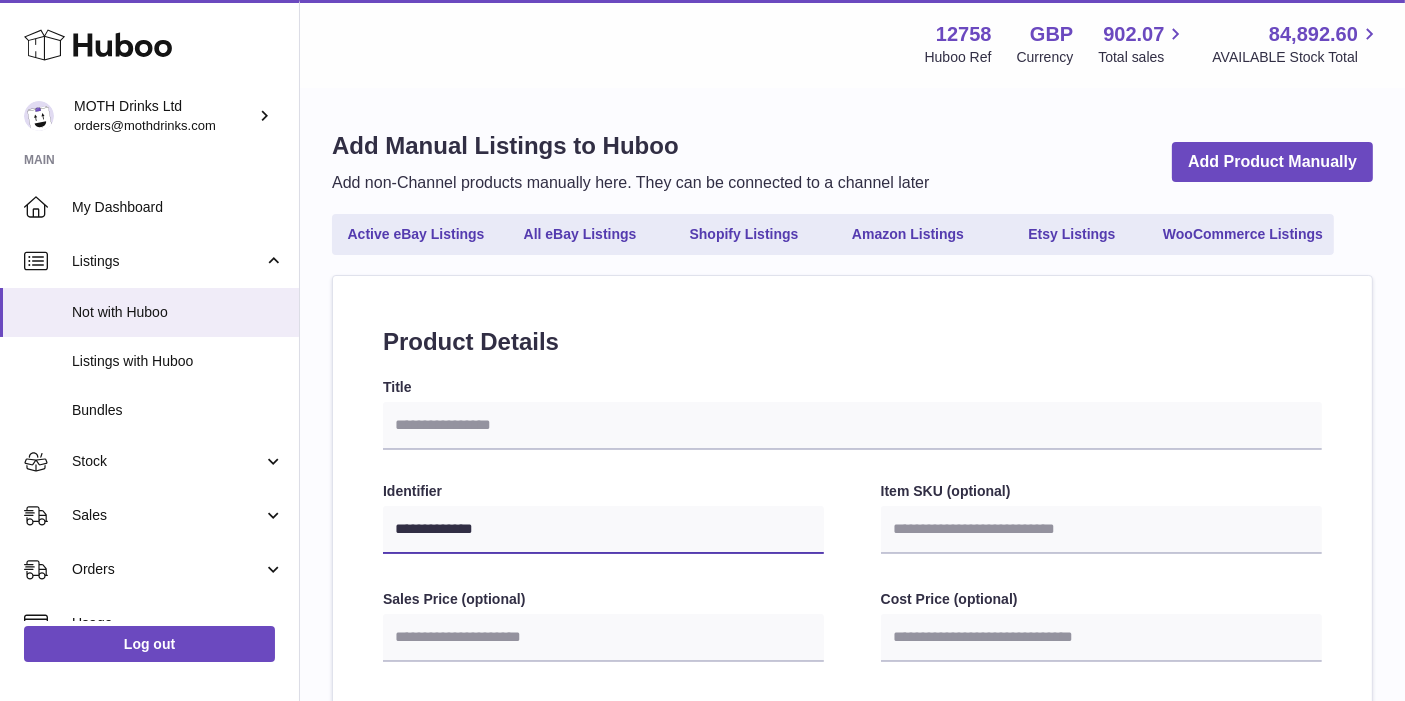 type on "**********" 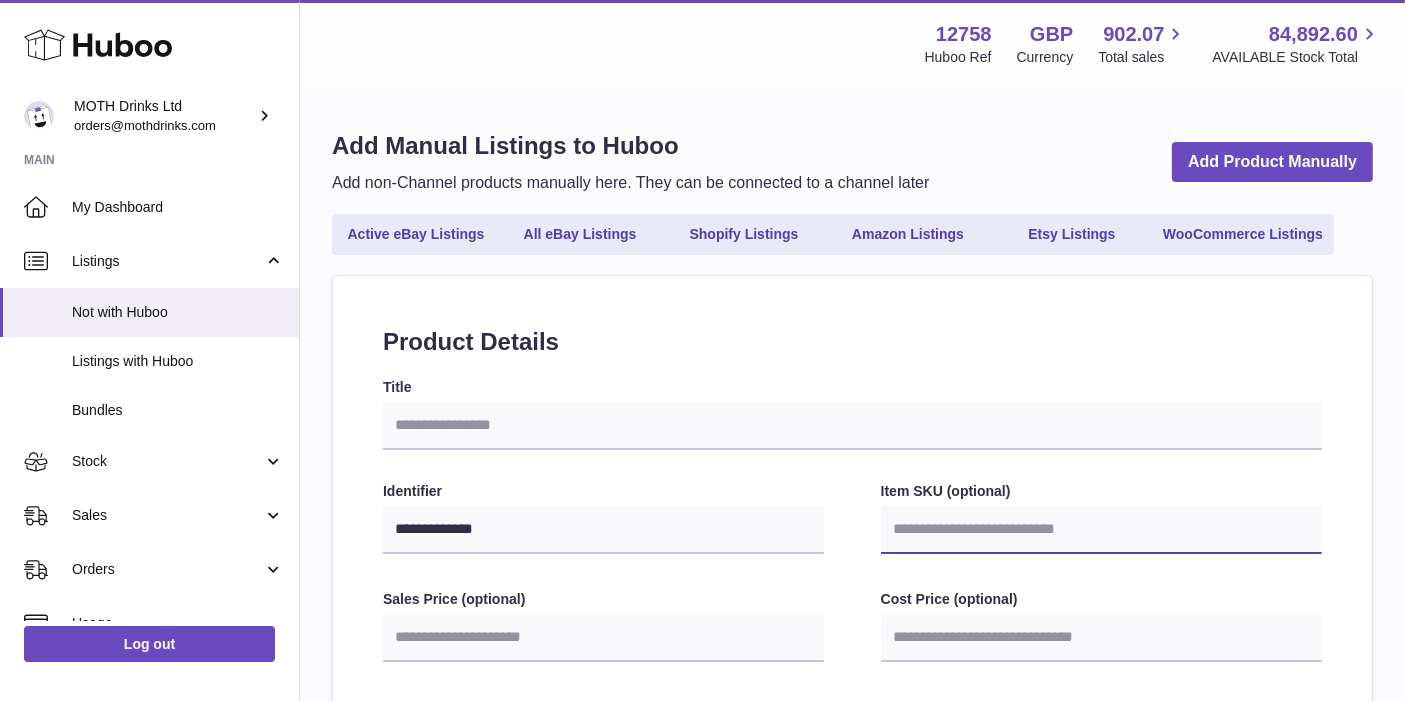 click on "Item SKU (optional)" at bounding box center [1101, 530] 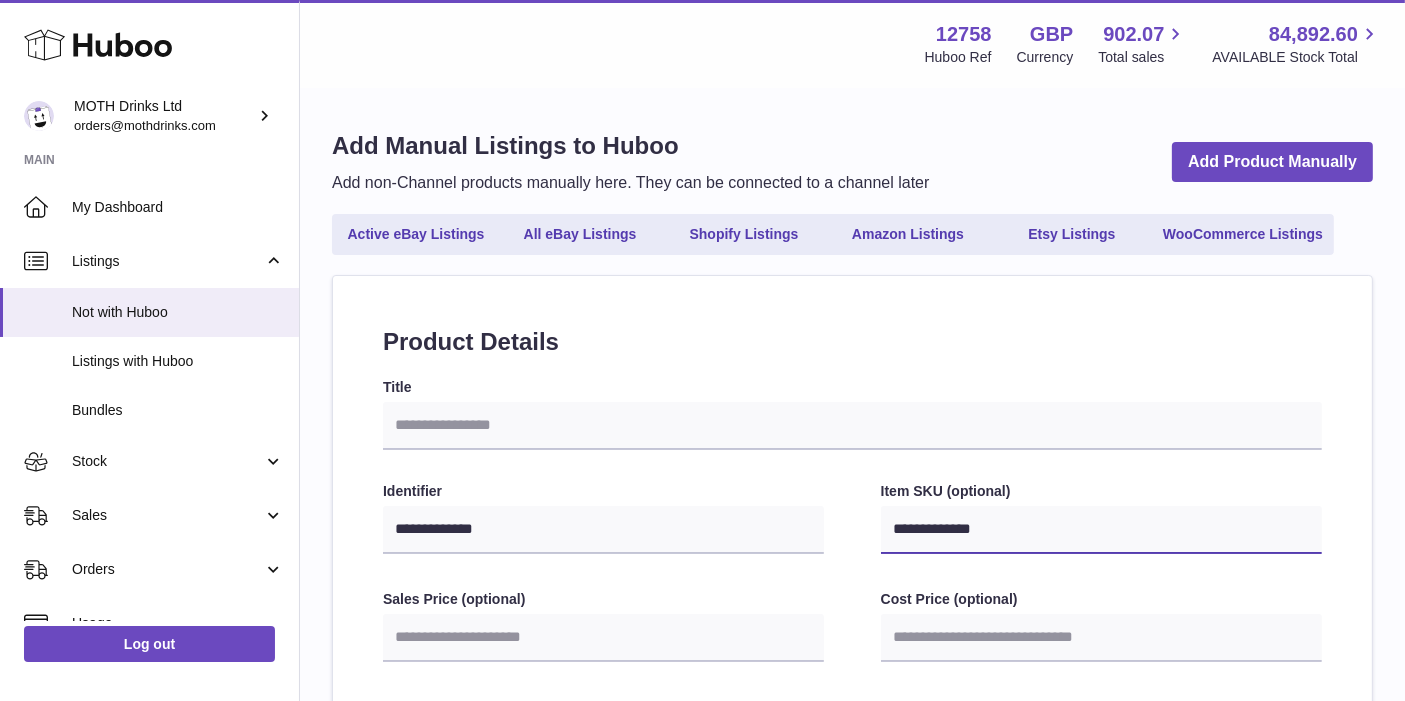 type on "**********" 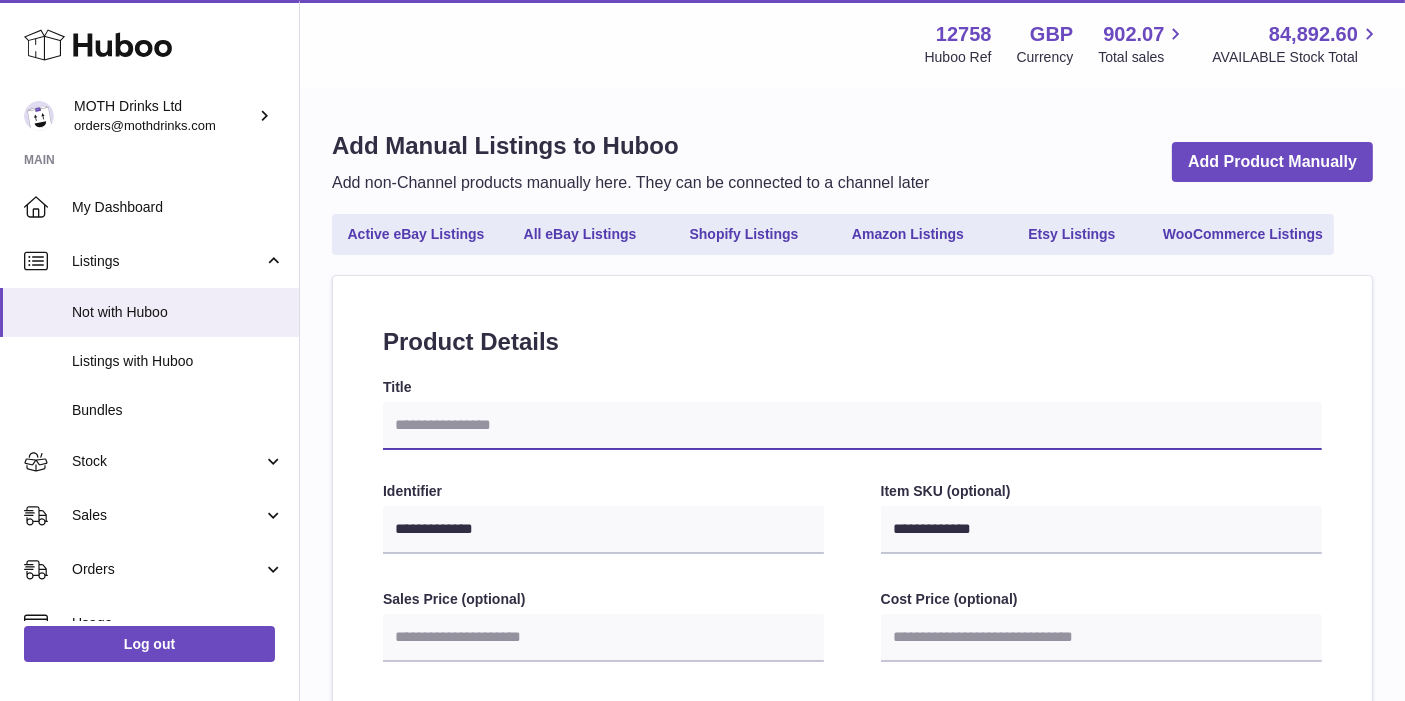 click on "Title" at bounding box center [852, 426] 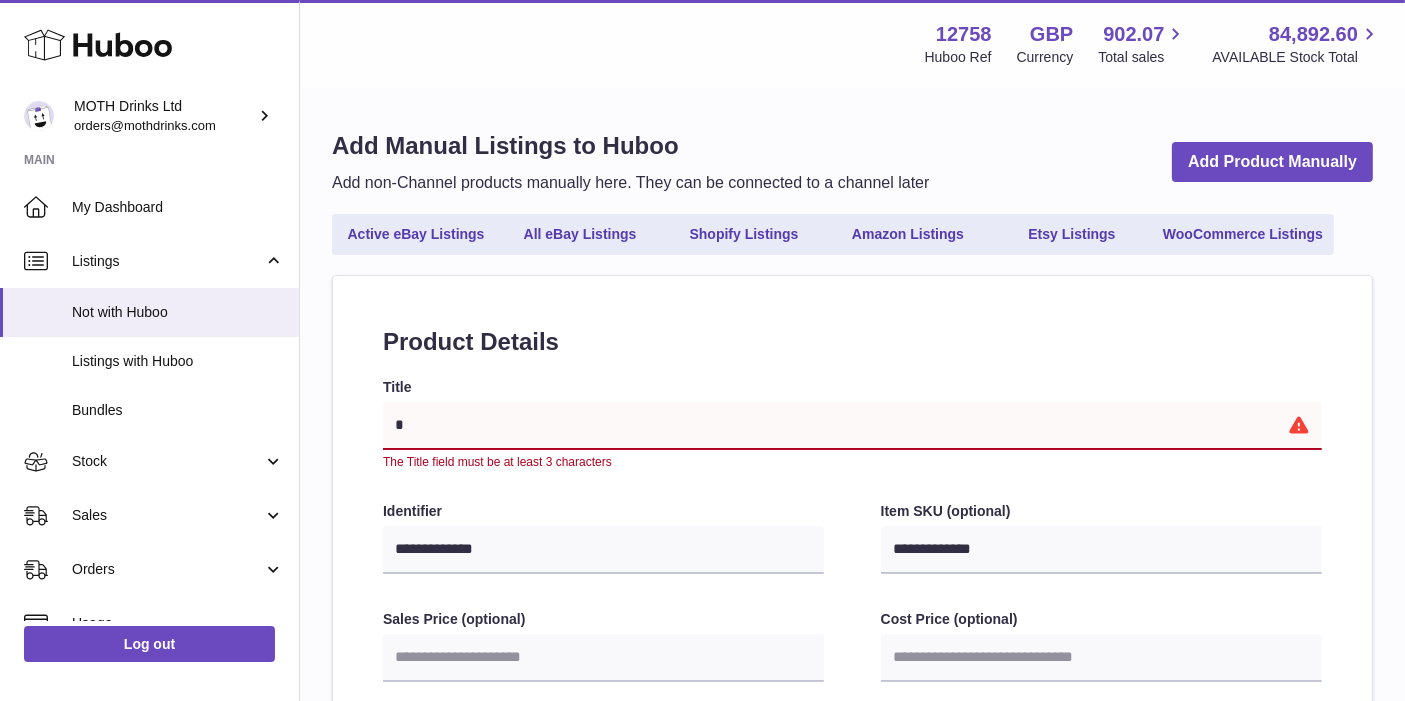 type on "**" 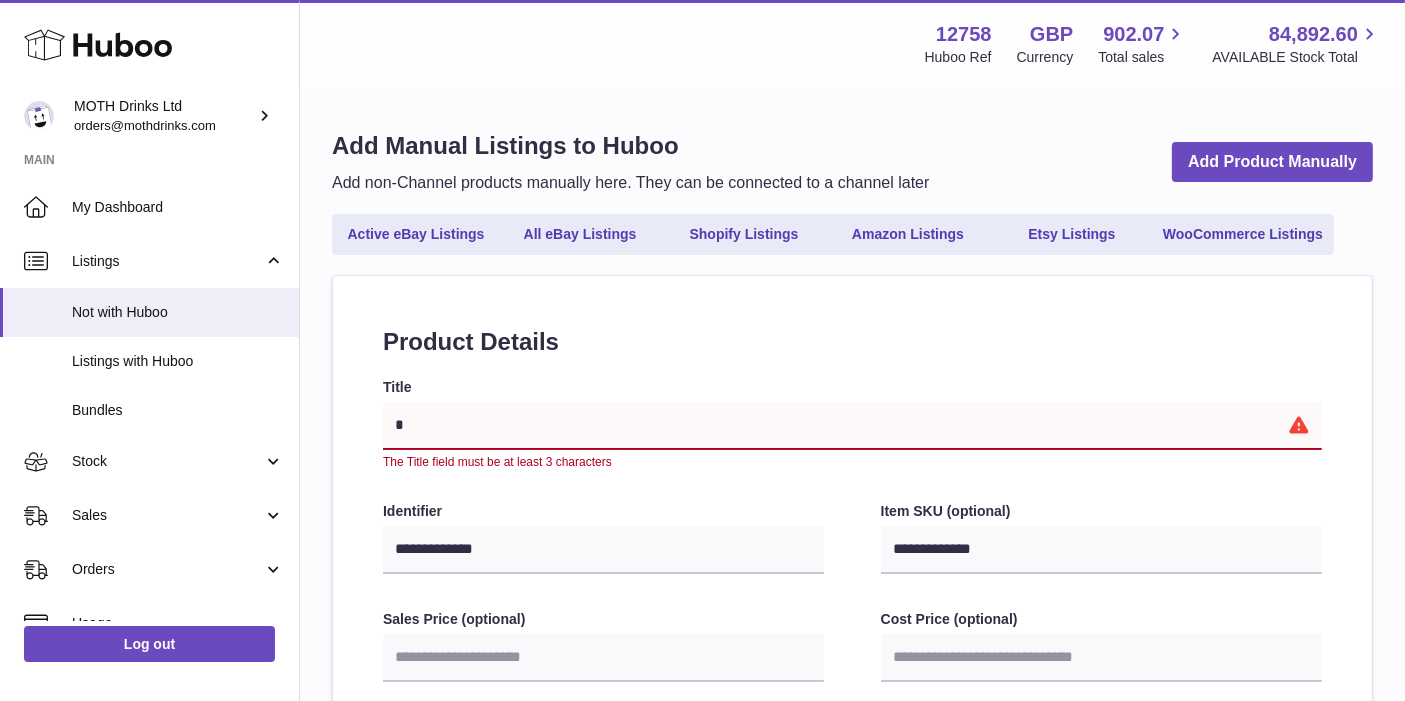 select 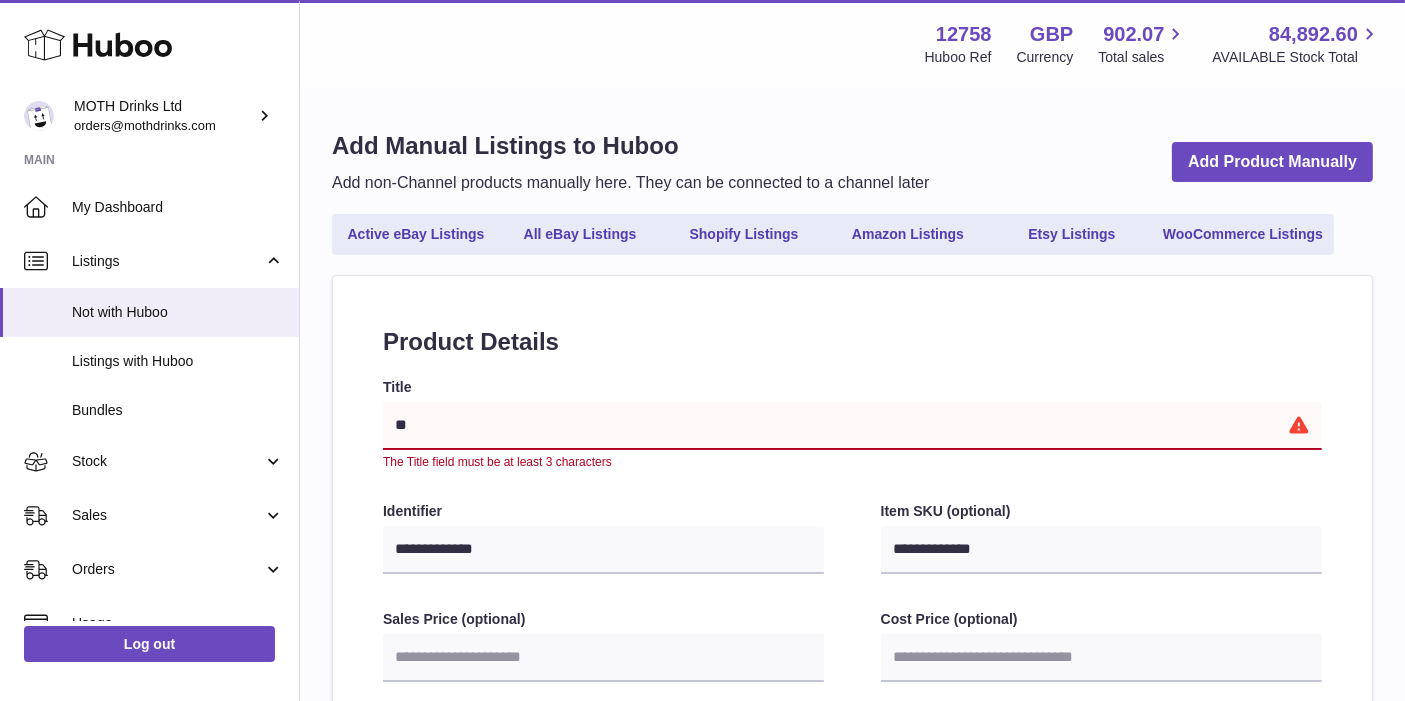 select 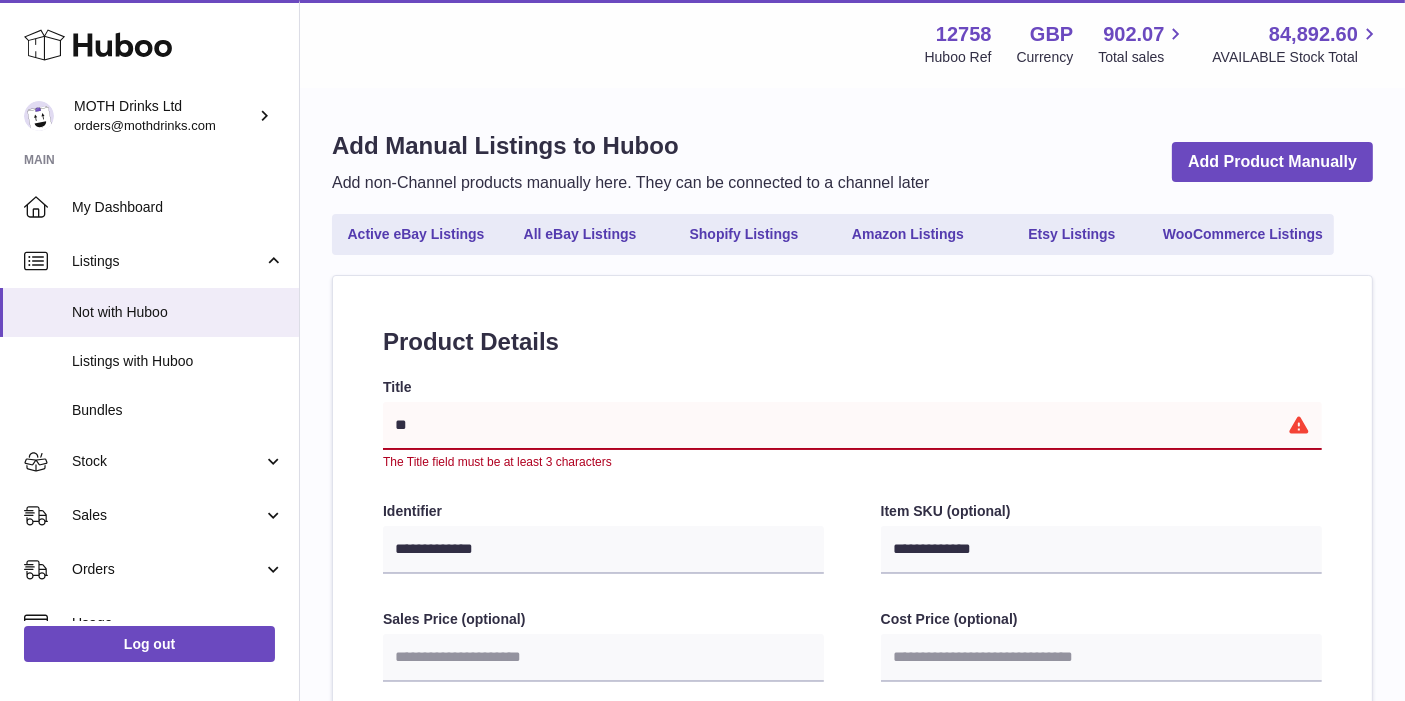 type on "***" 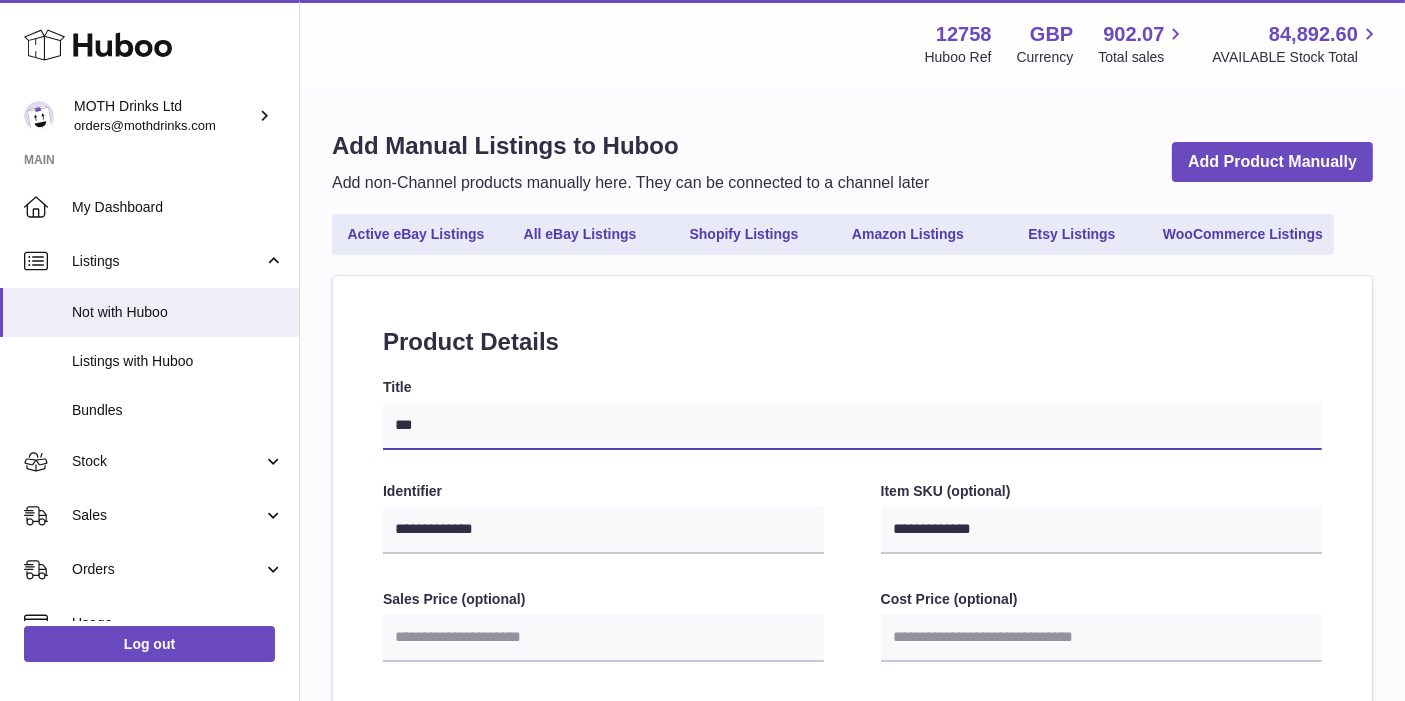 type on "****" 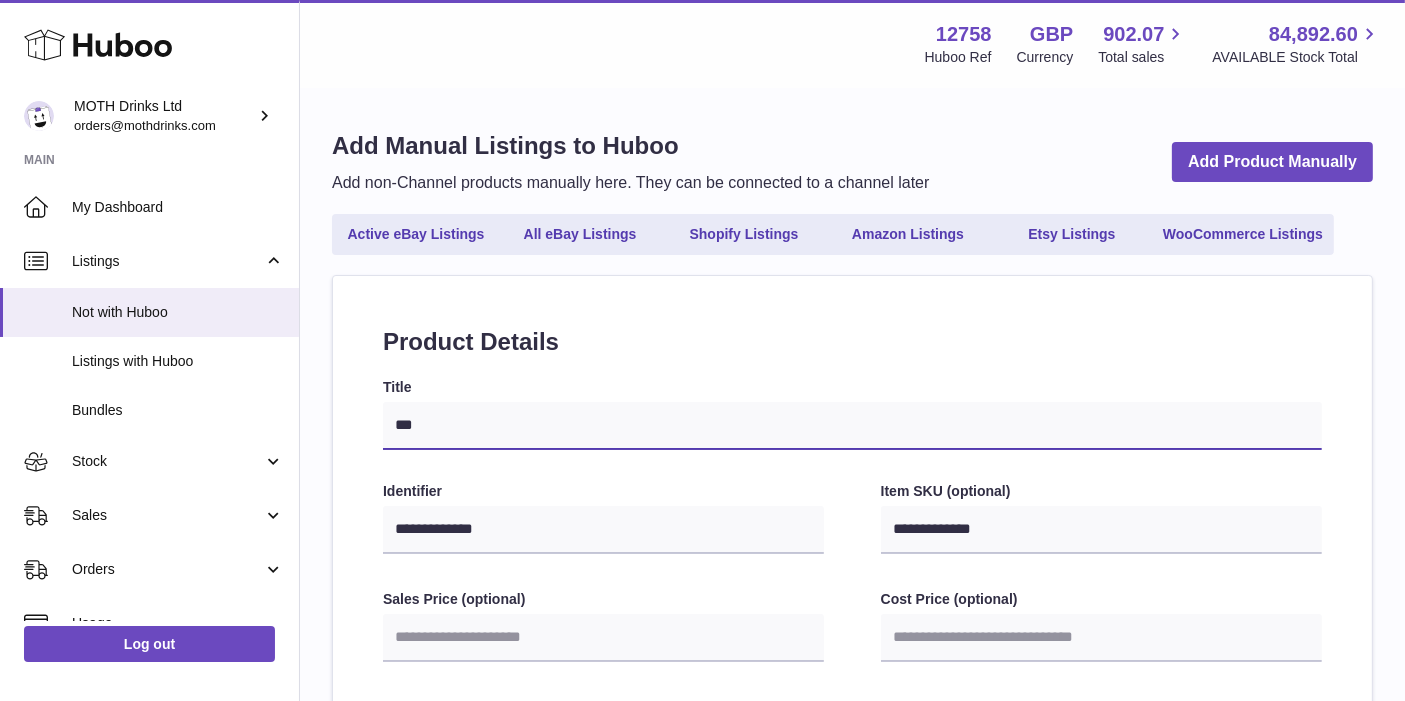 select 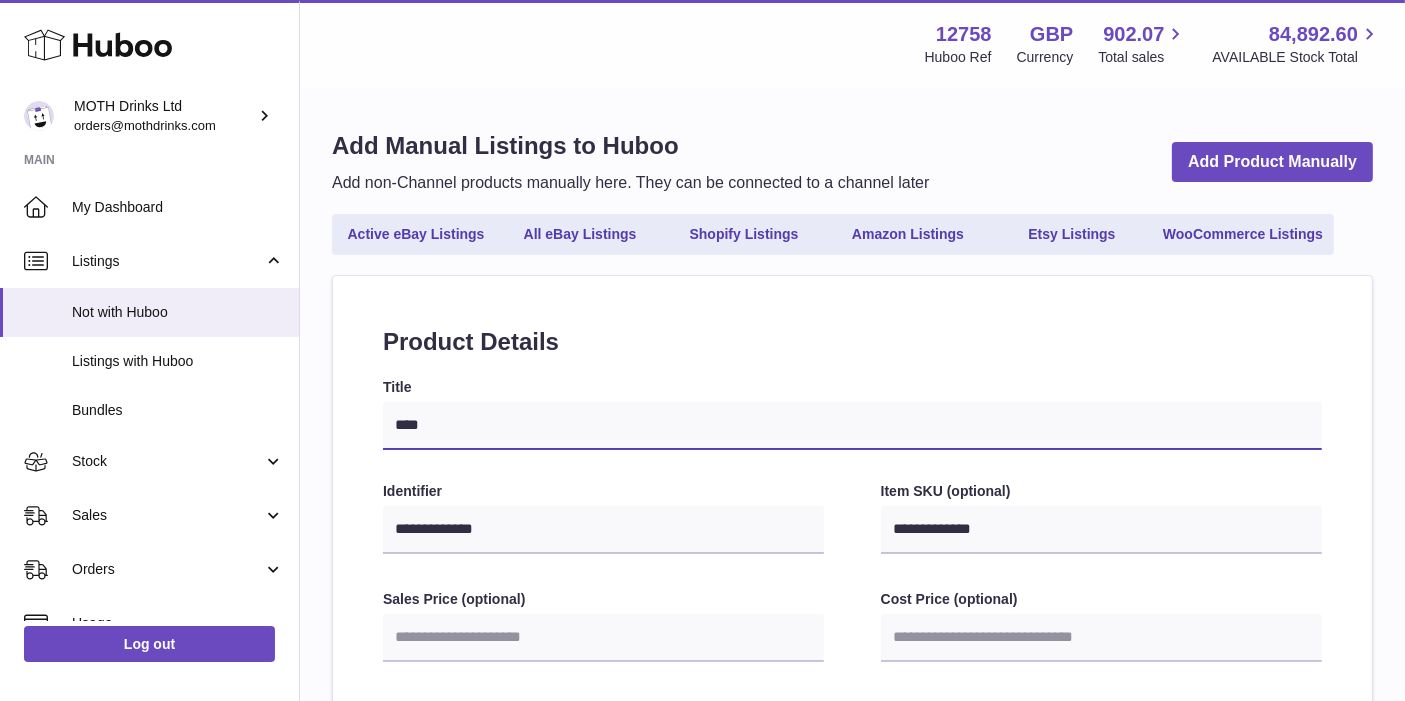 type on "*****" 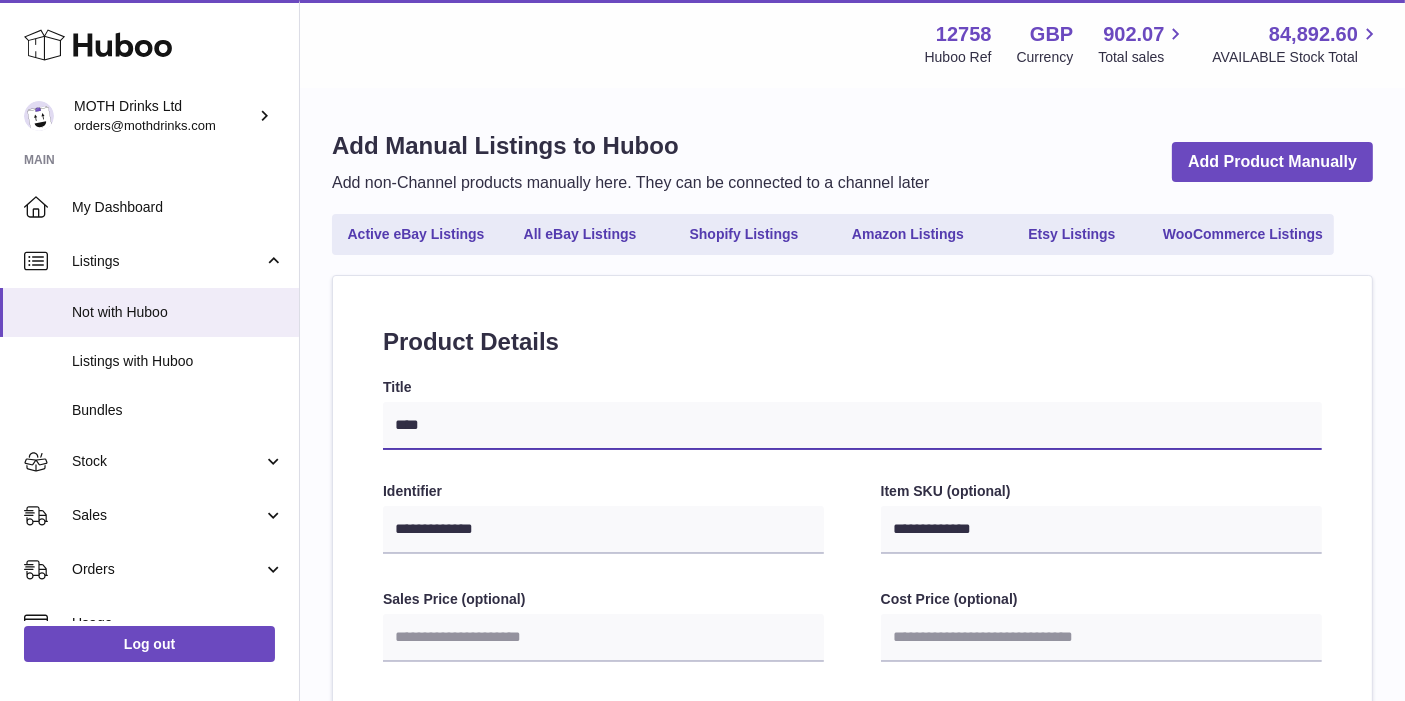 select 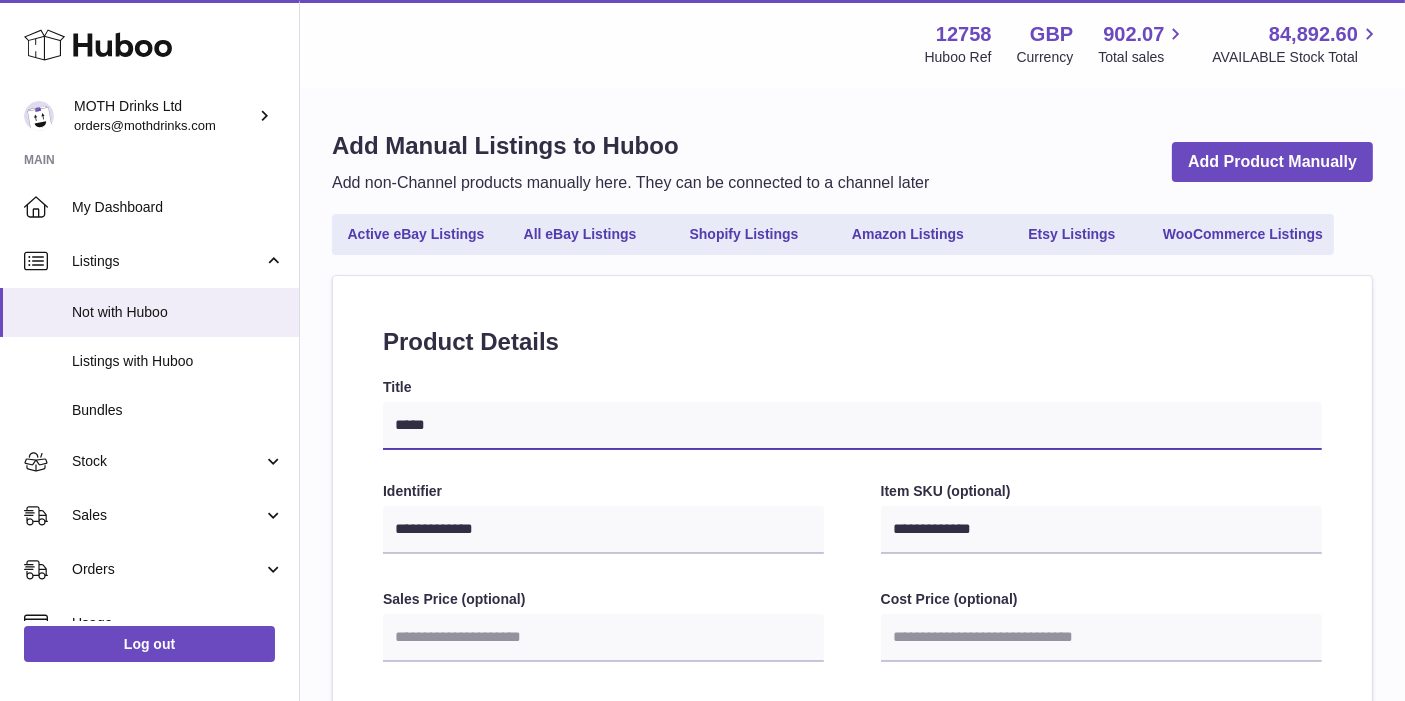 type on "*****" 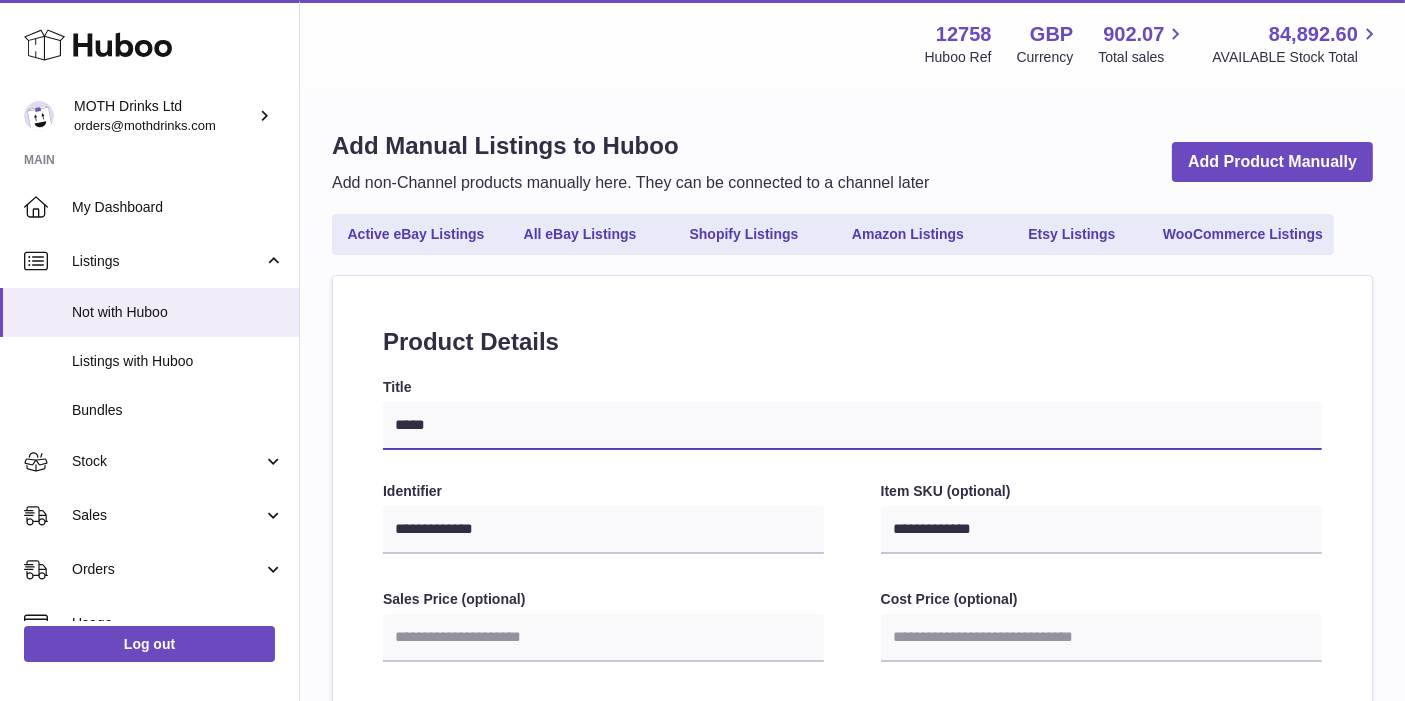 select 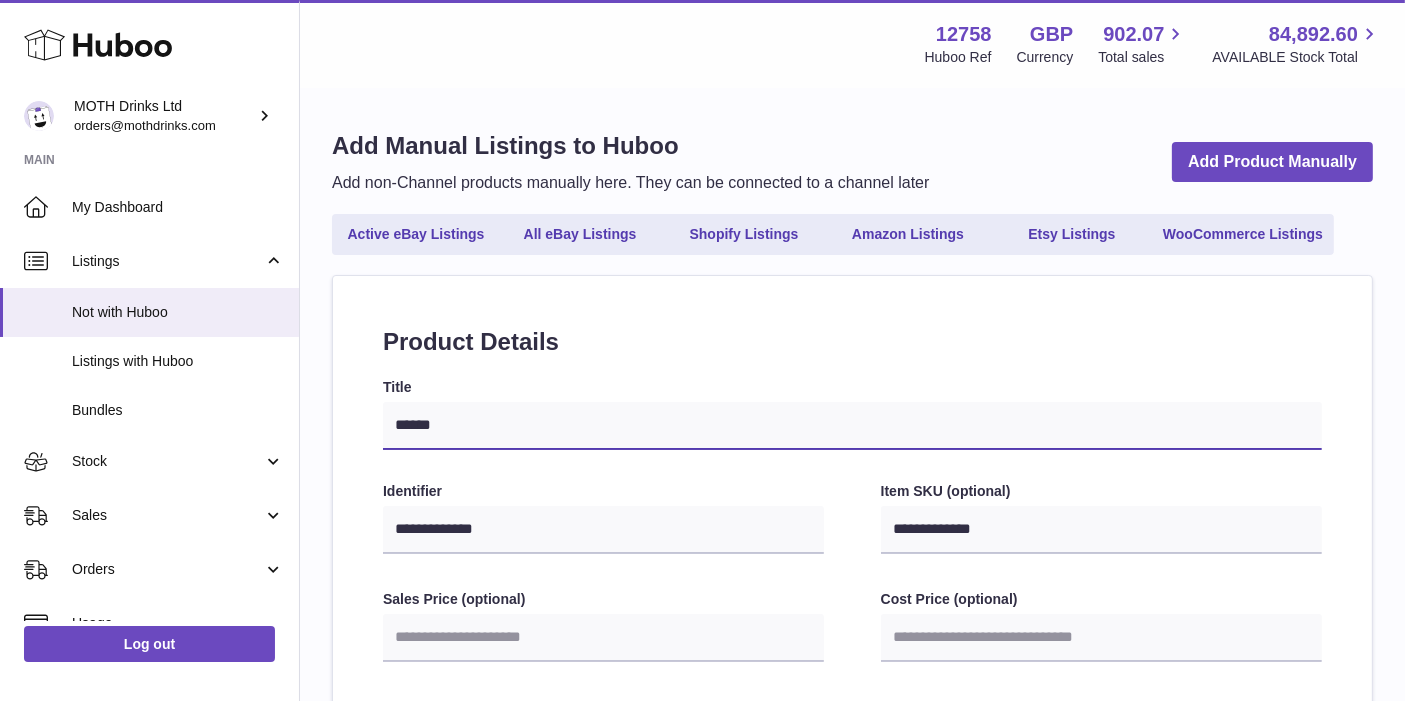 type on "*******" 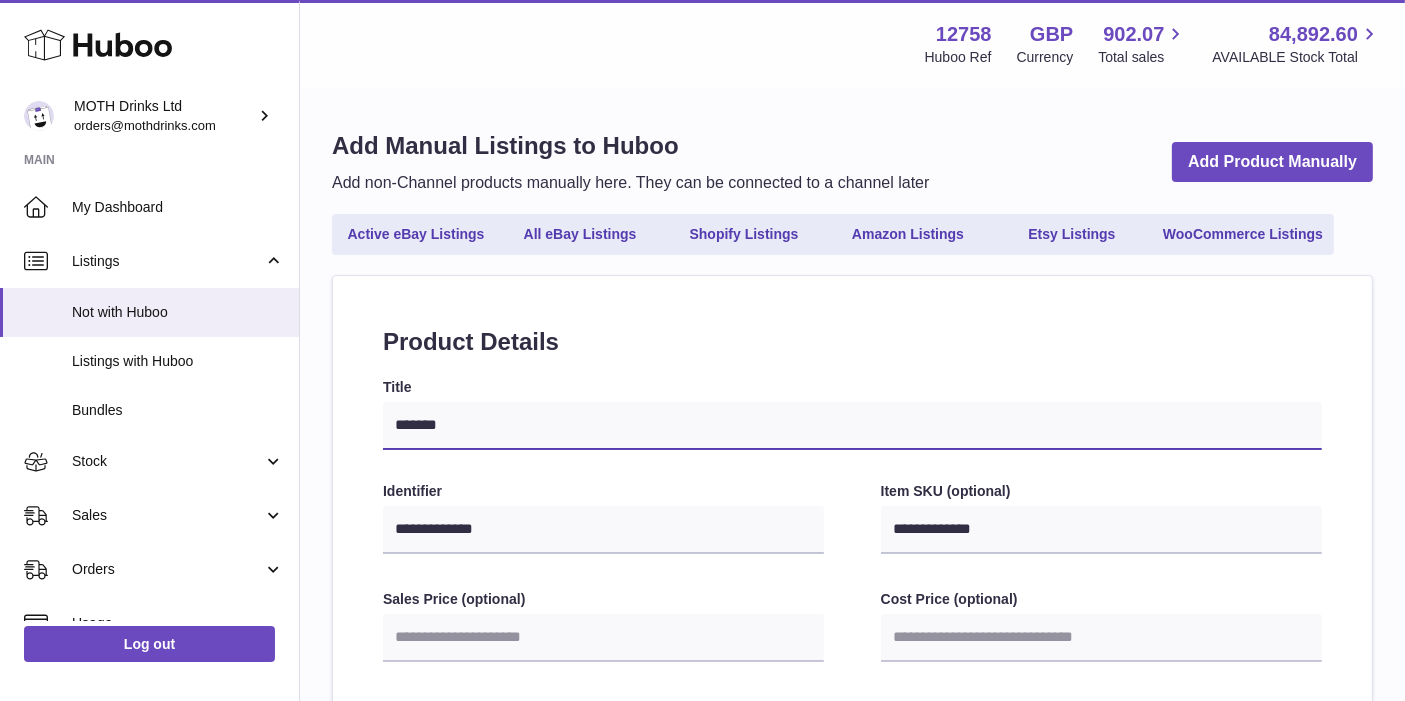 select 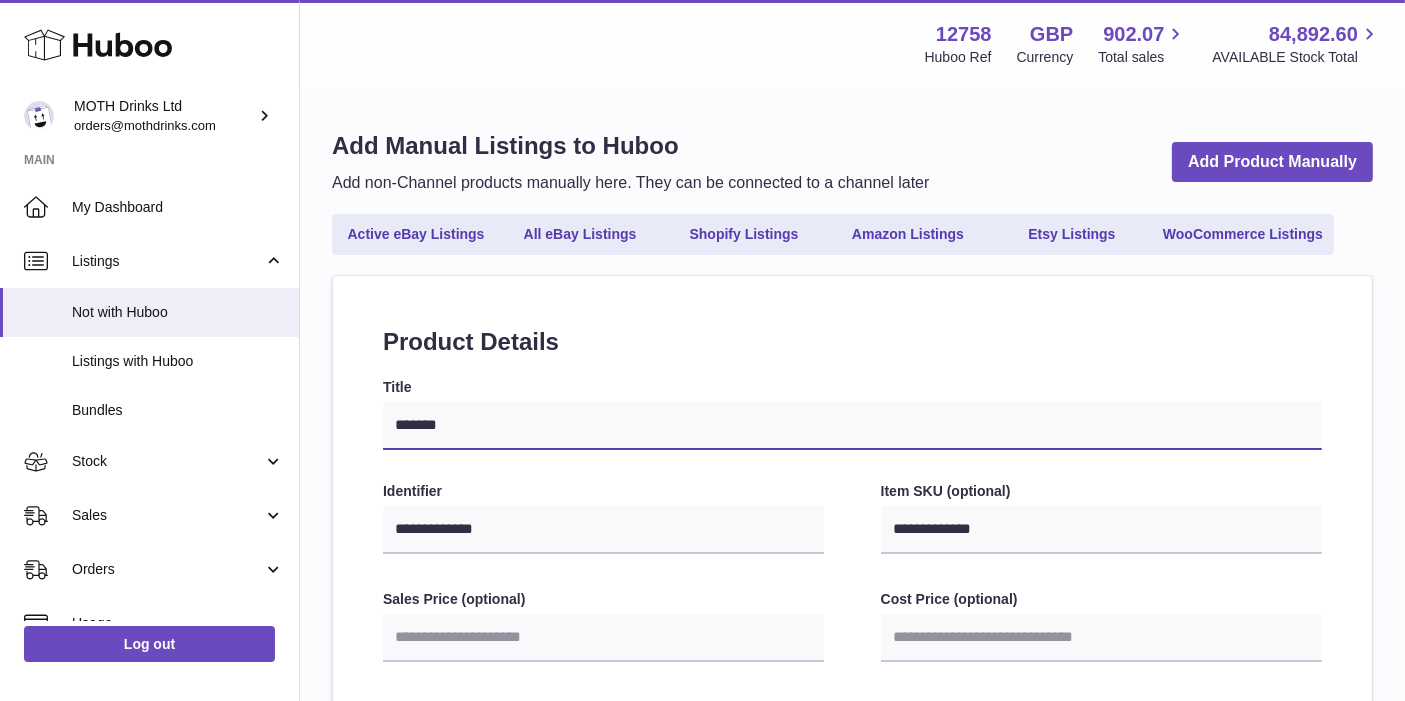 type on "********" 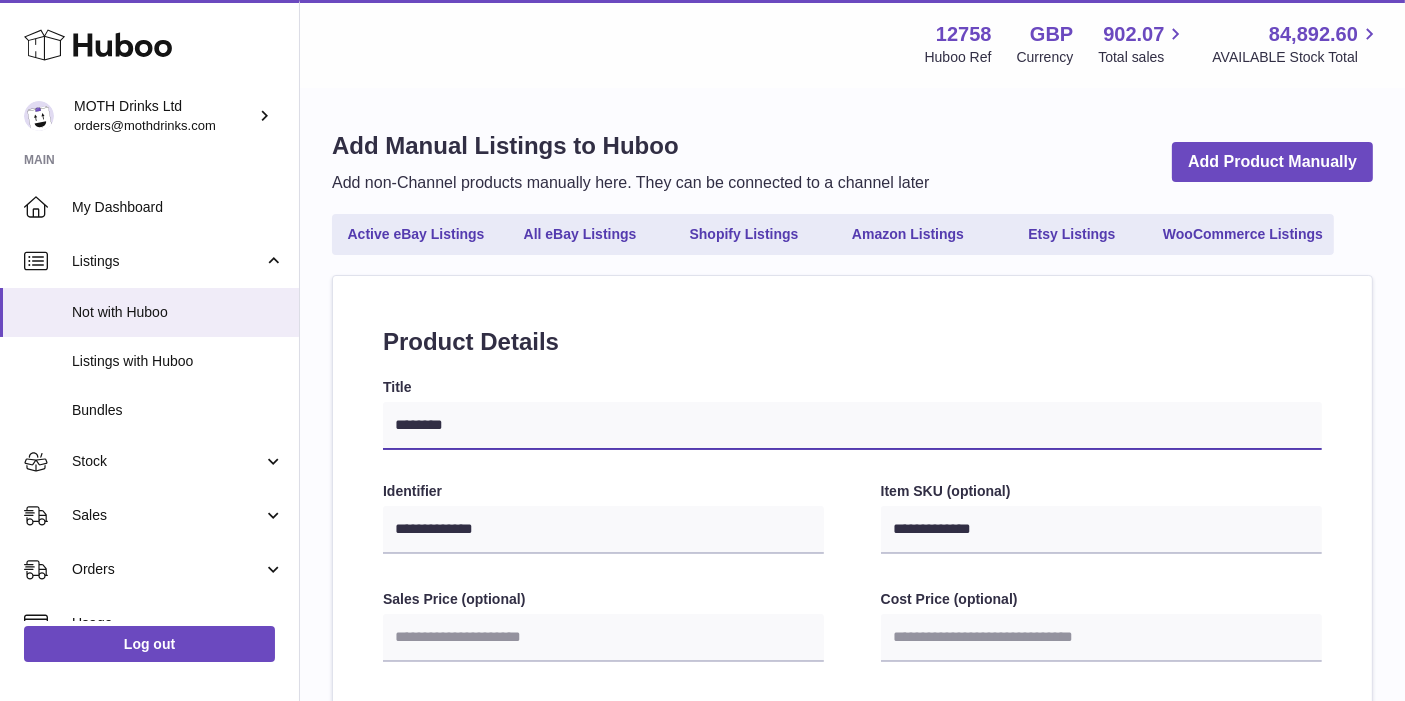 select 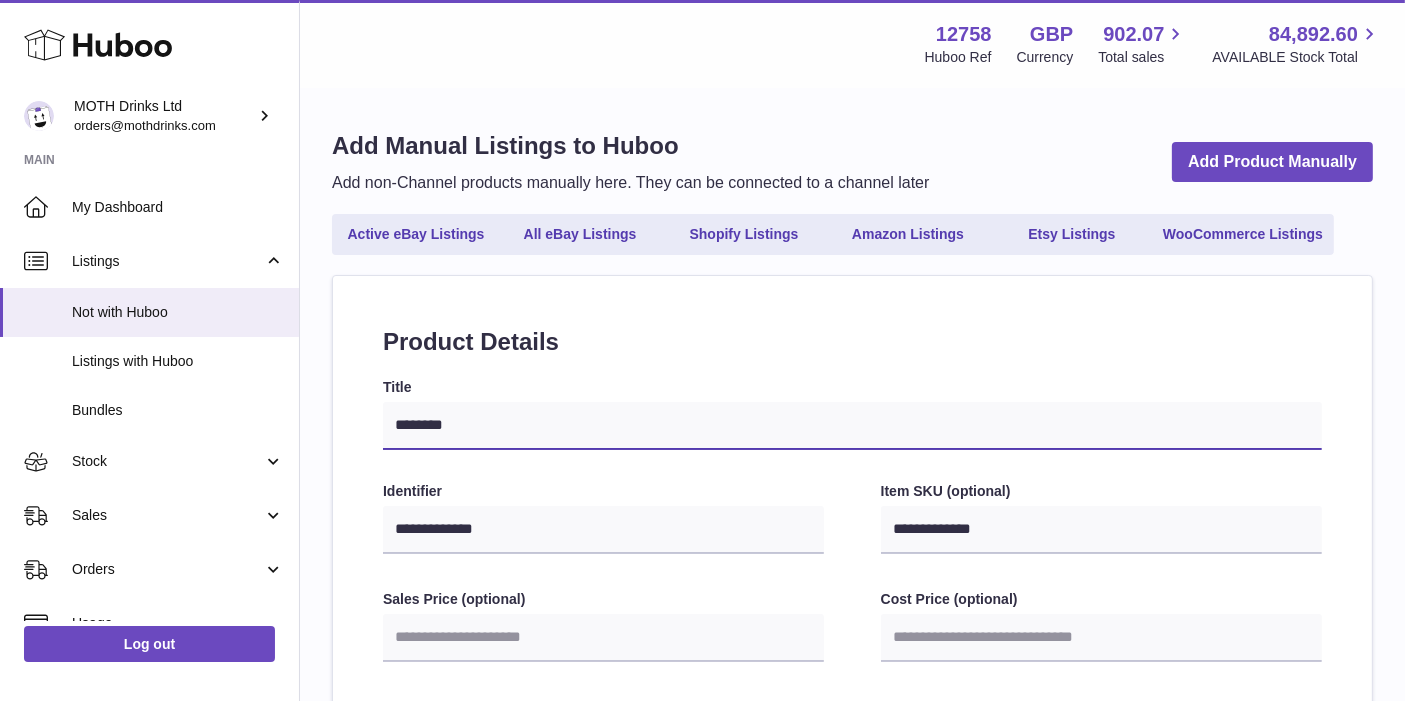 type on "*********" 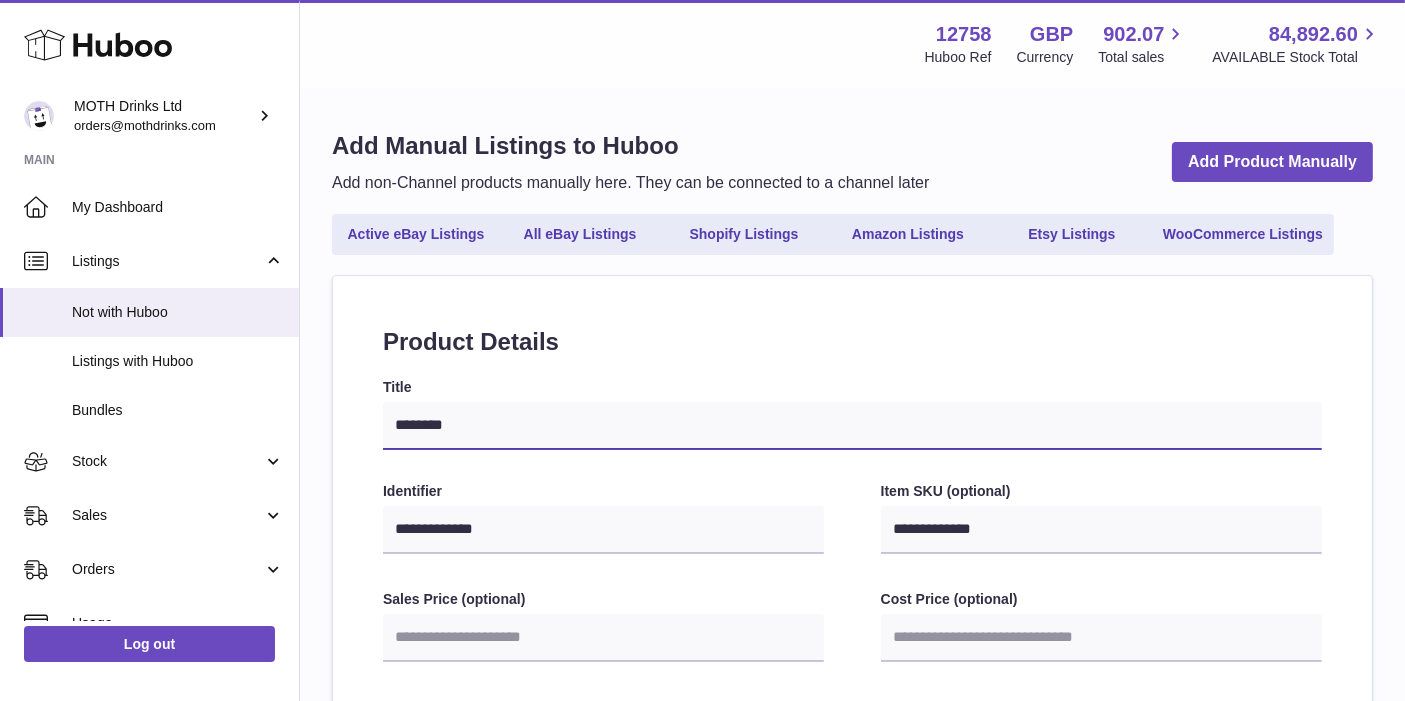 select 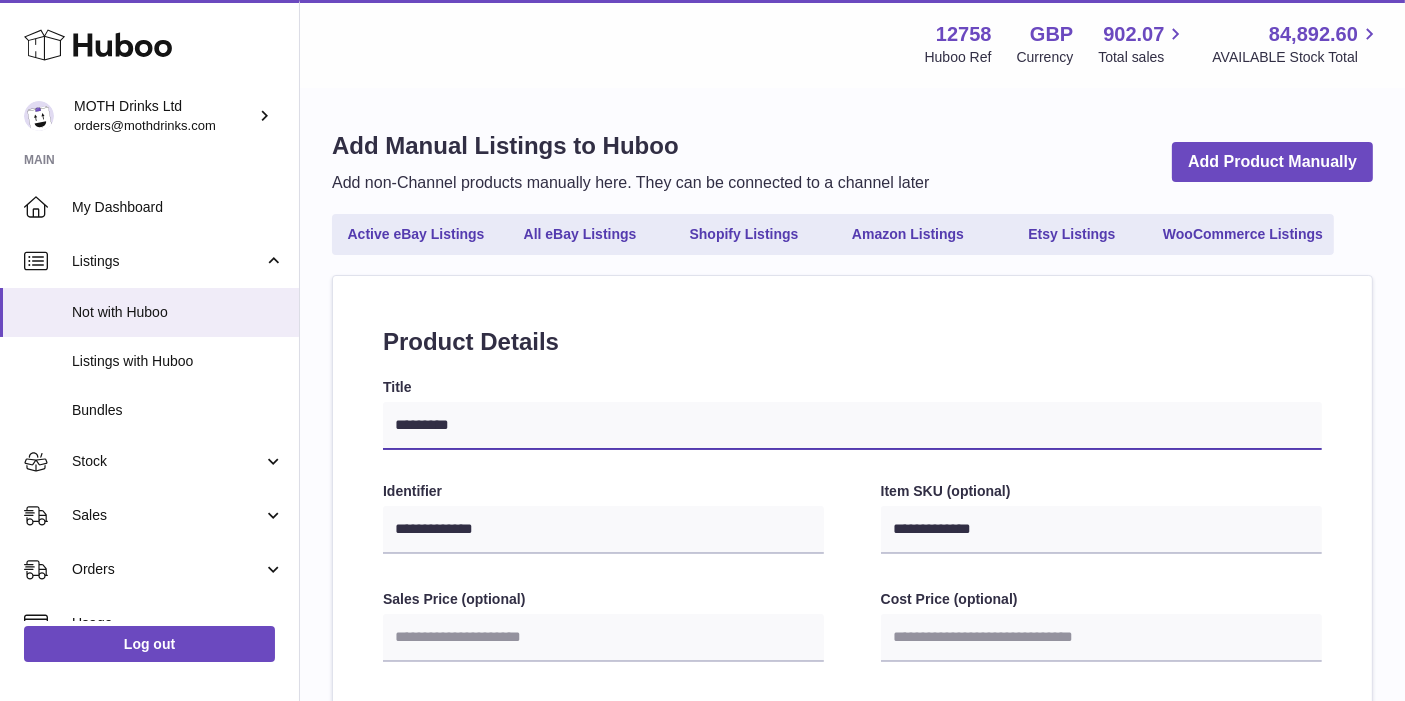 type on "**********" 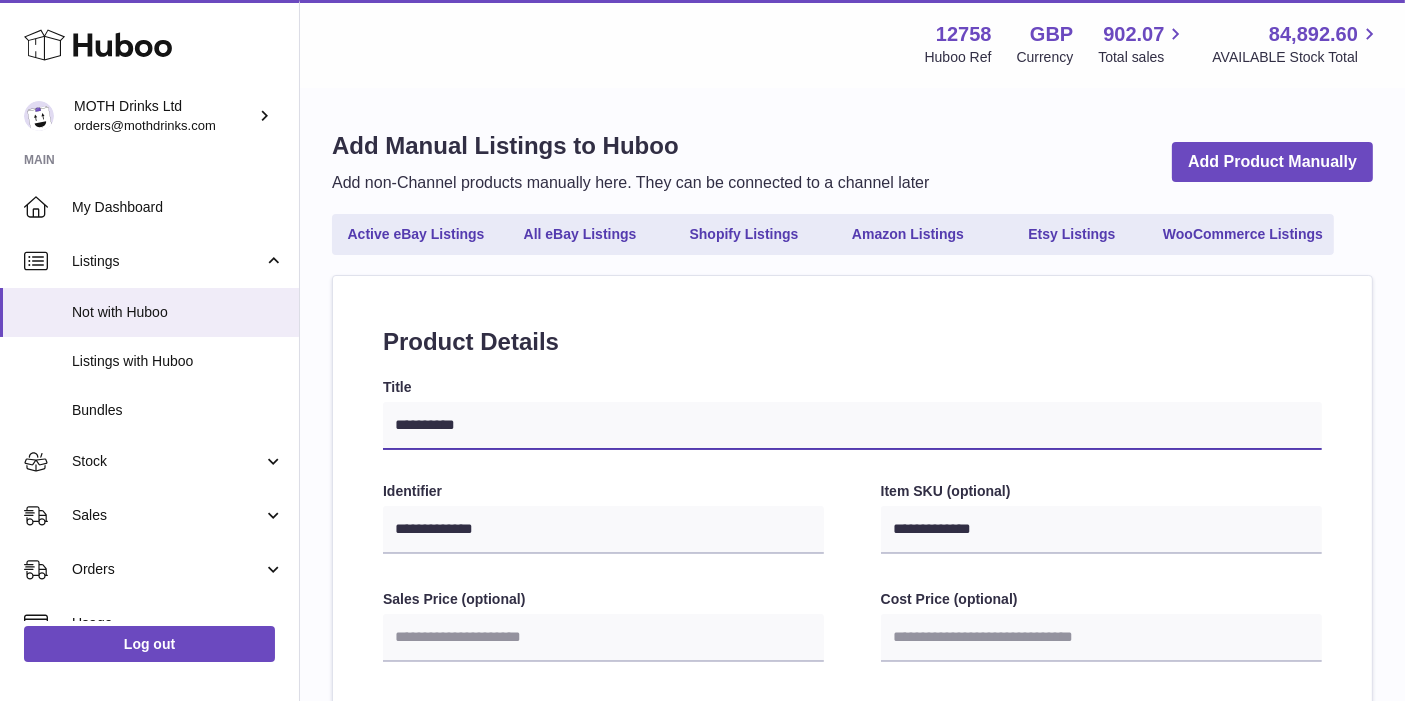 select 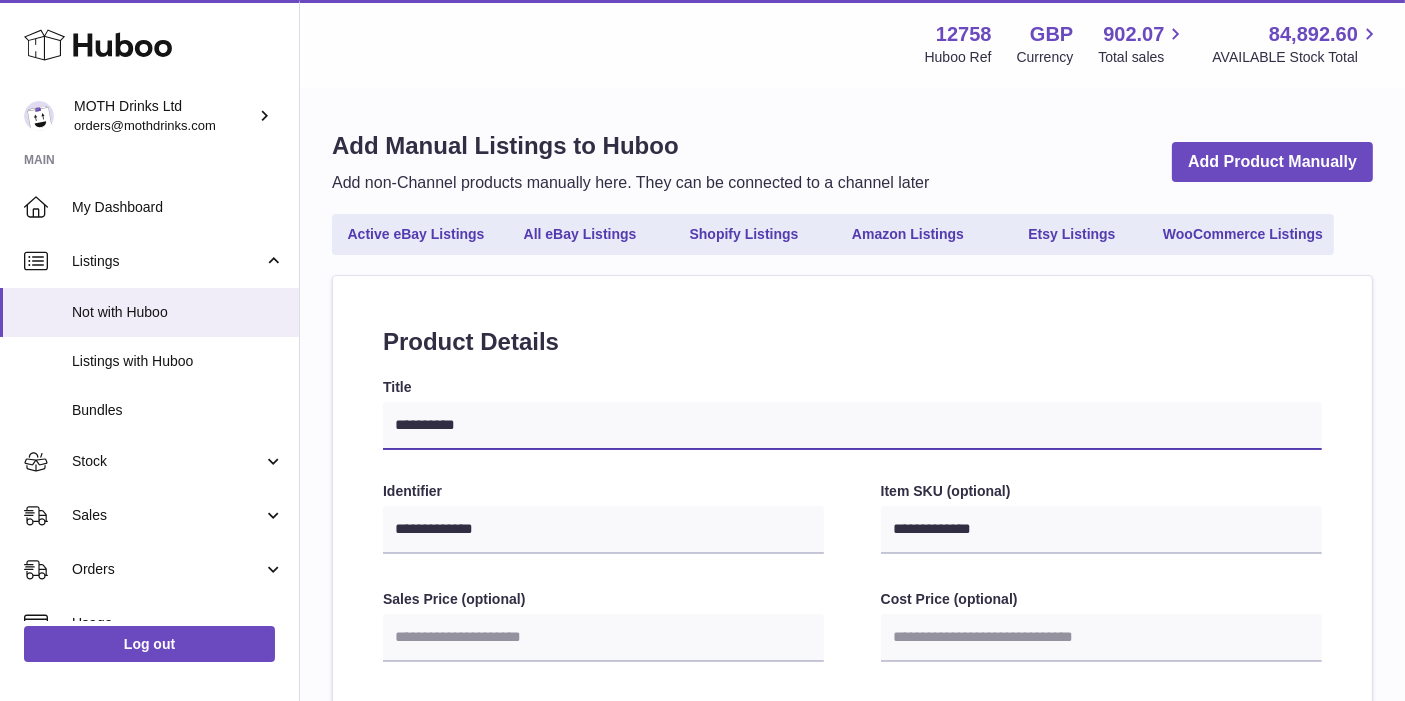 type on "**********" 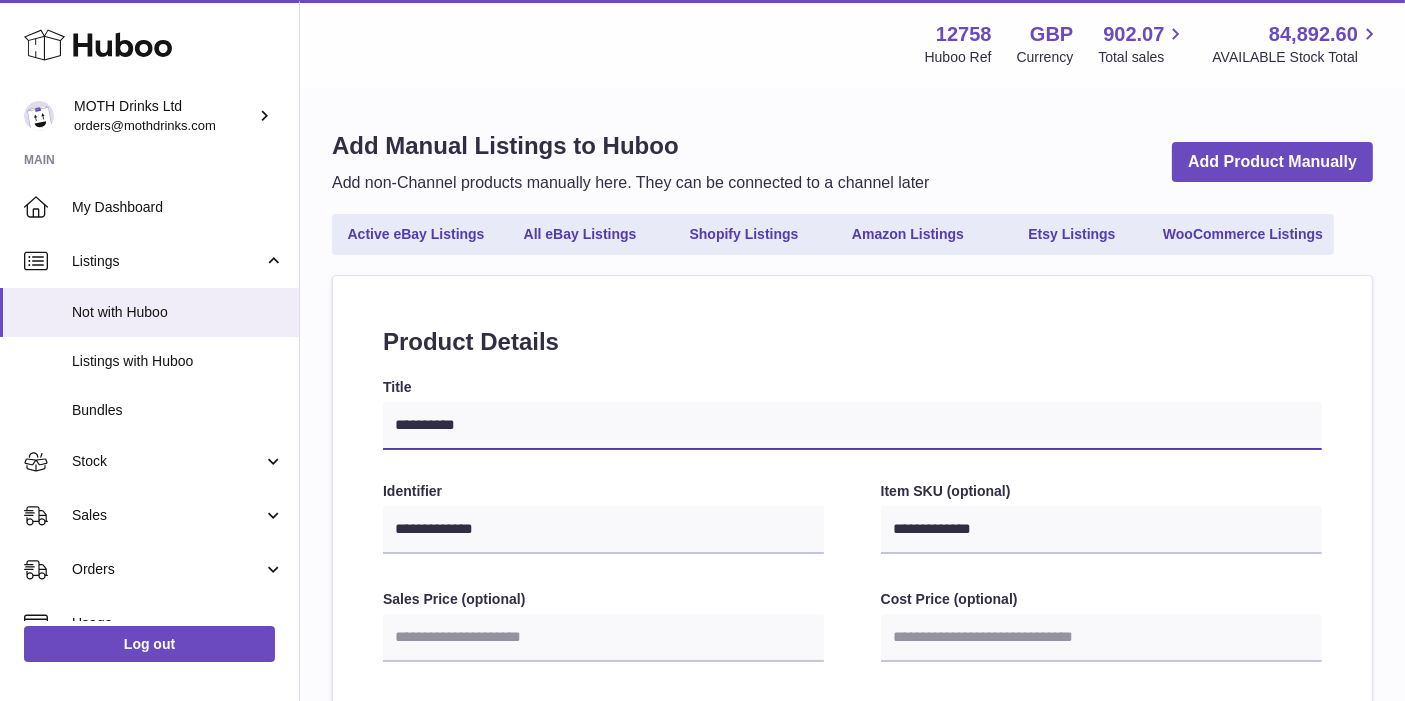 select 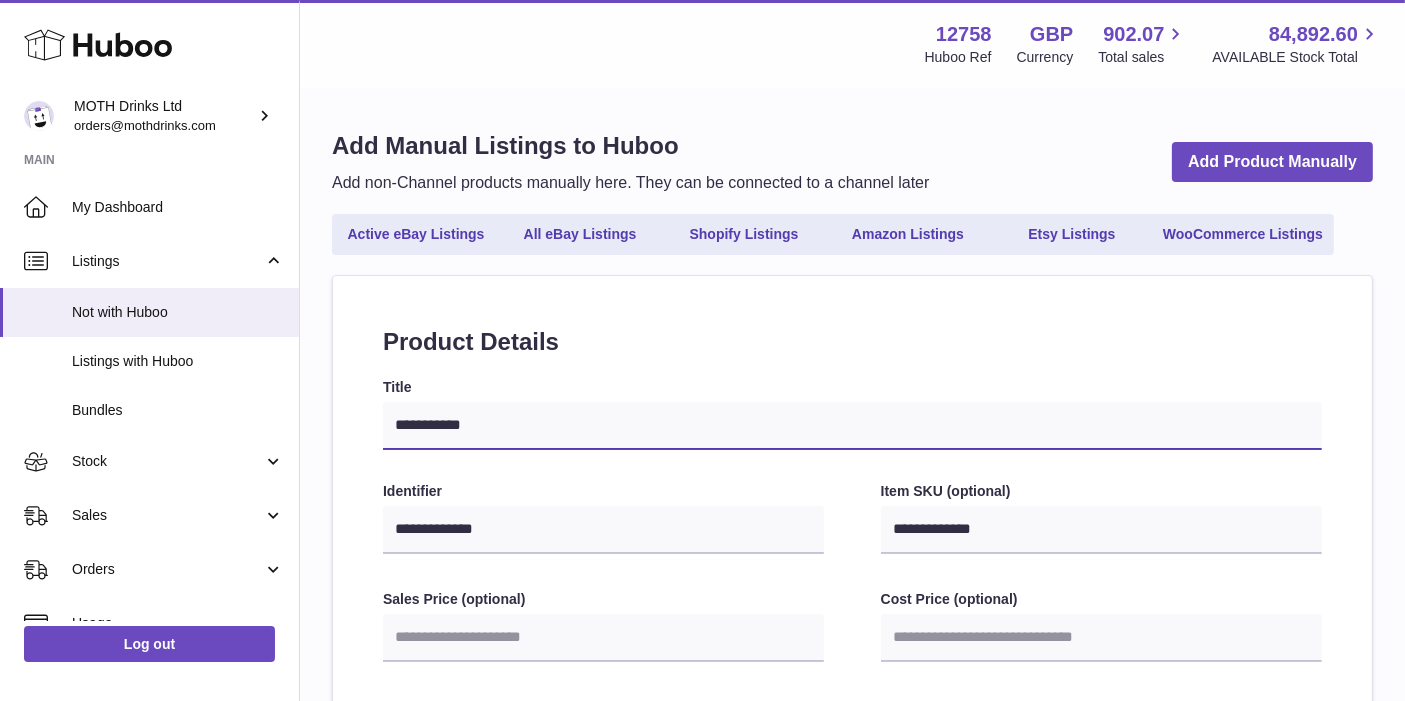 type on "**********" 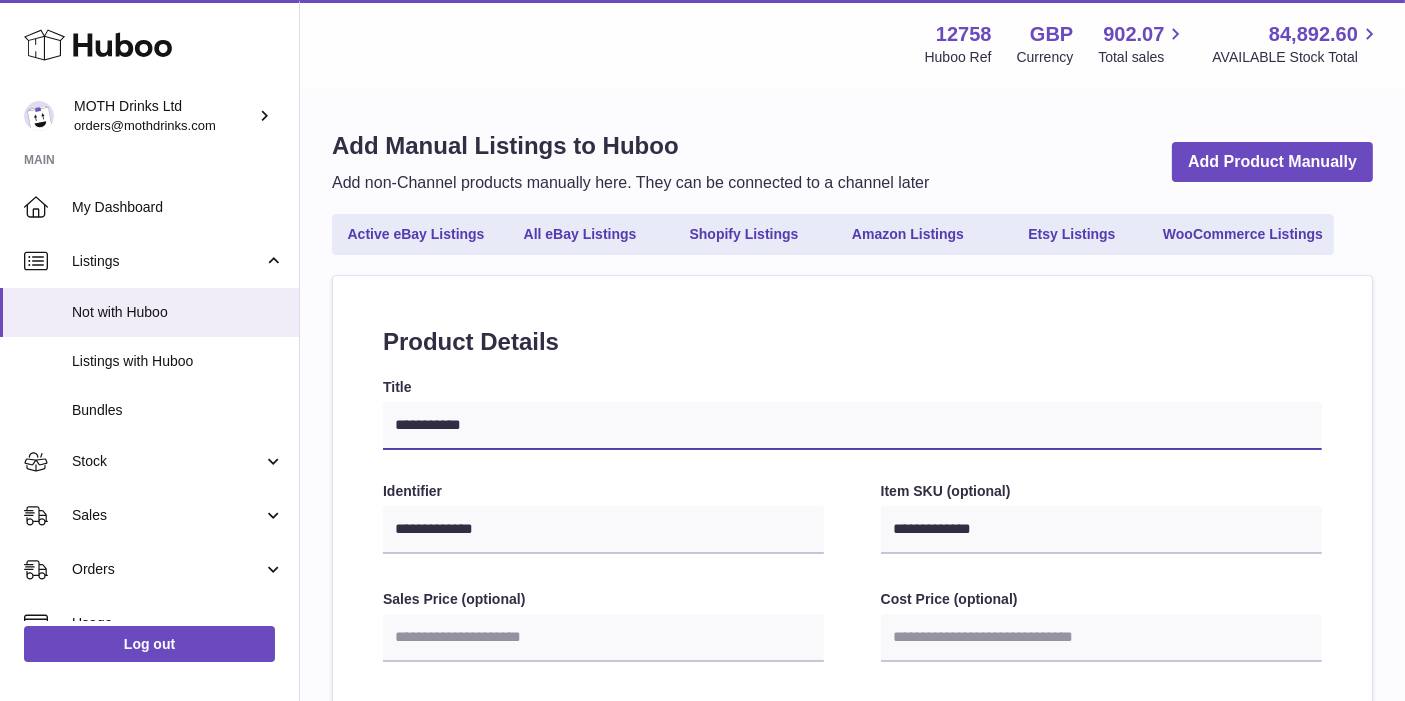 select 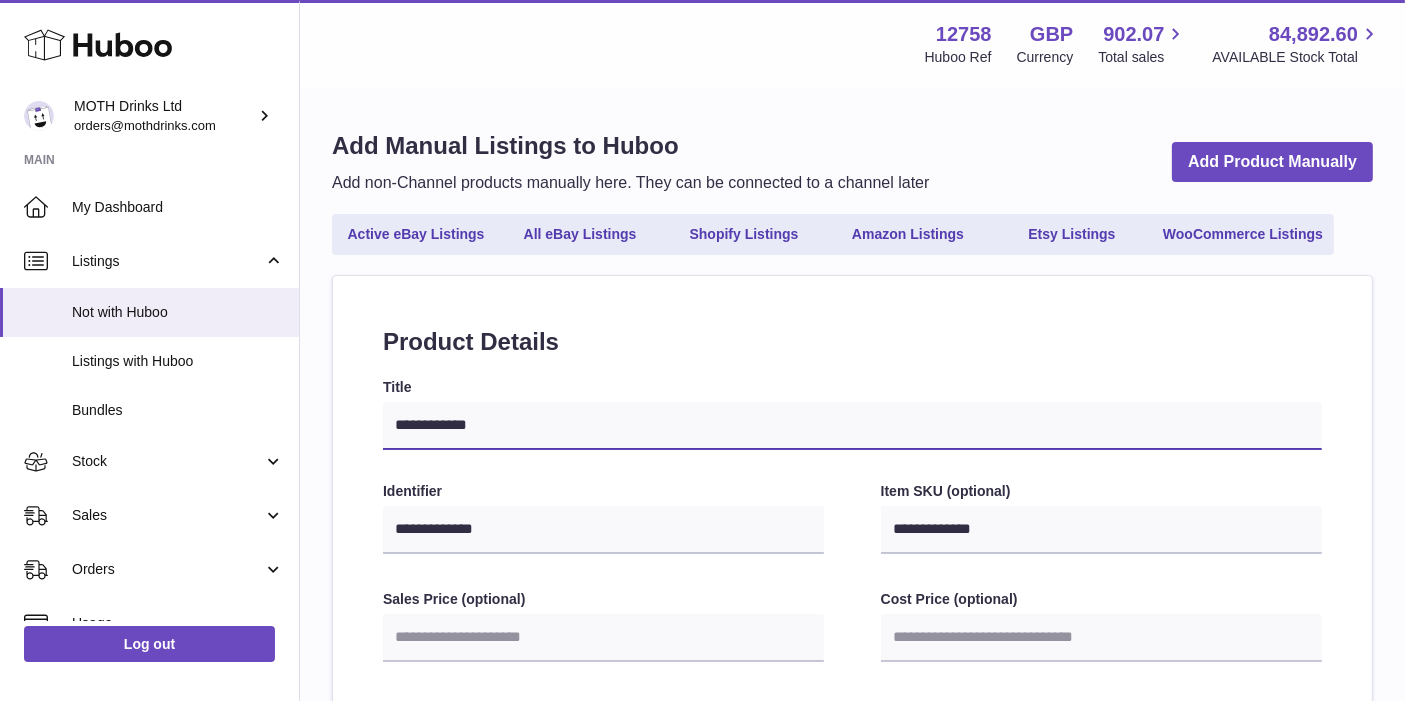 type on "**********" 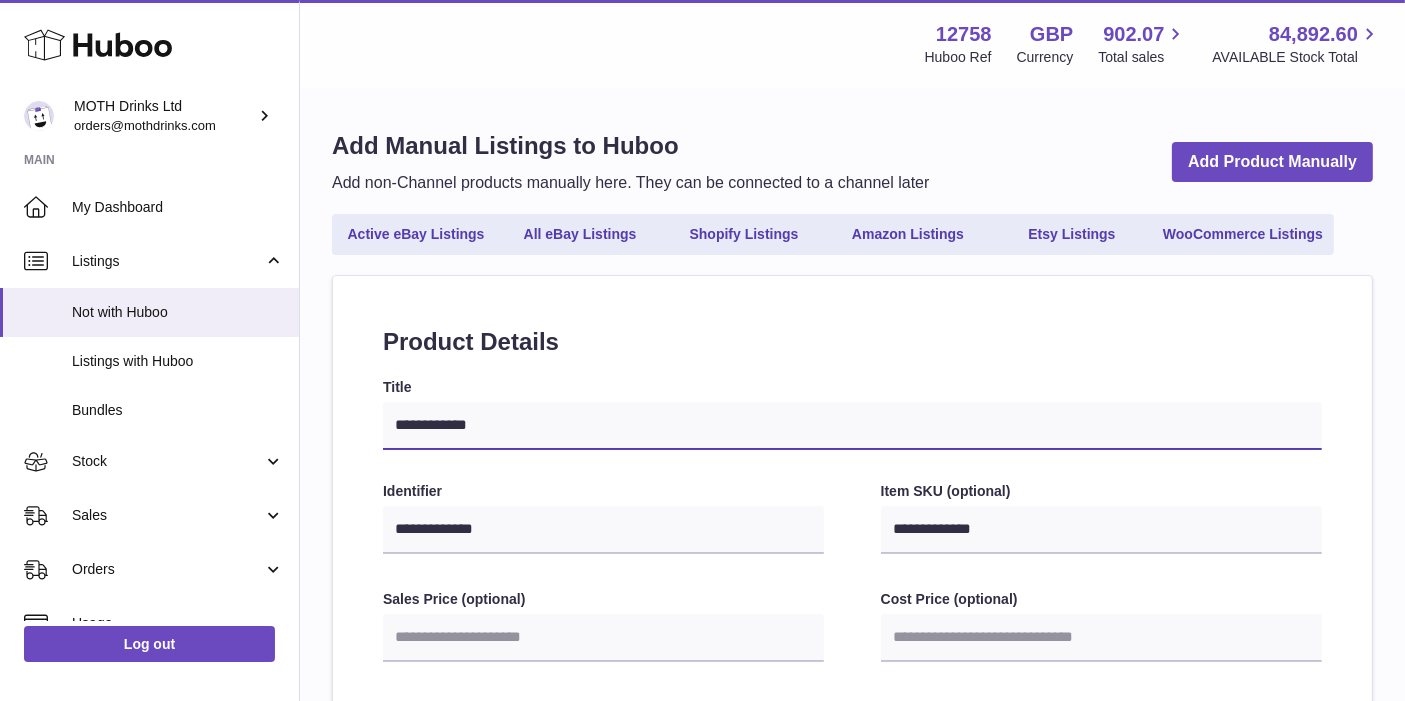 select 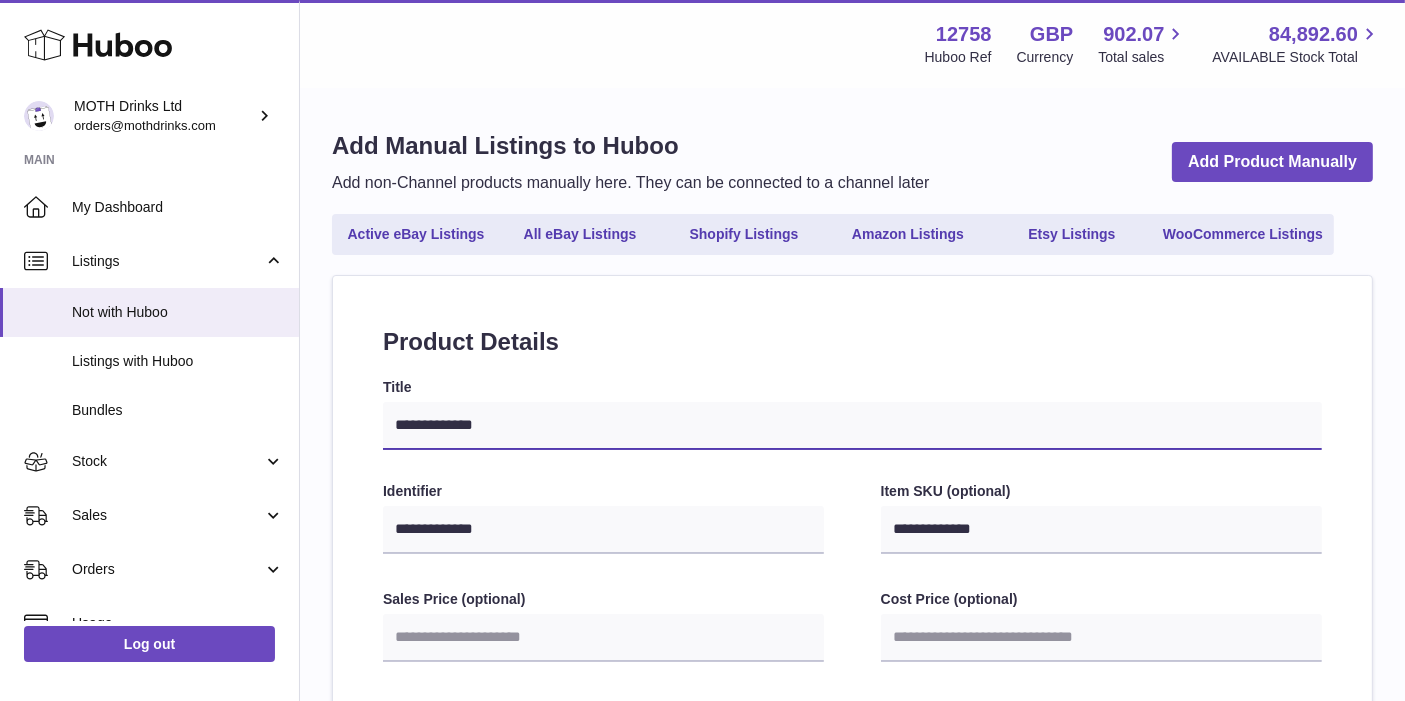 type on "**********" 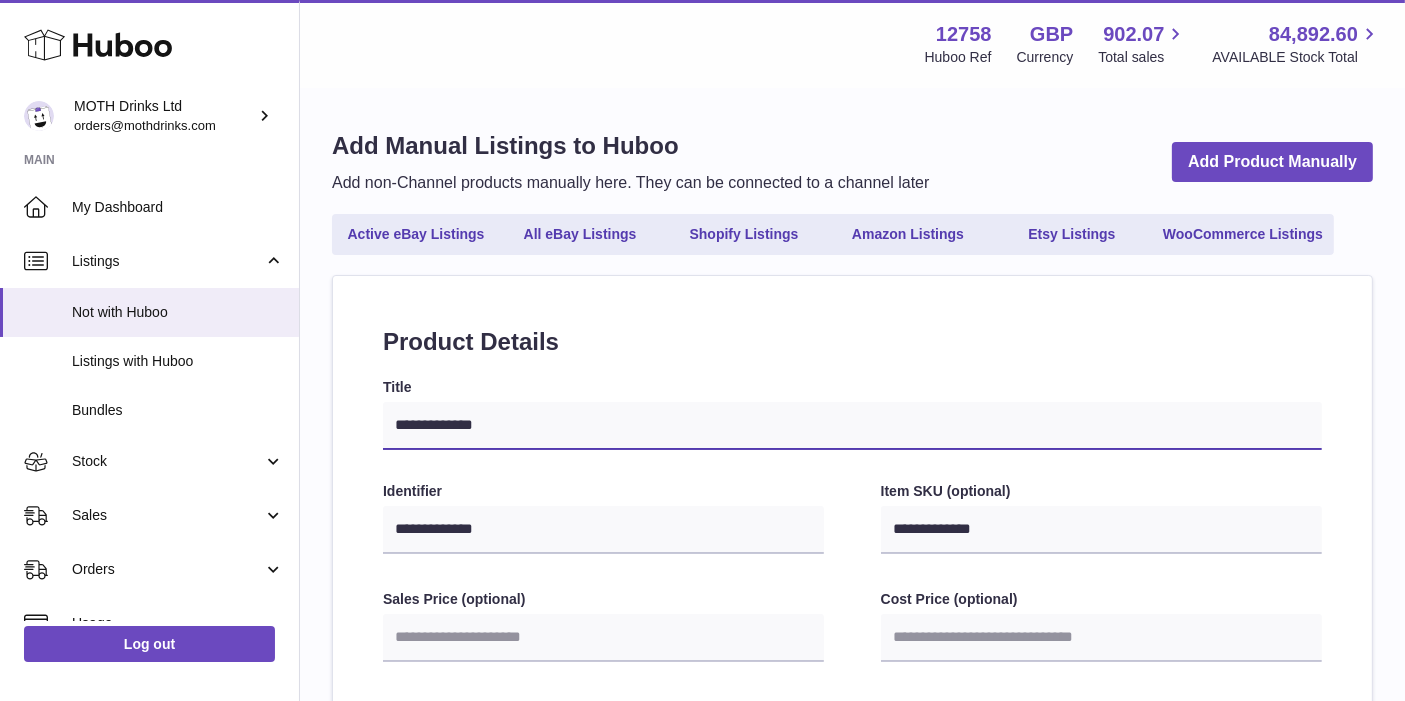 select 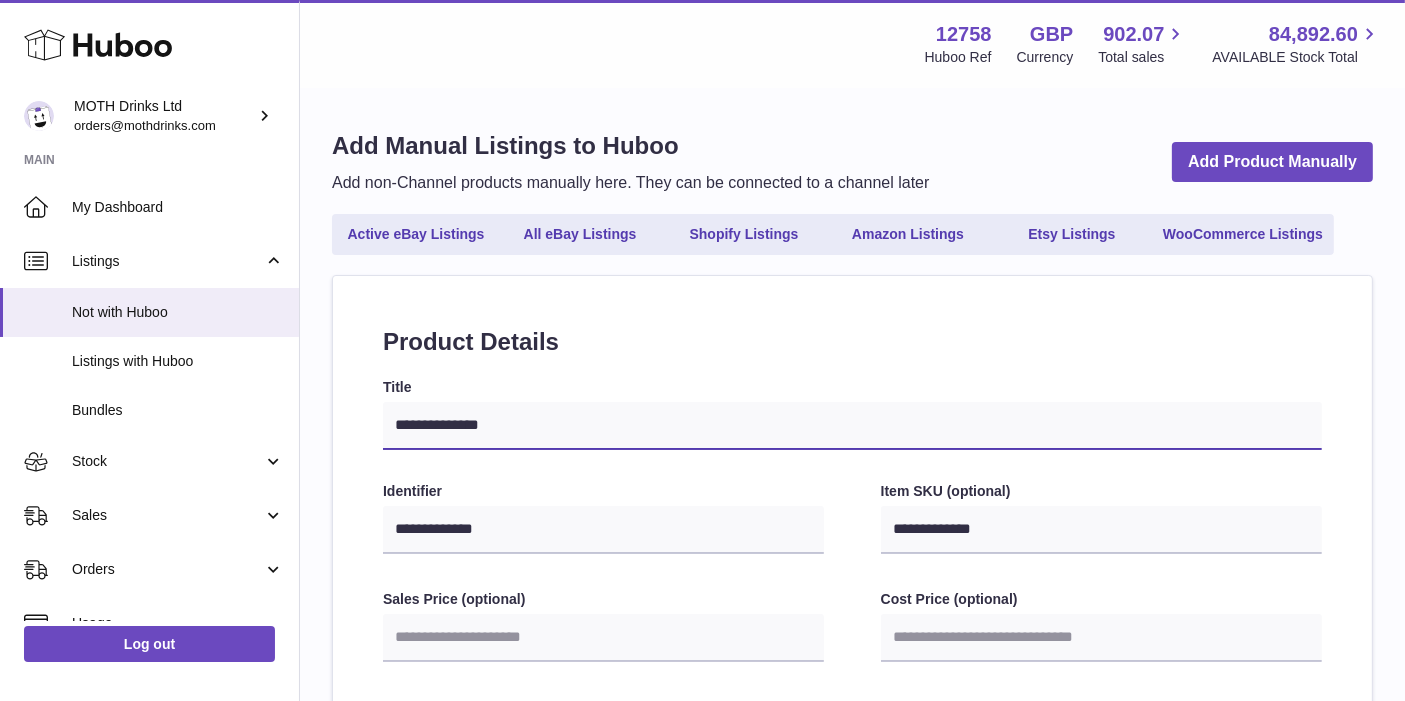 type on "**********" 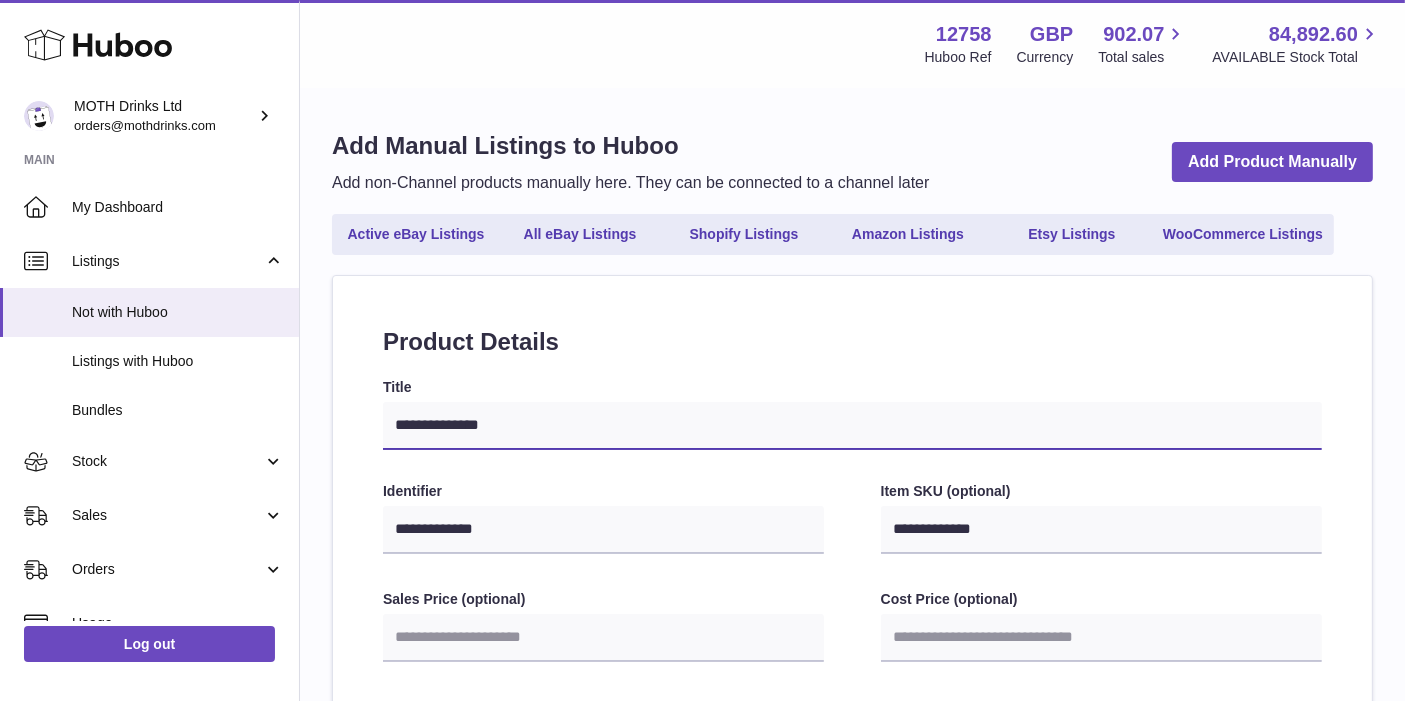 select 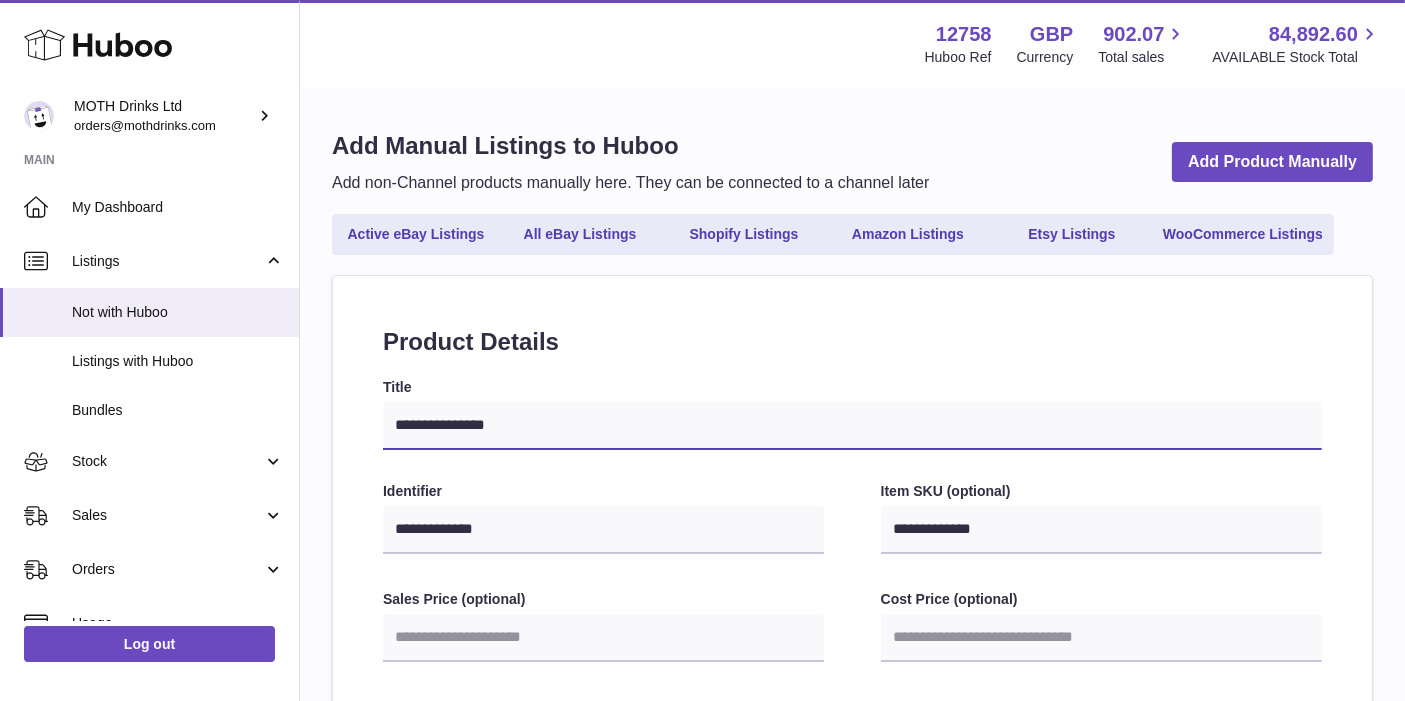 type on "**********" 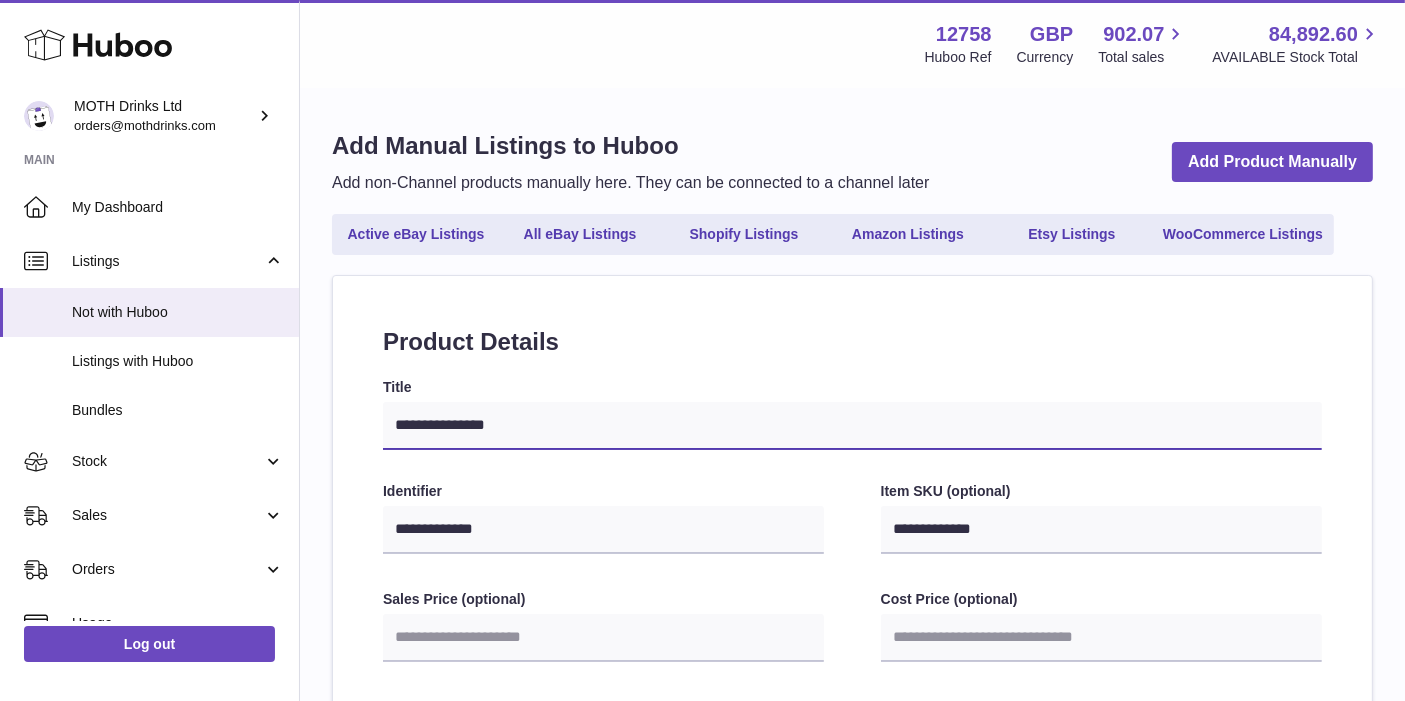 select 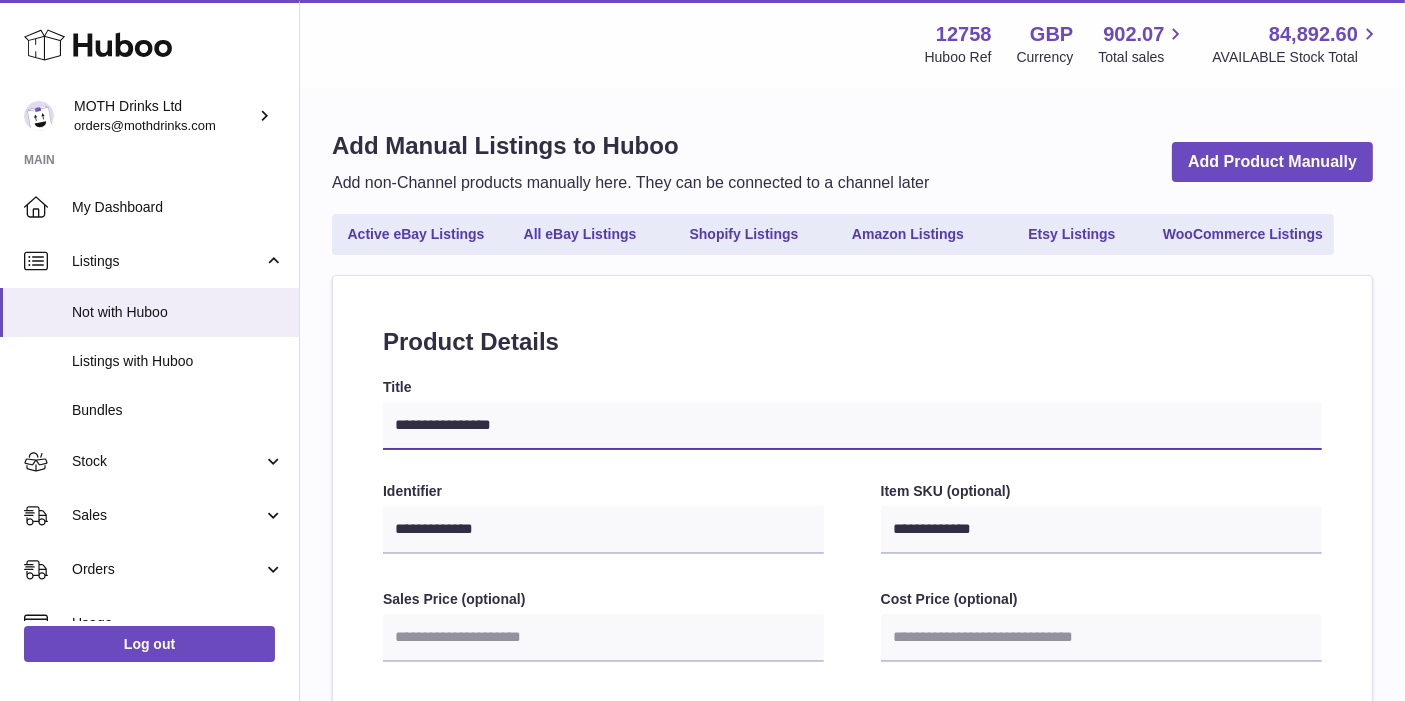 type on "**********" 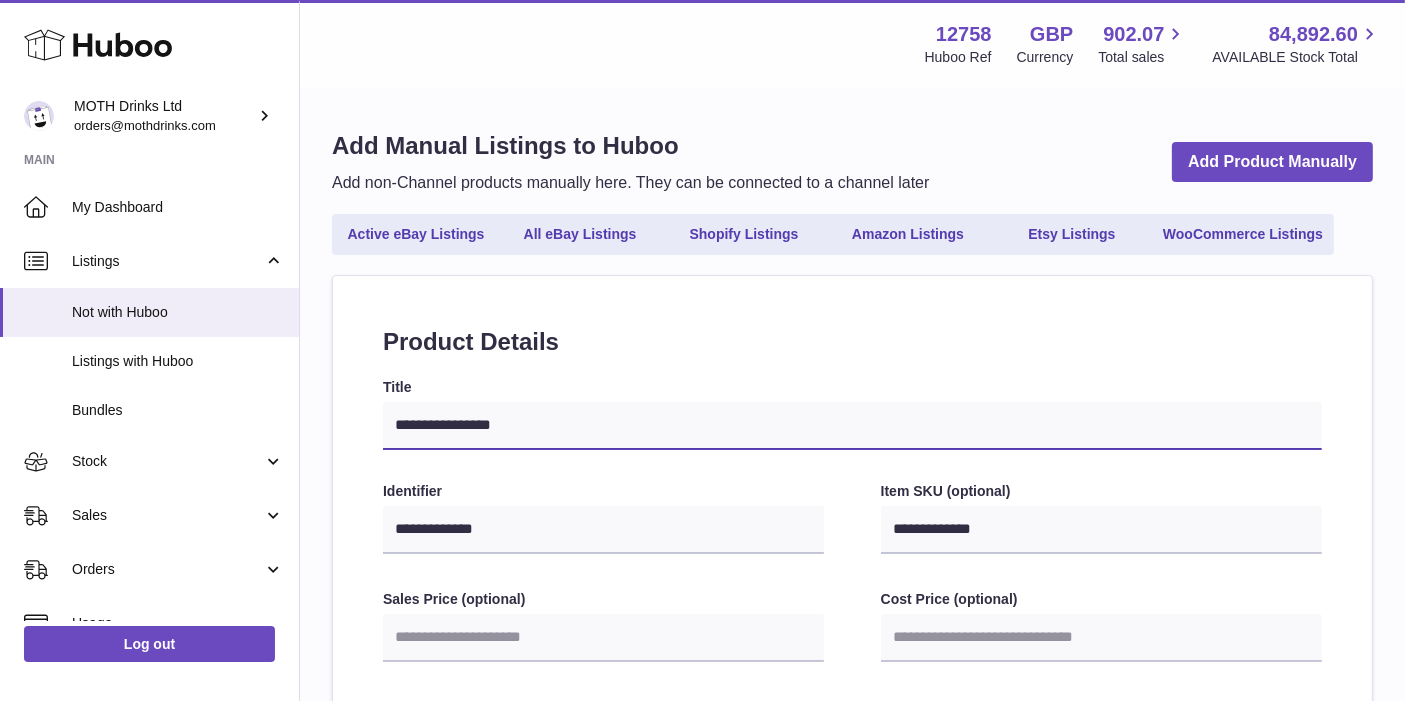select 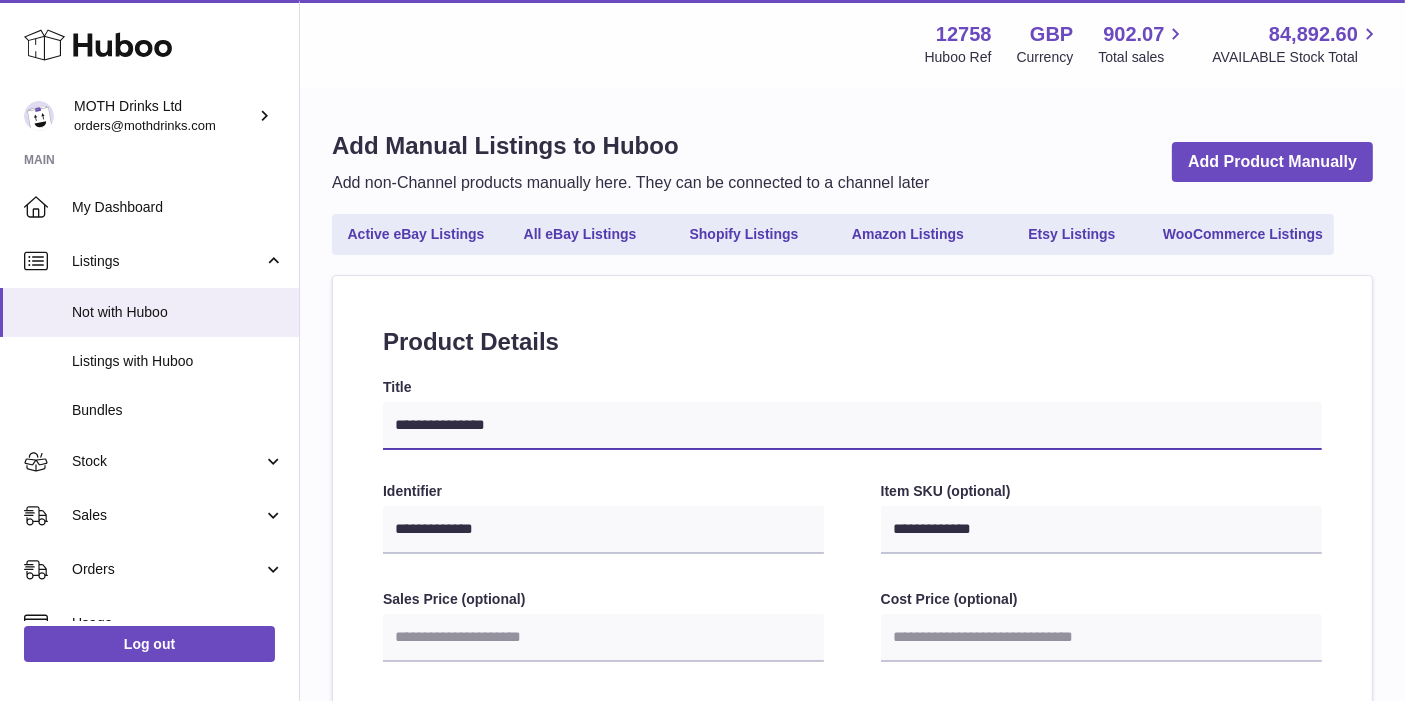 type on "**********" 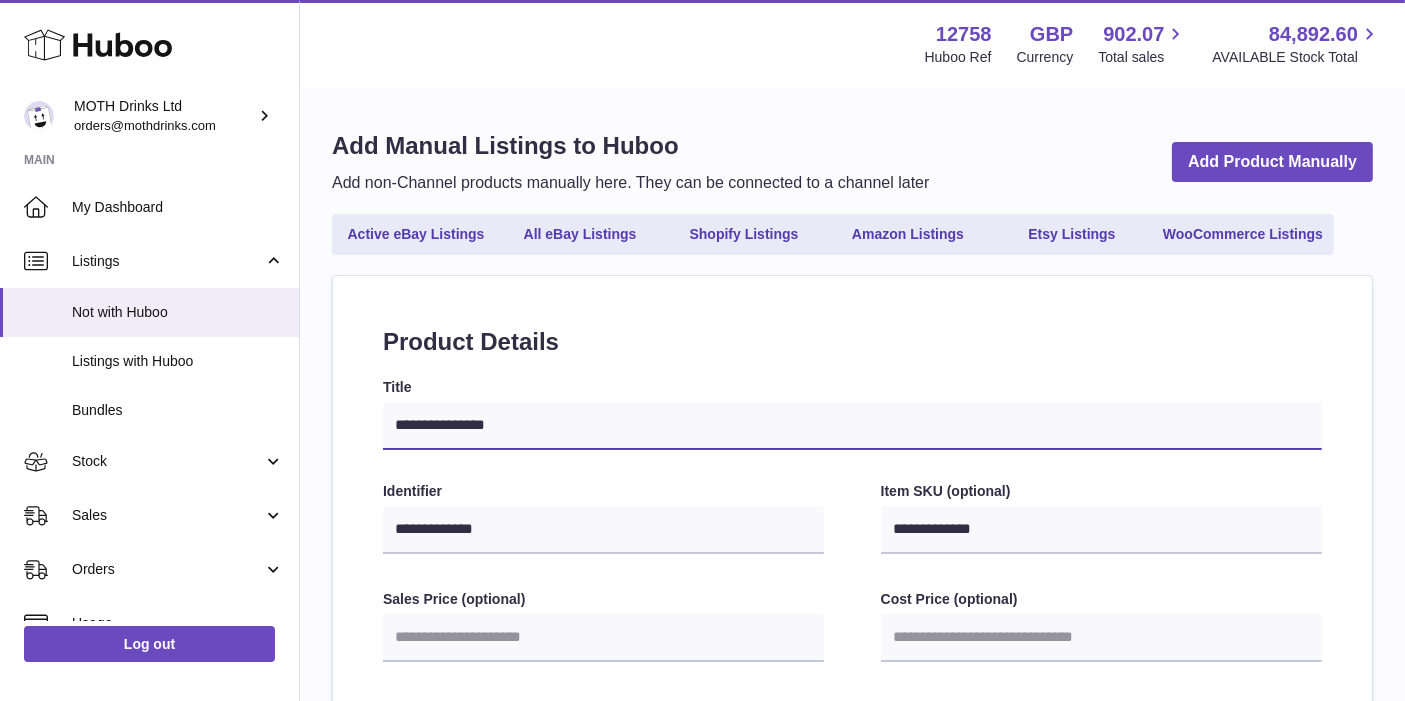 select 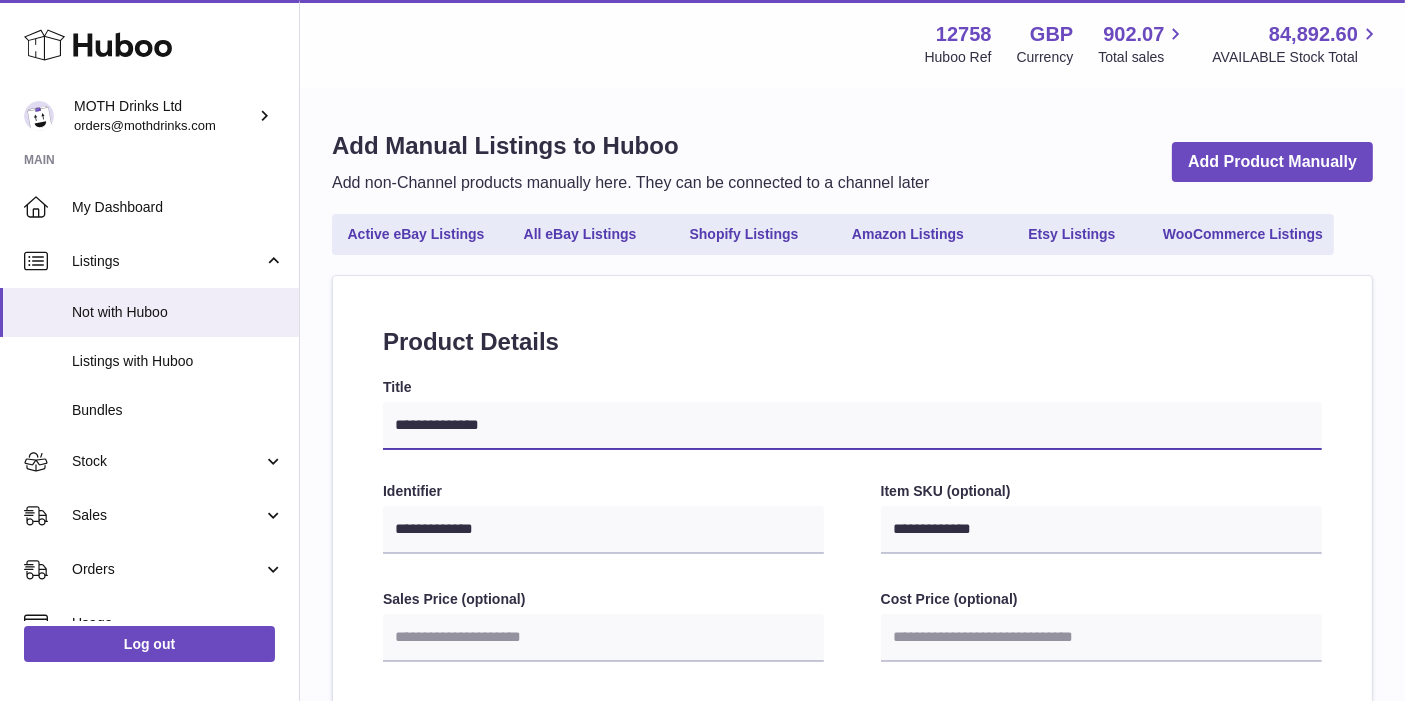 type on "**********" 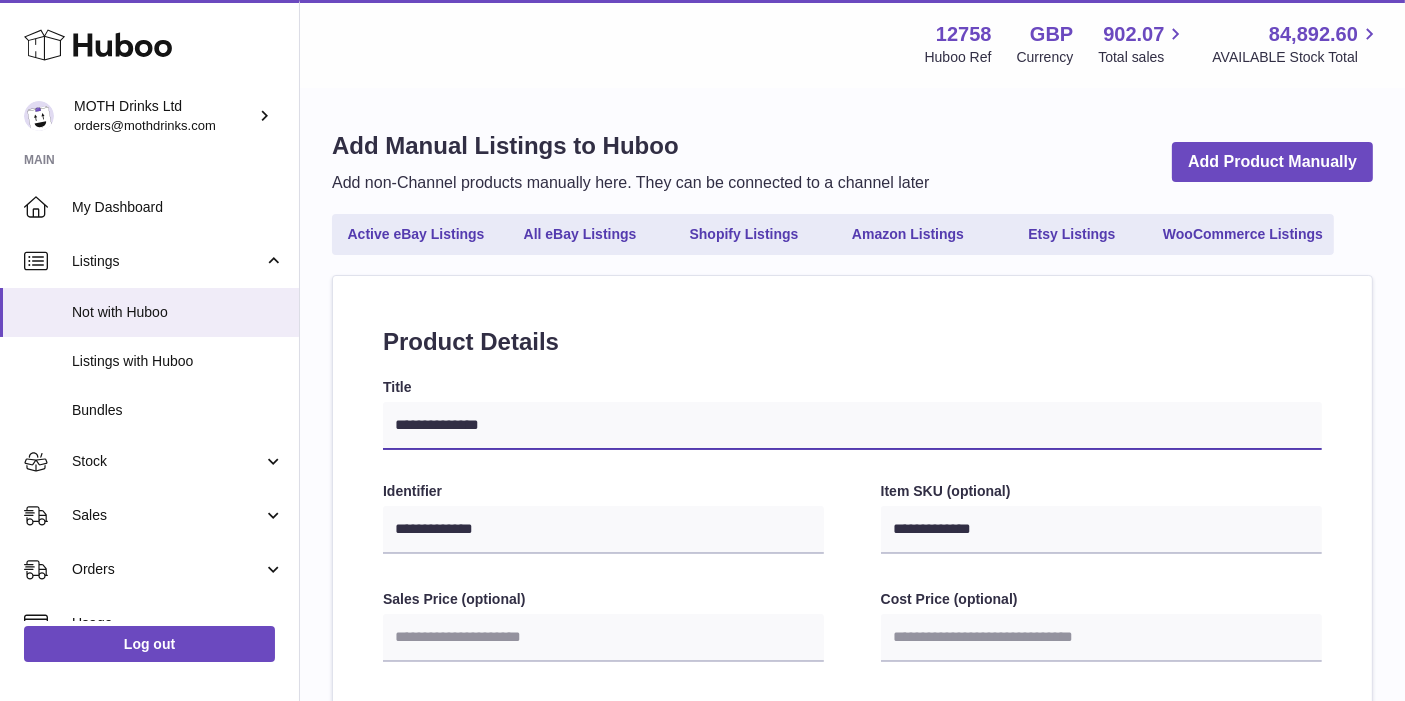 select 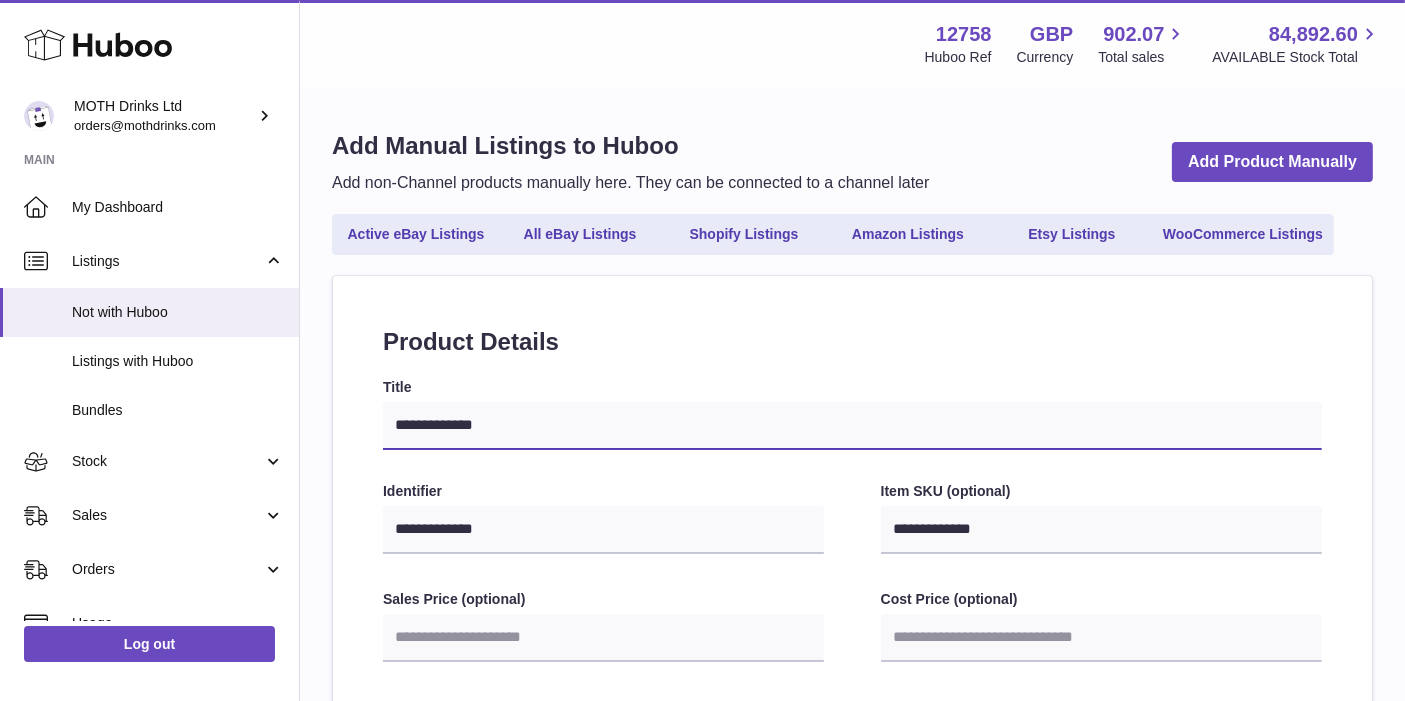 select 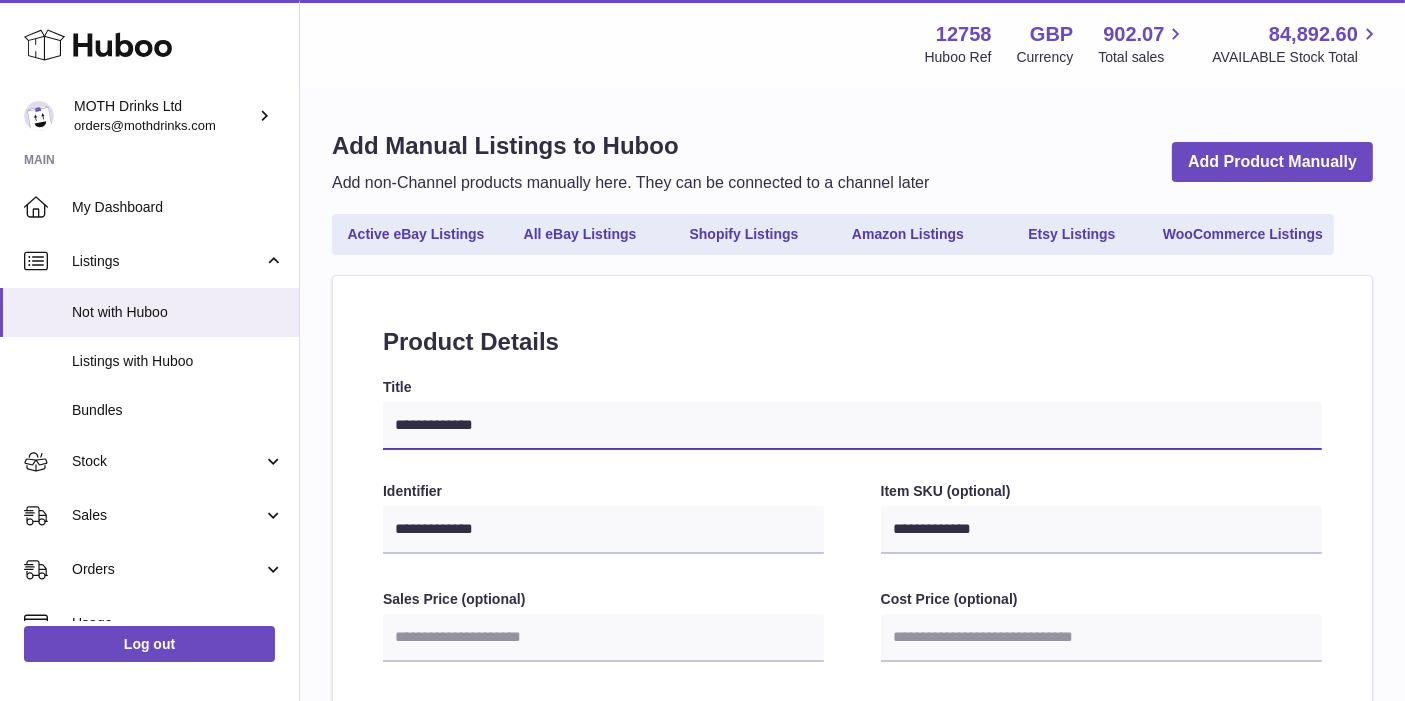 type on "**********" 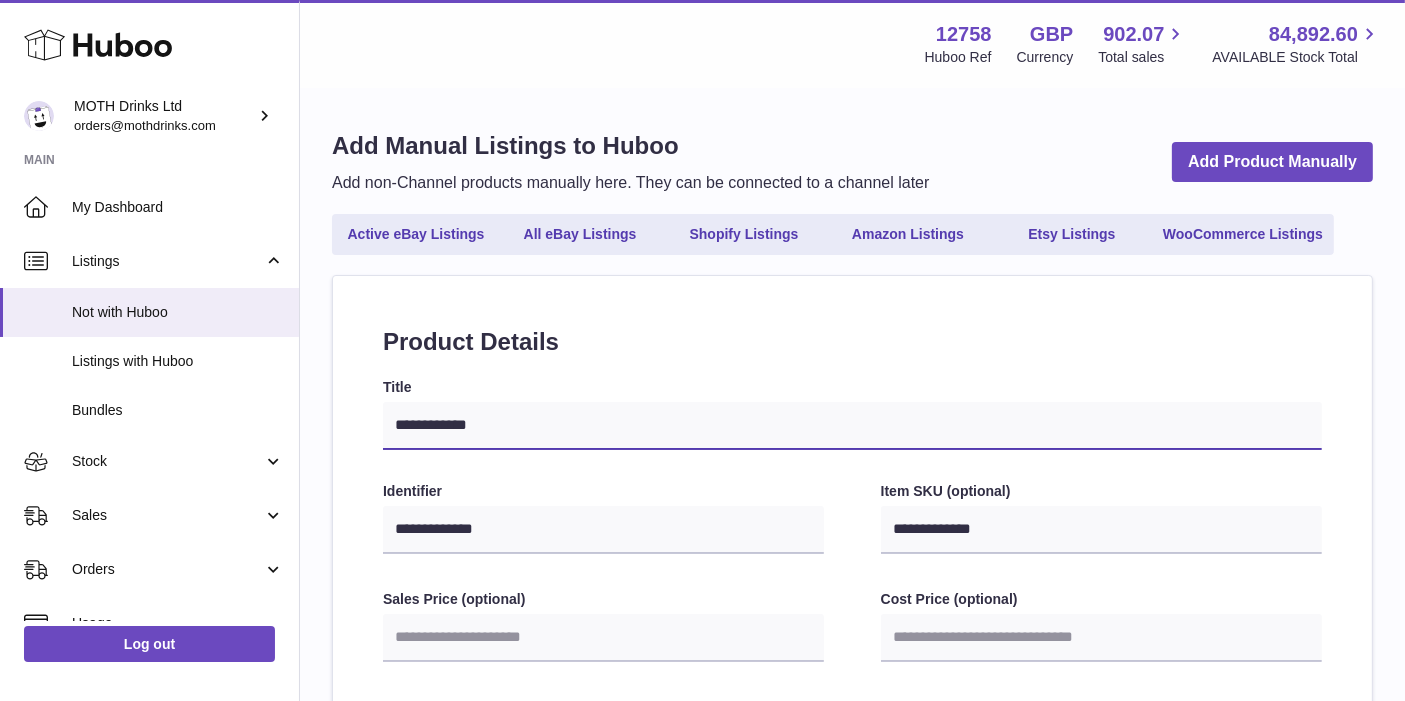 type on "**********" 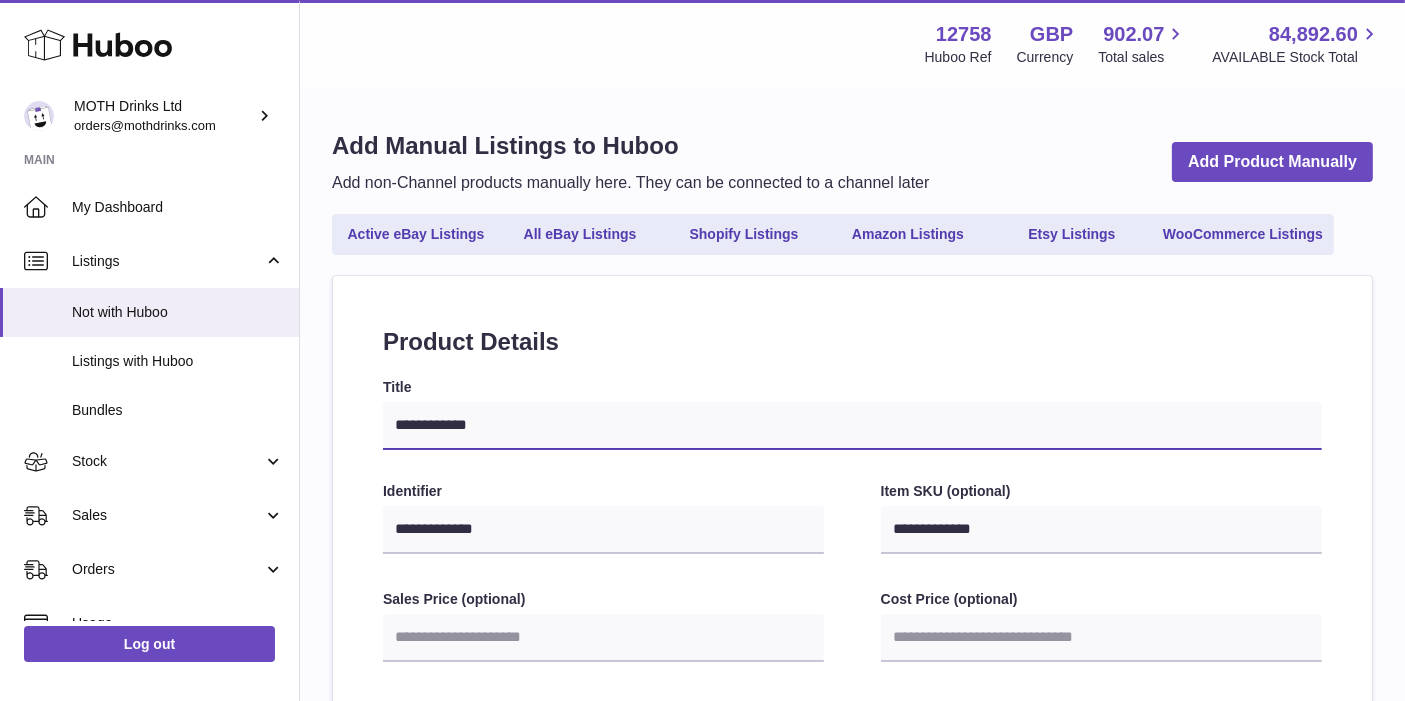 select 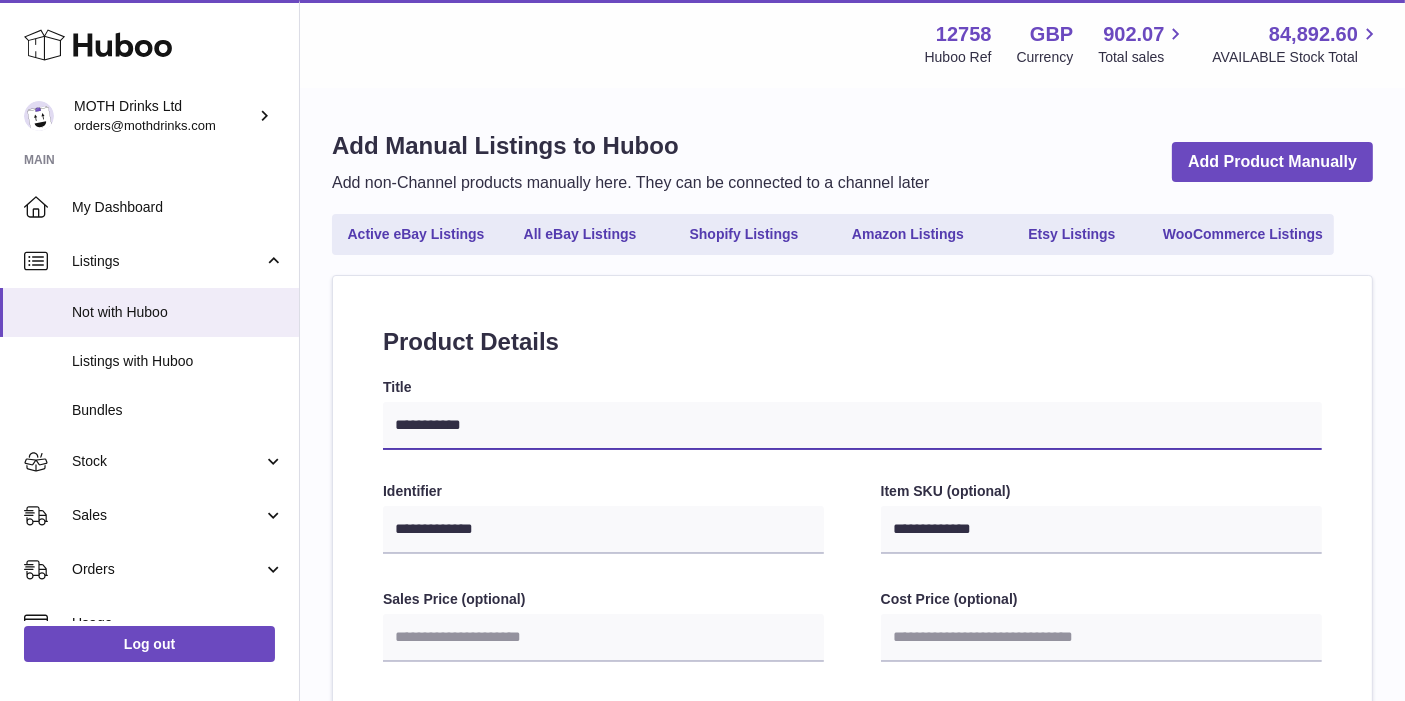 type on "**********" 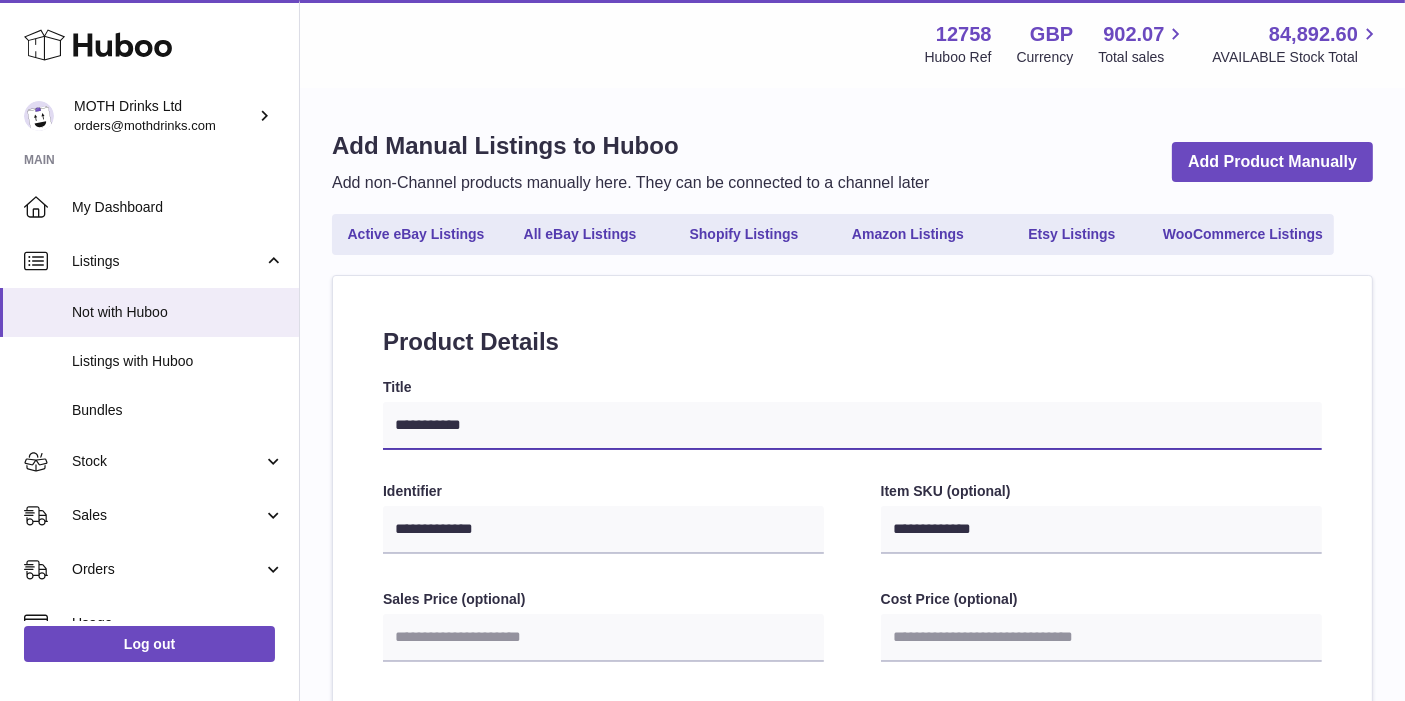 select 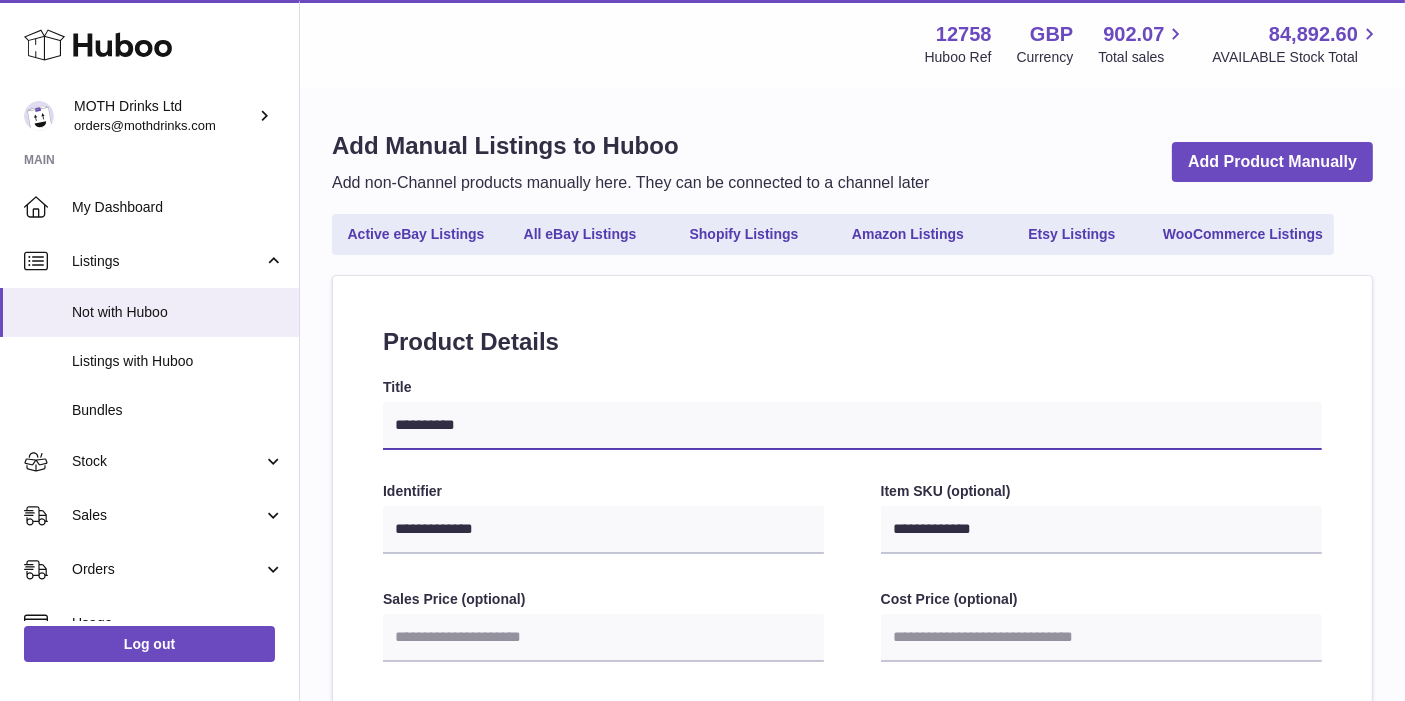 select 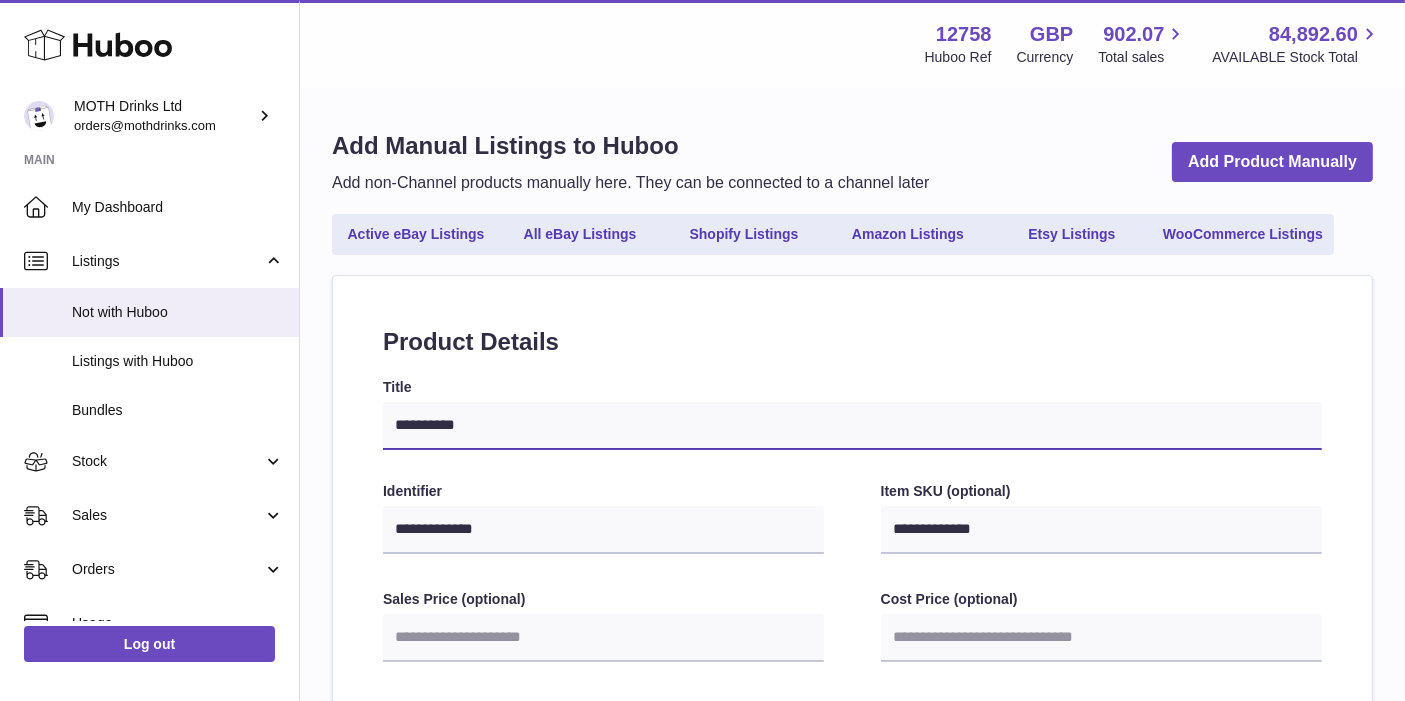 type on "*********" 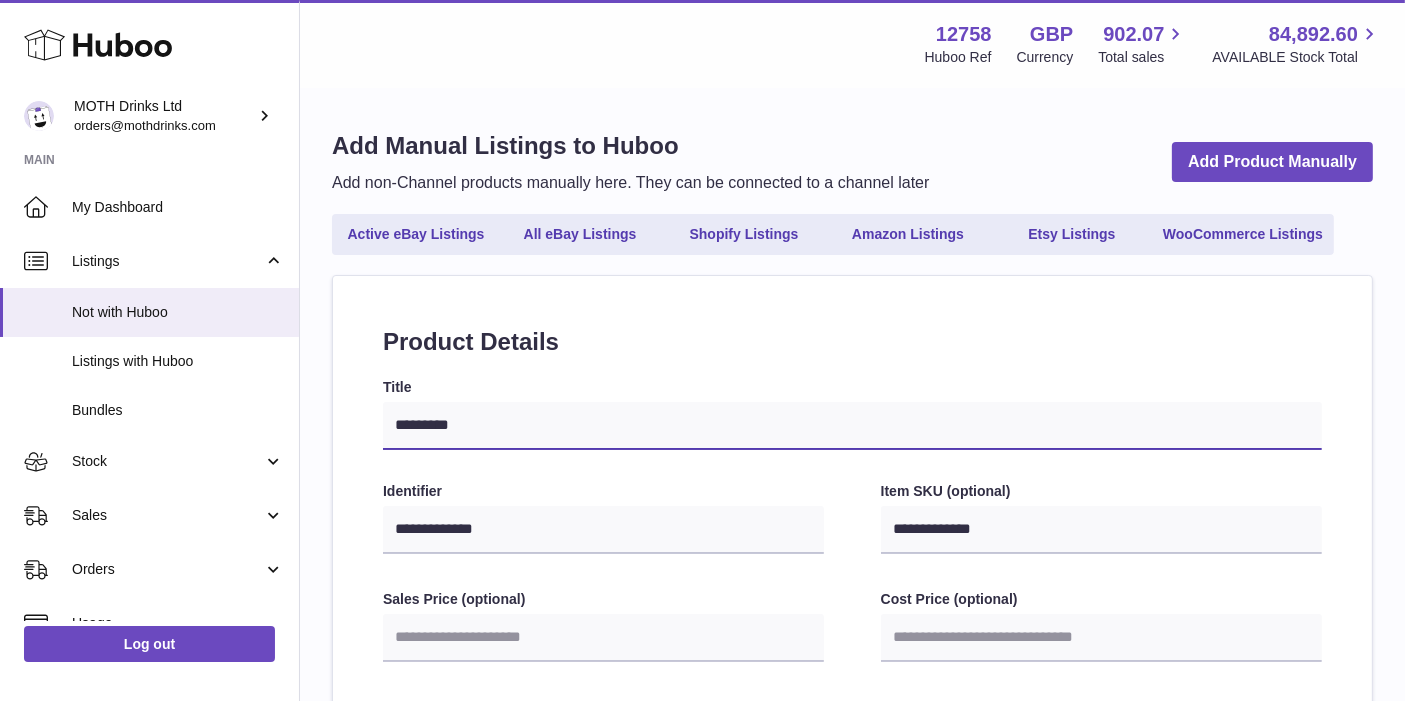 type on "********" 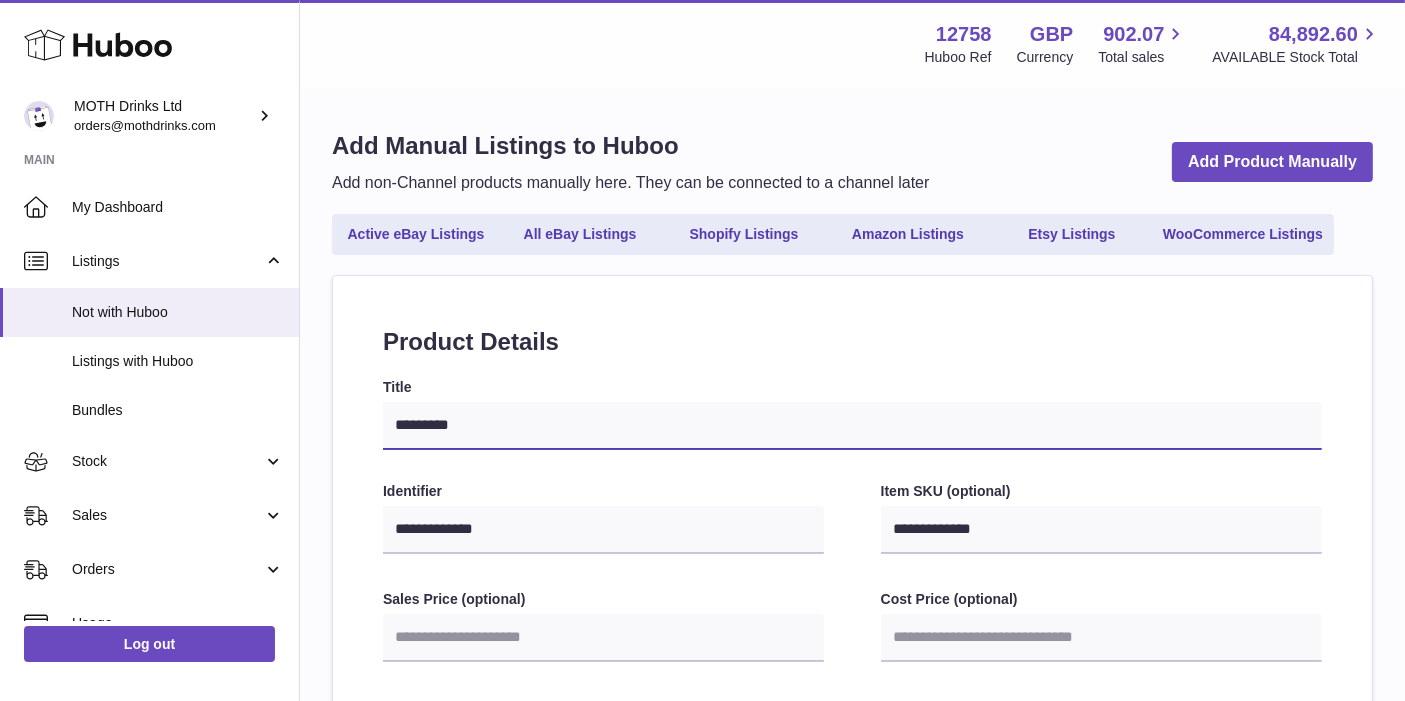 select 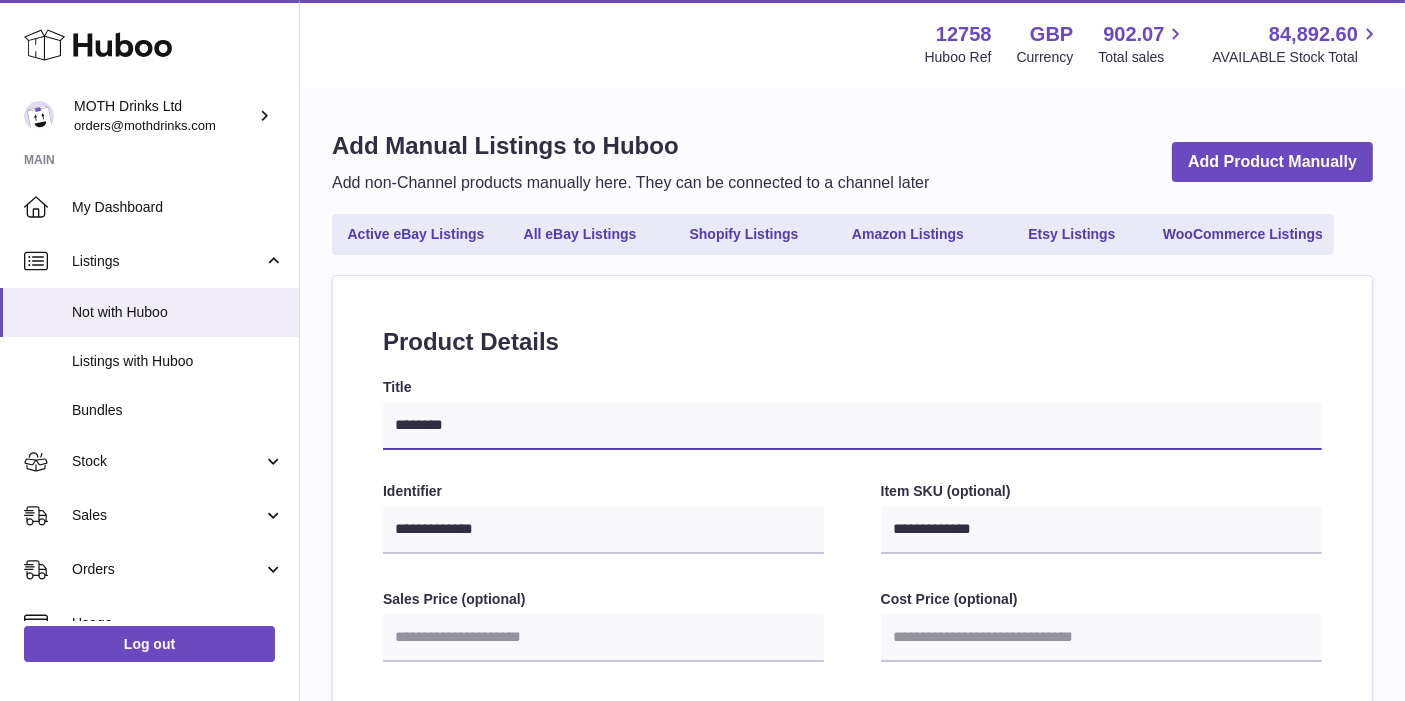 type on "*******" 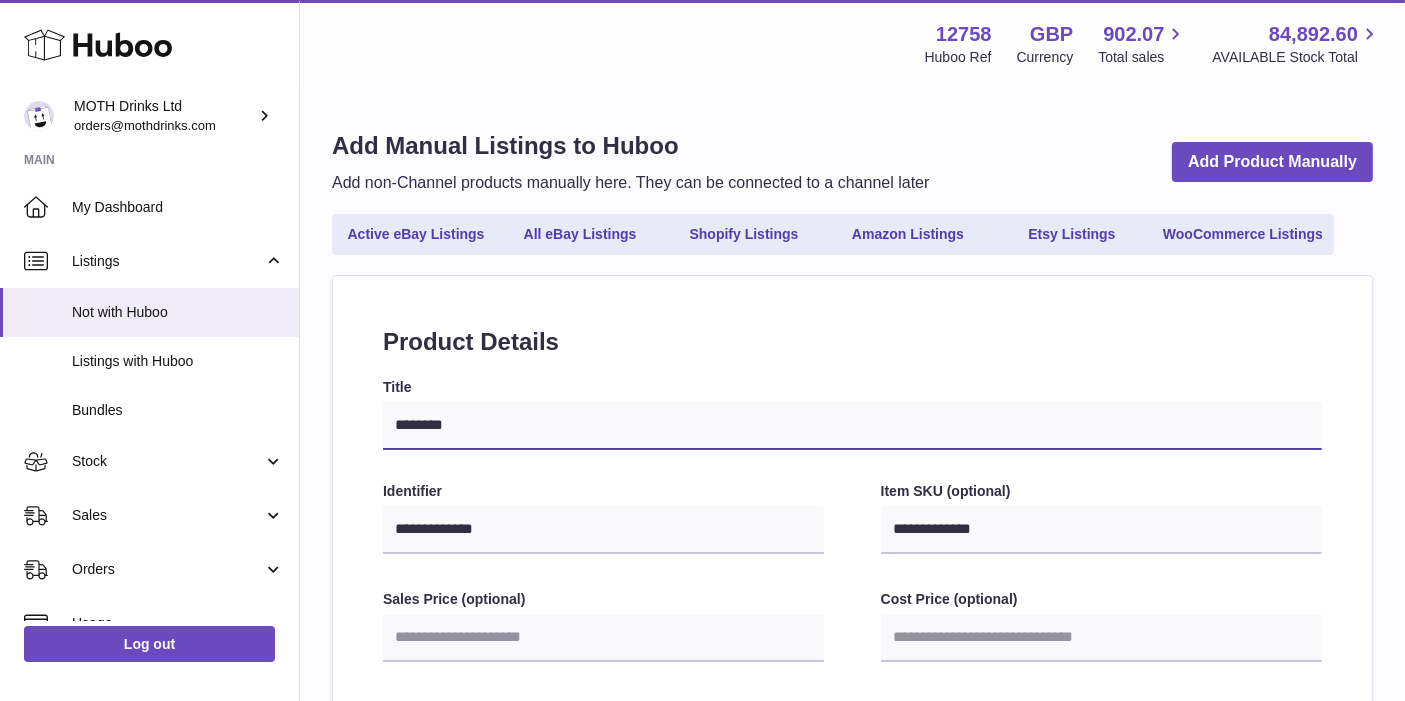 select 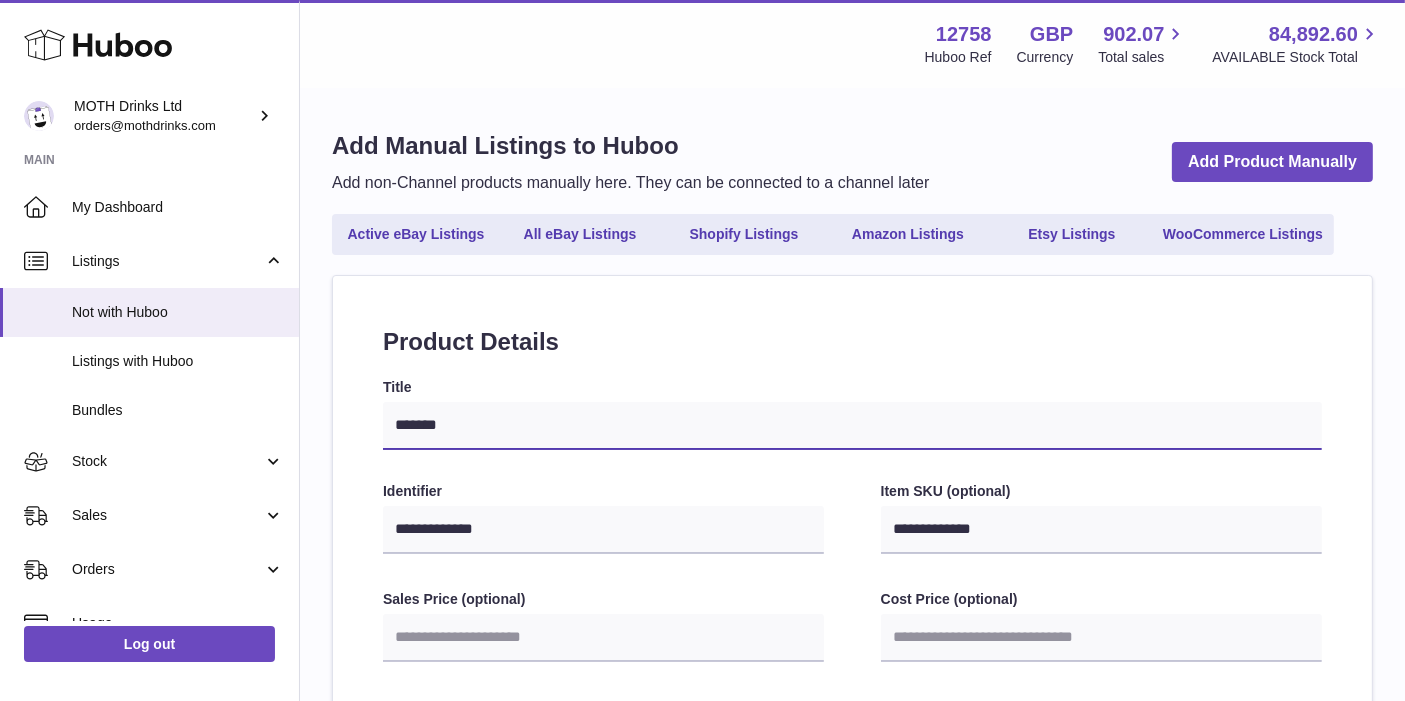type on "*****" 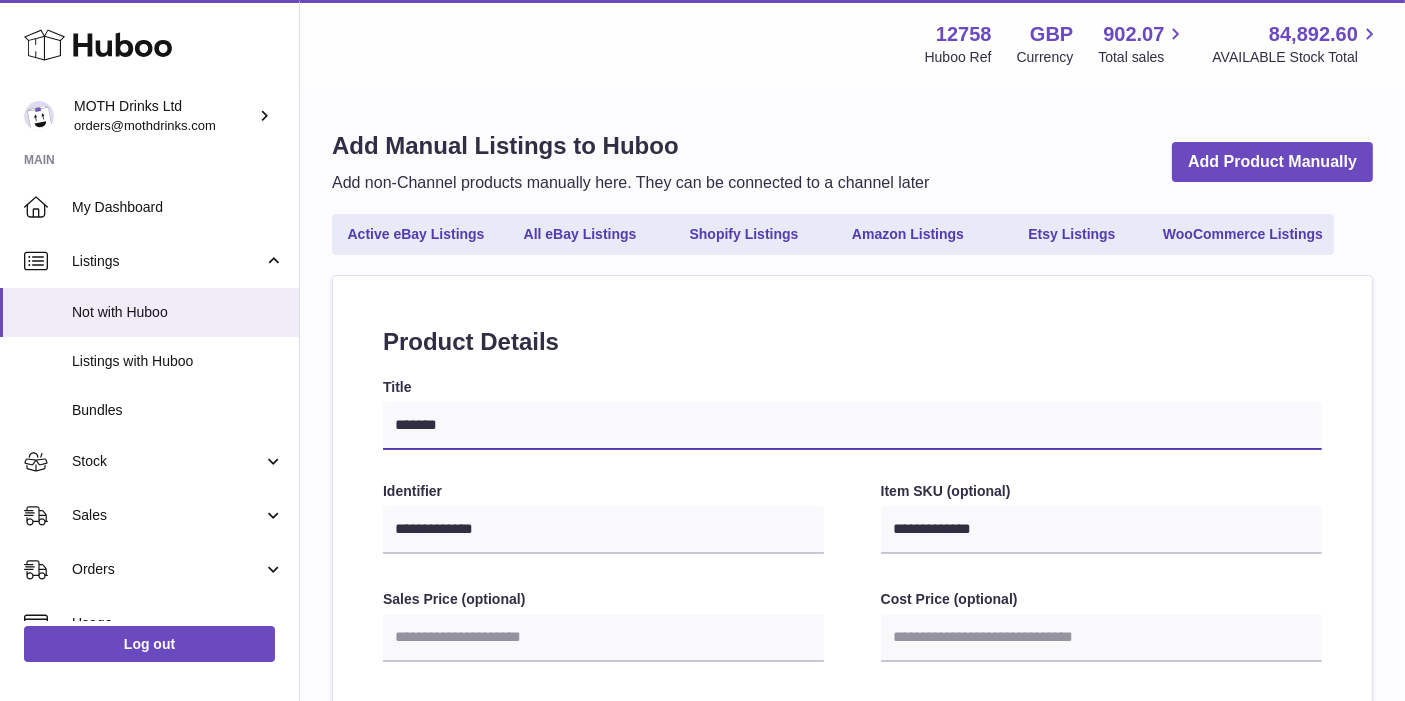 select 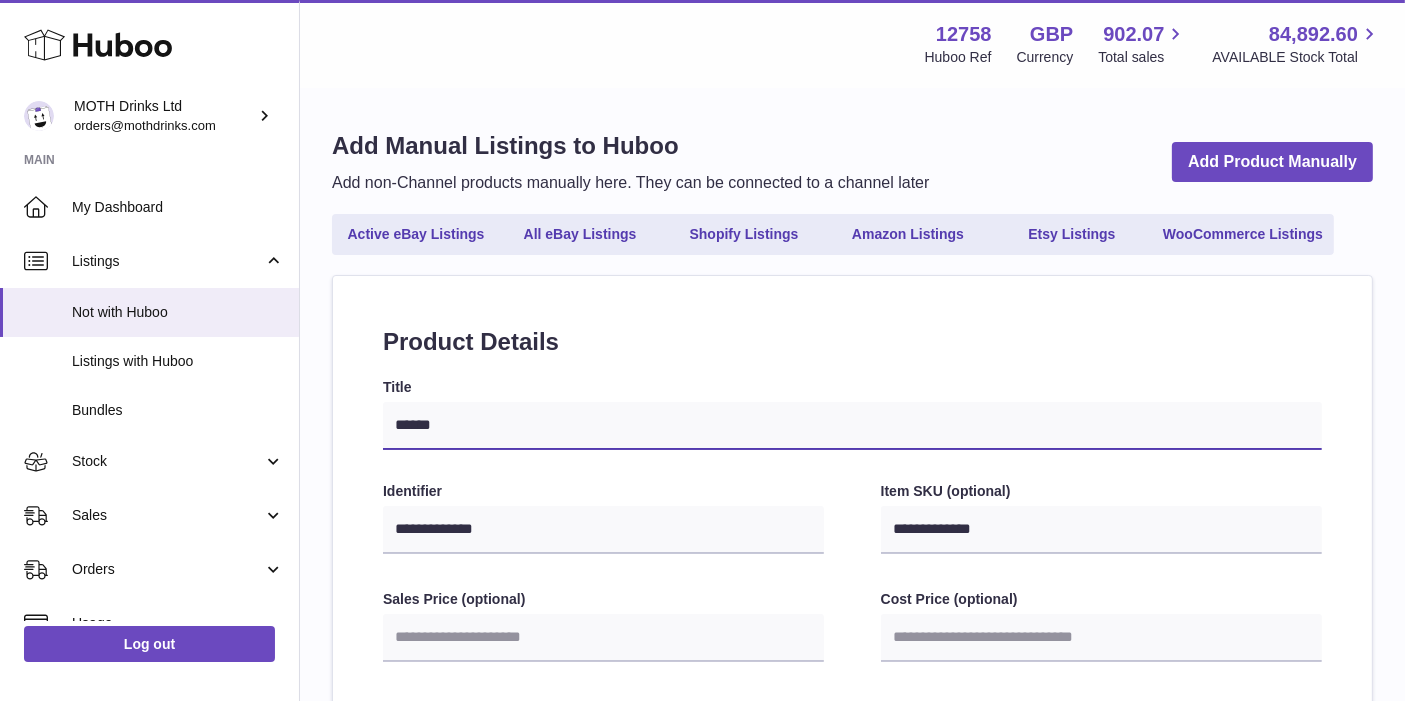 type on "*******" 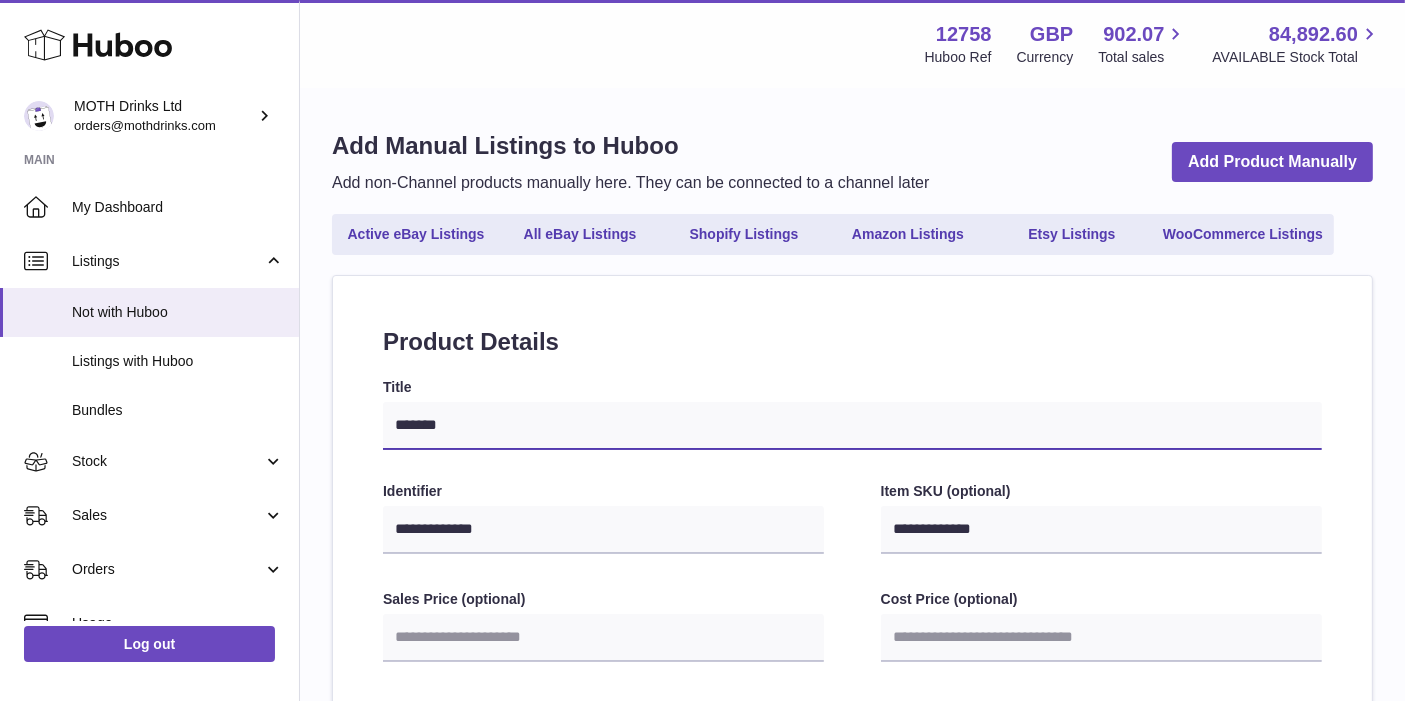 select 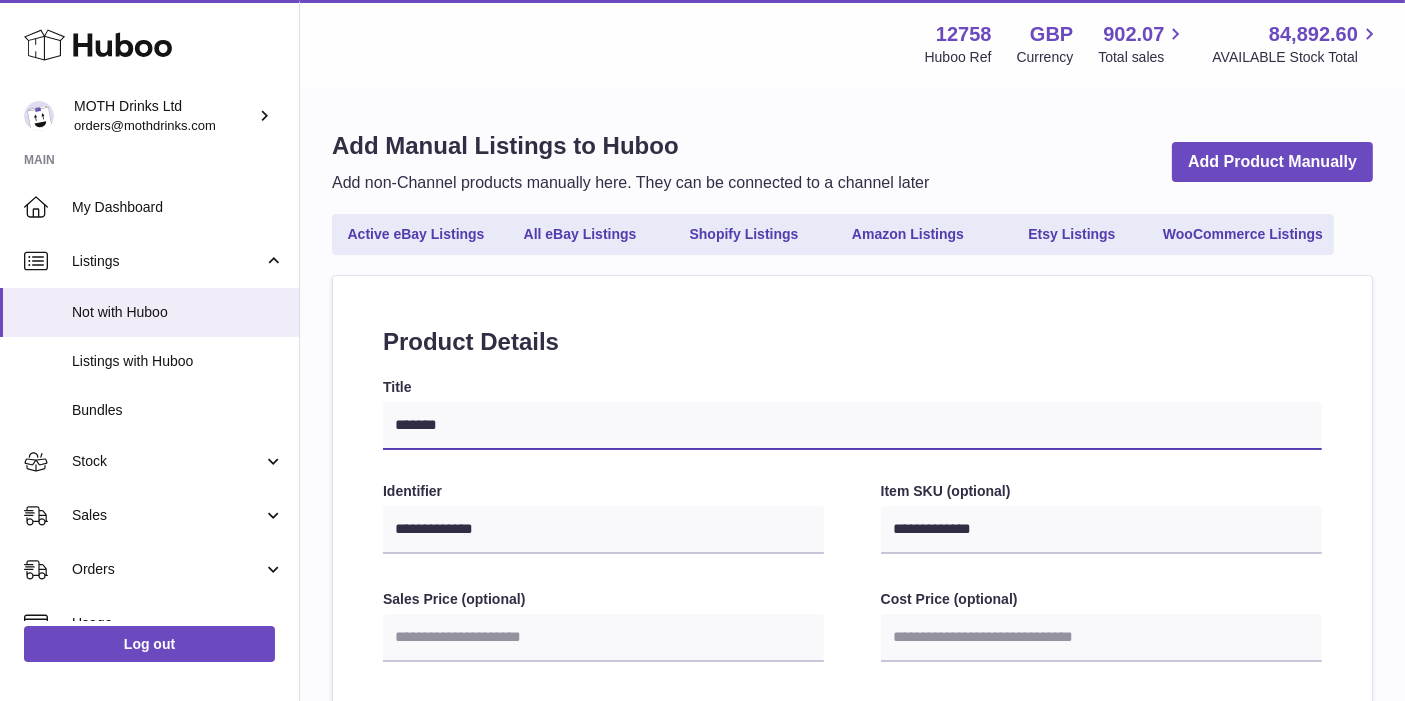 type on "********" 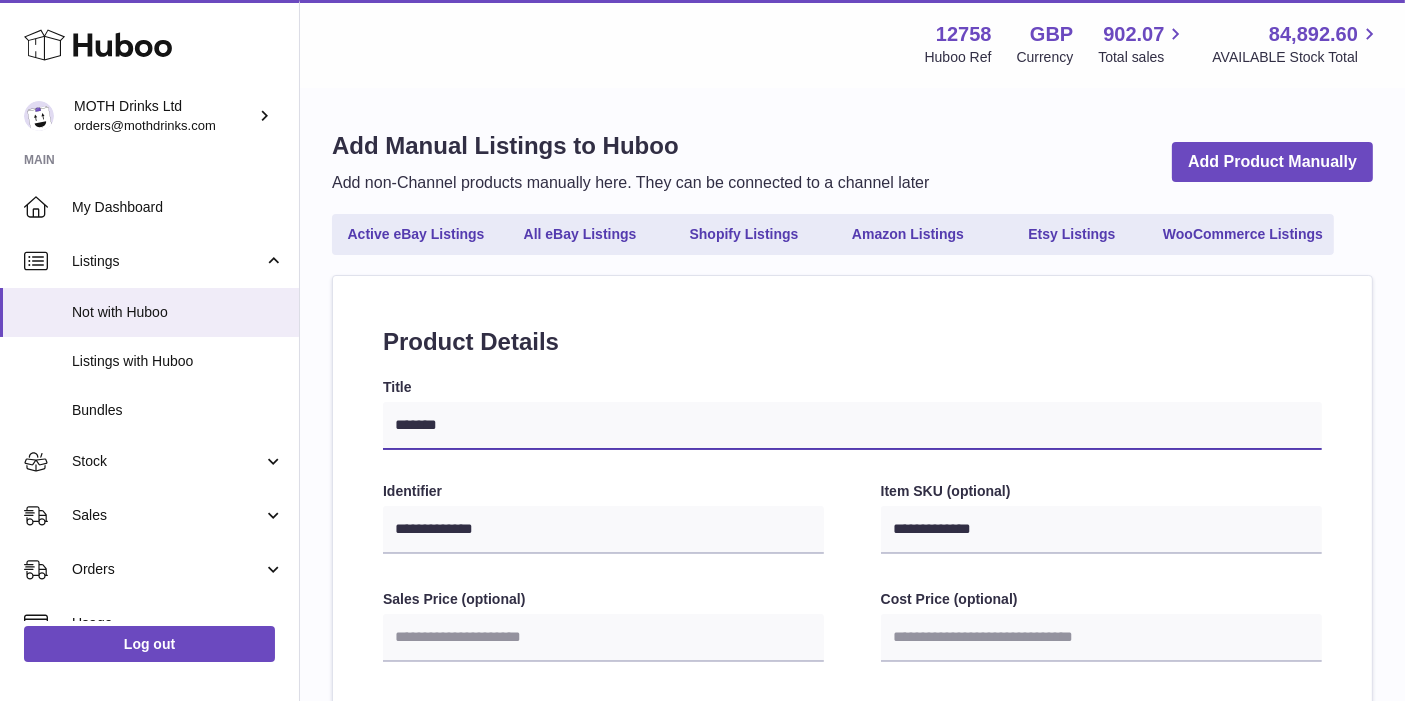 select 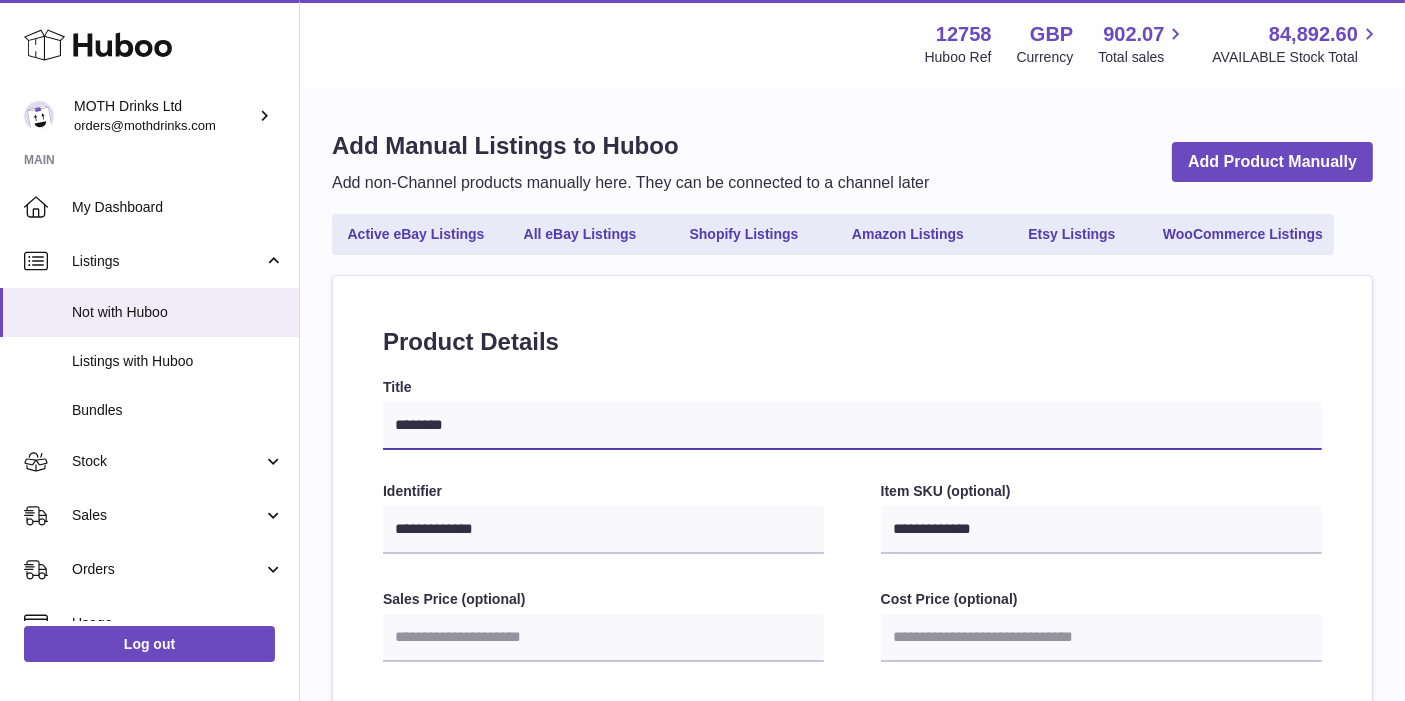 type on "*********" 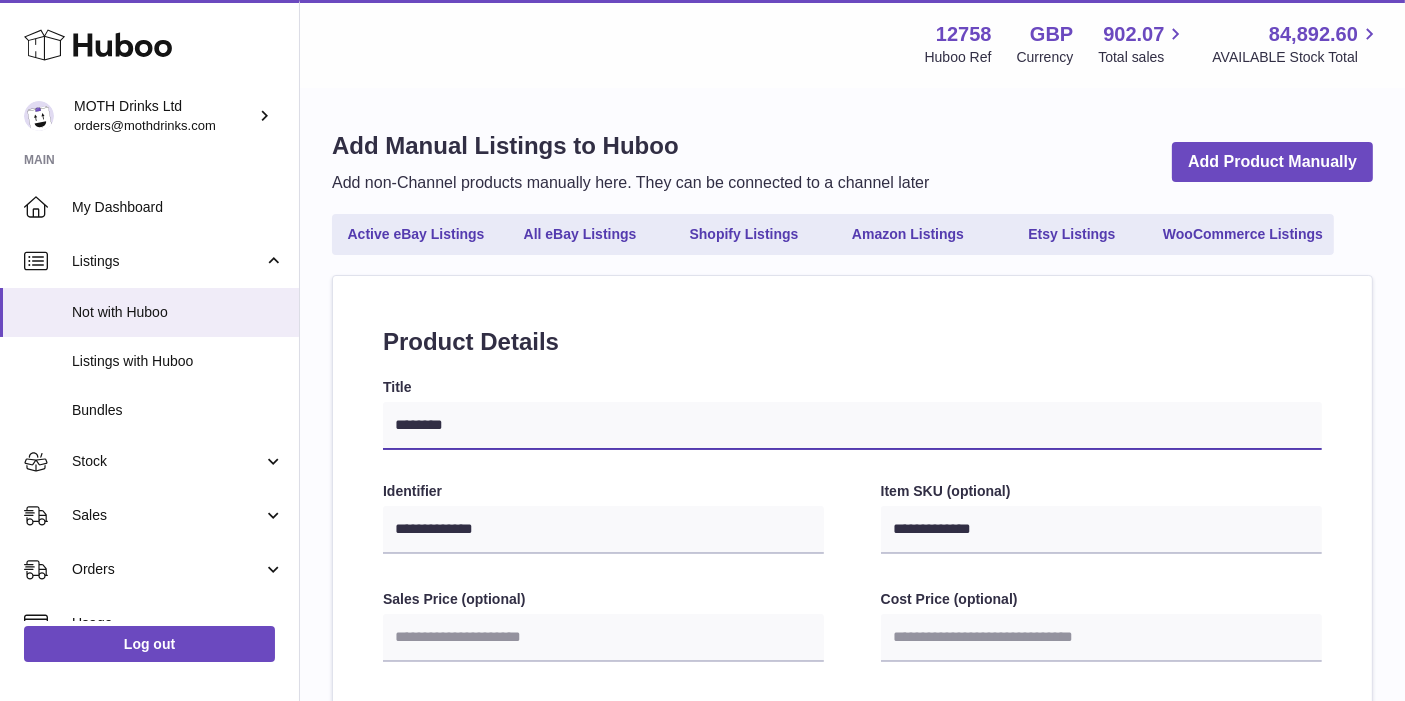 select 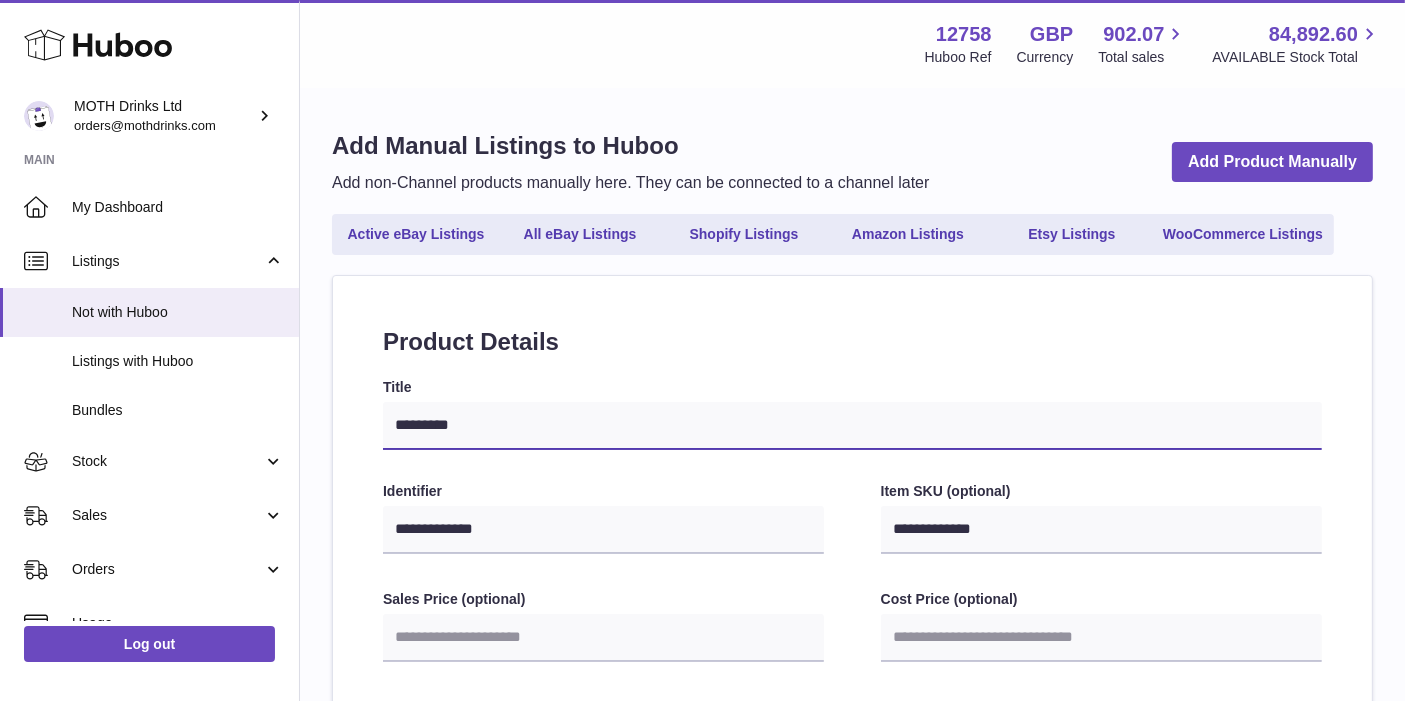 type on "**********" 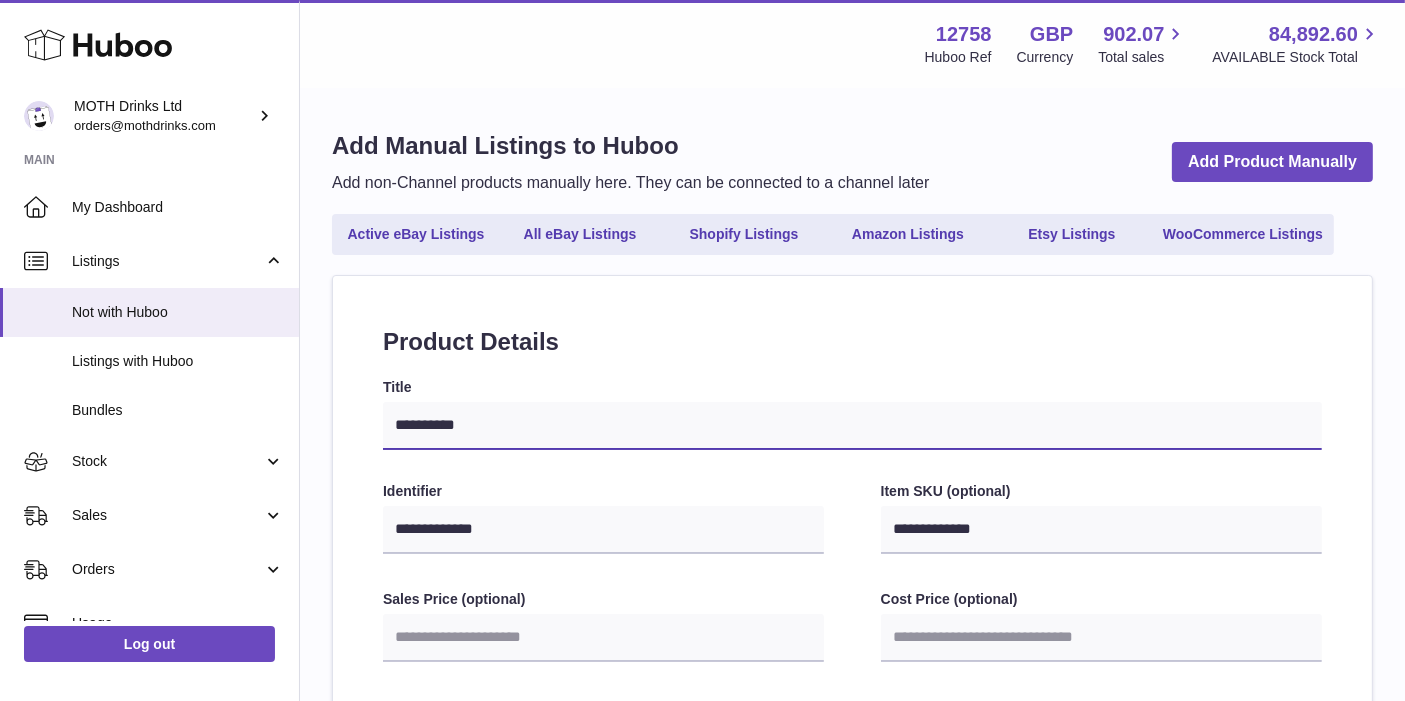 select 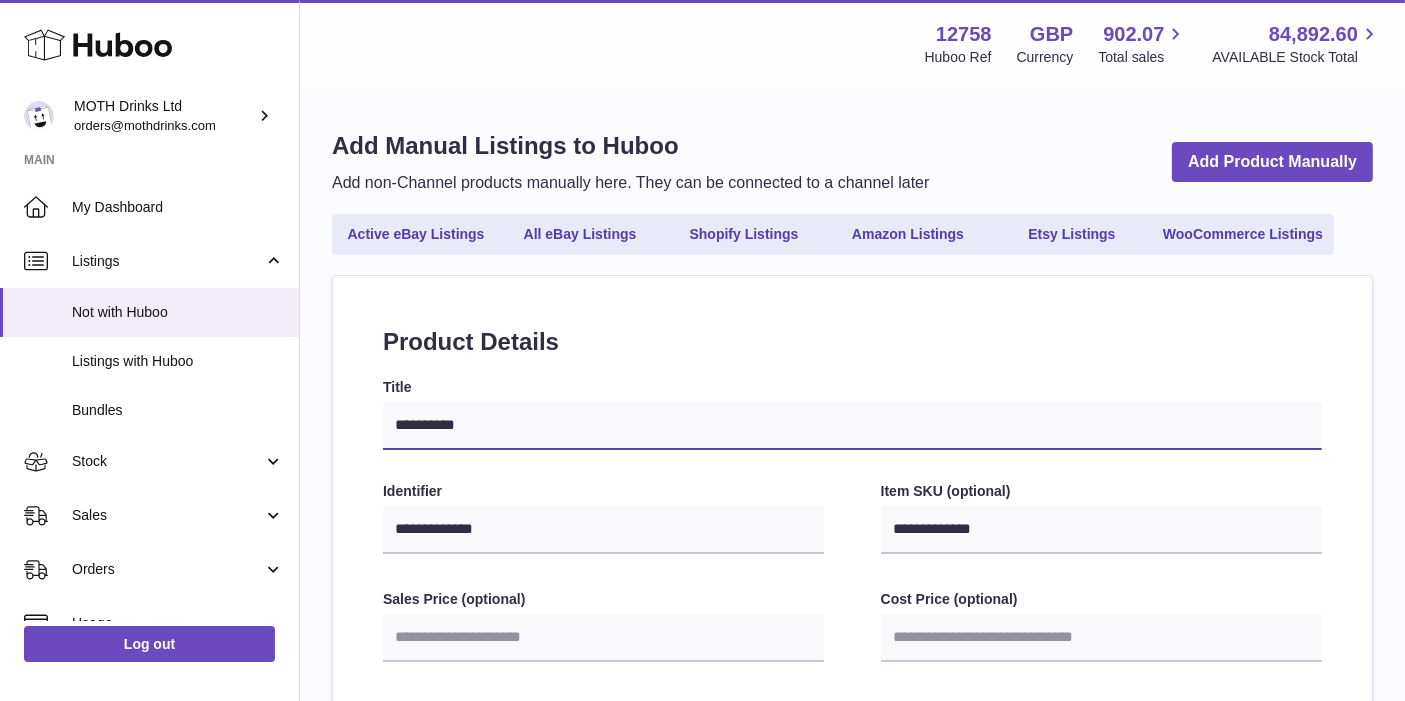 type on "**********" 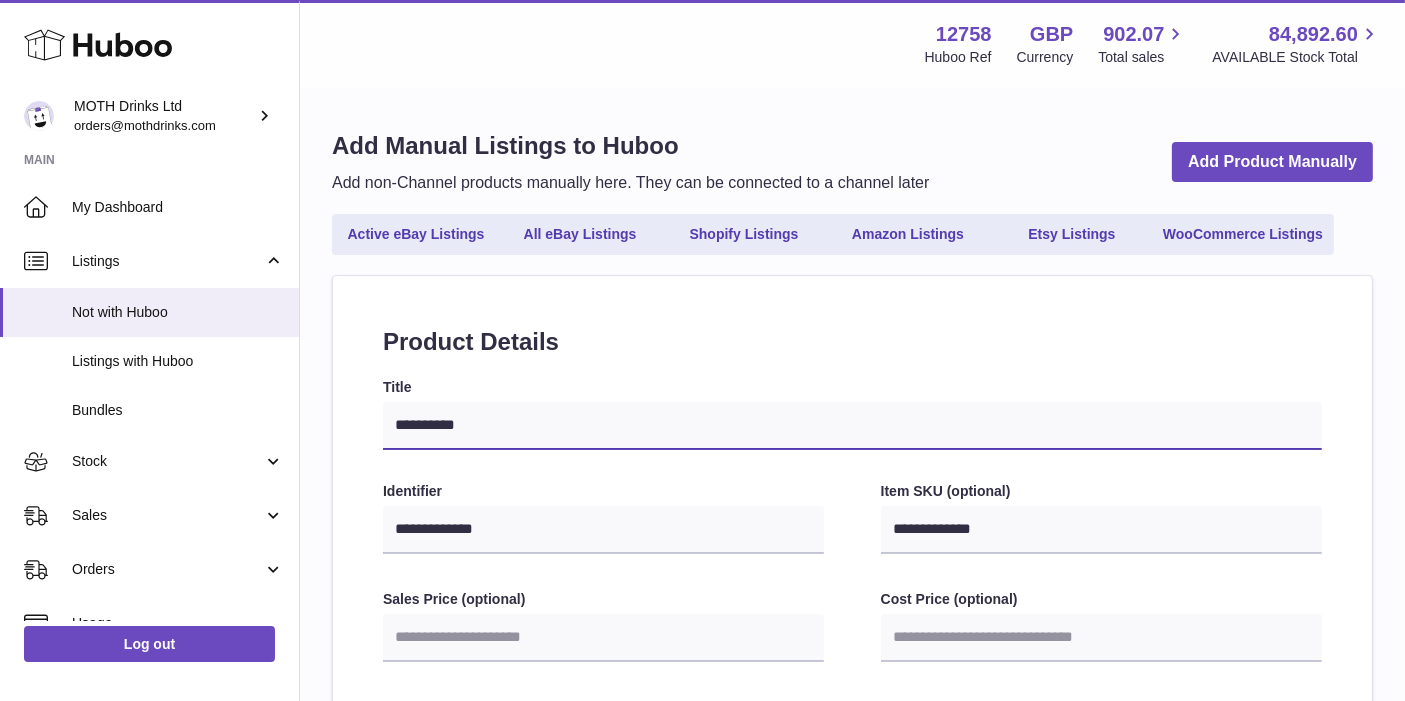 select 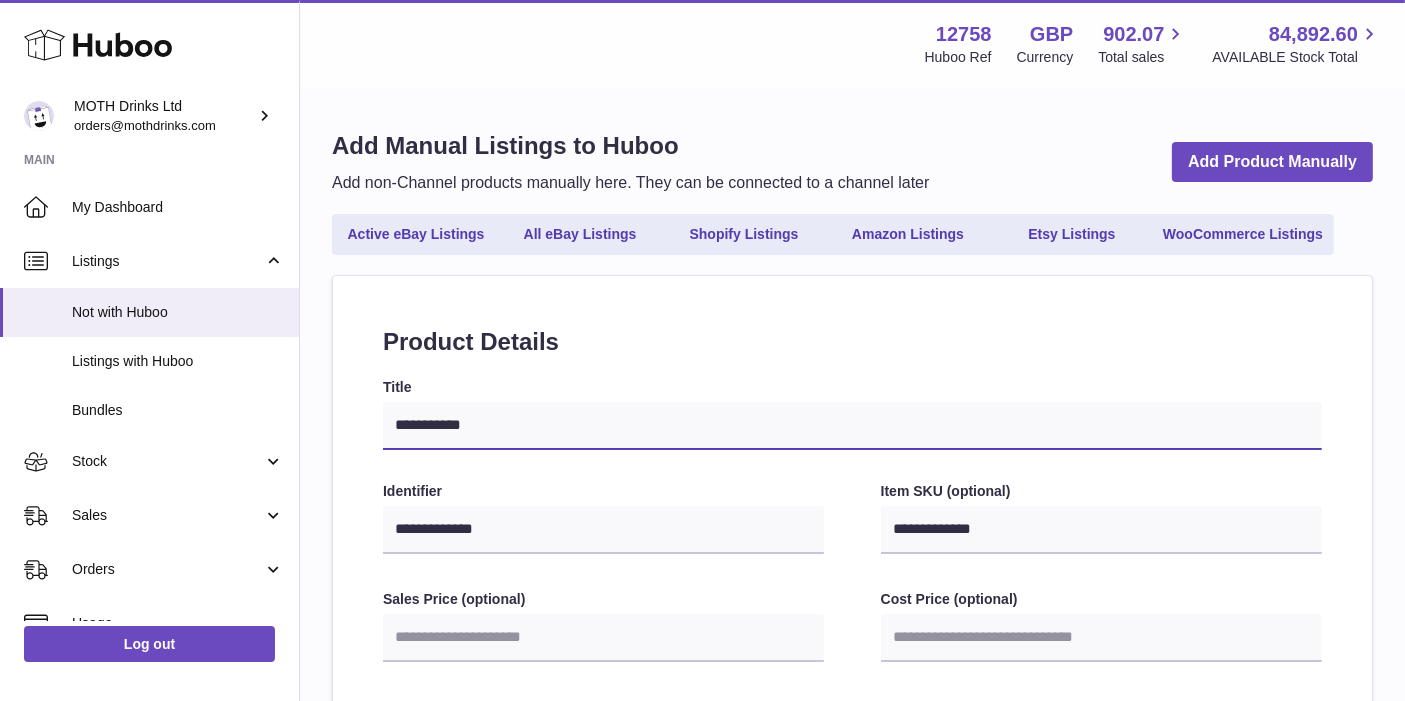 type on "**********" 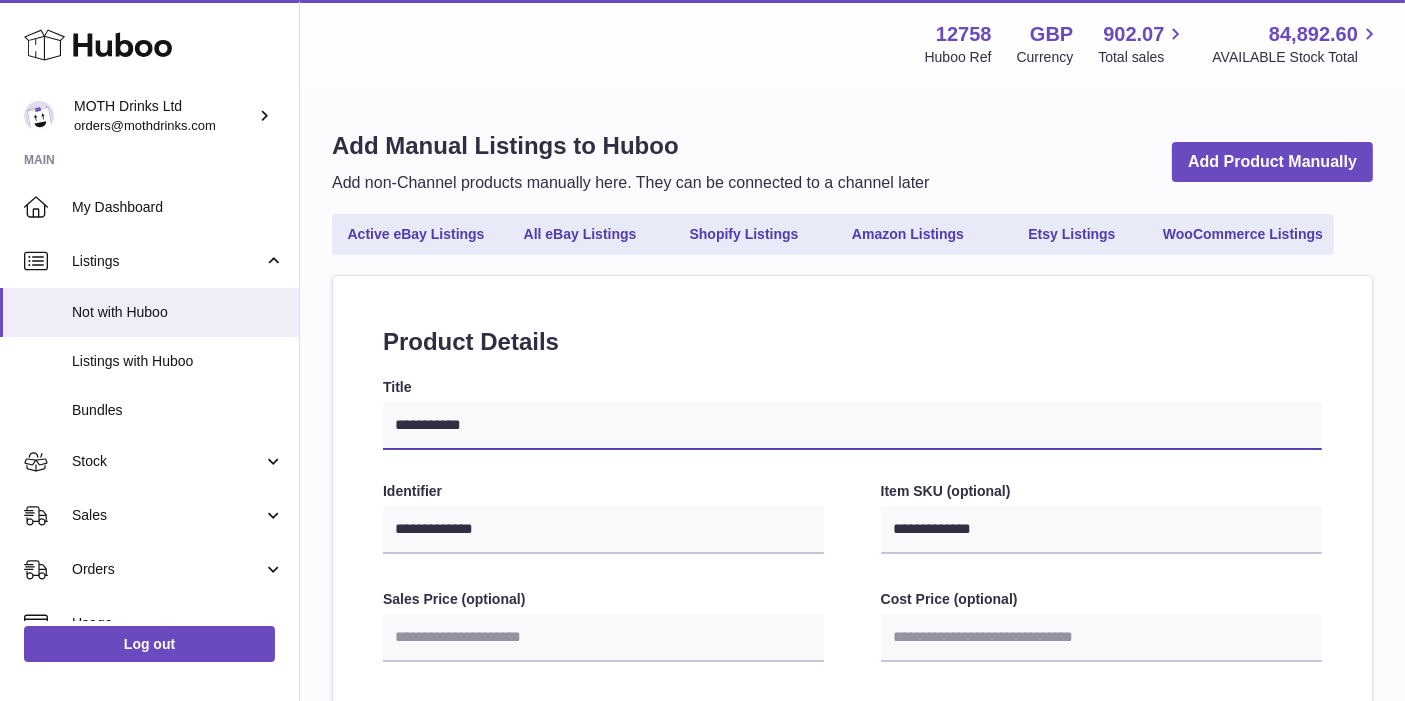 select 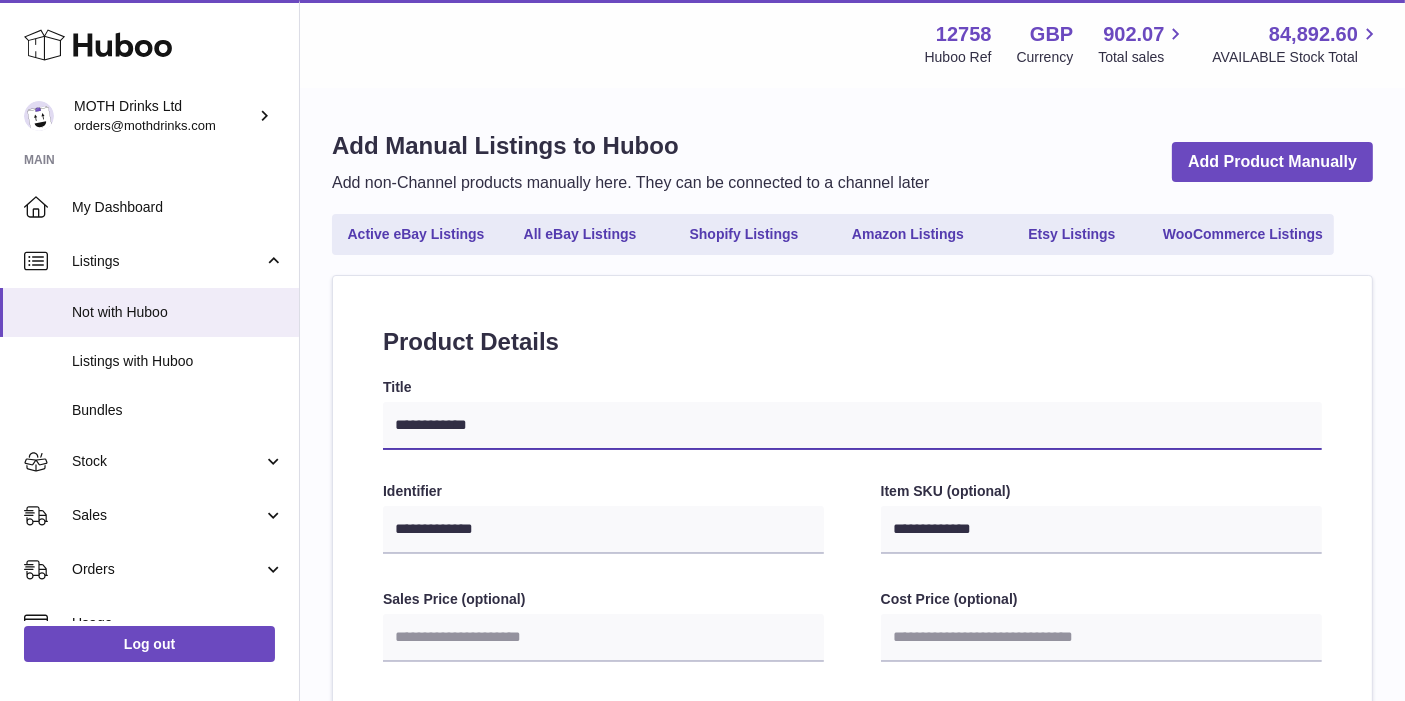 type on "**********" 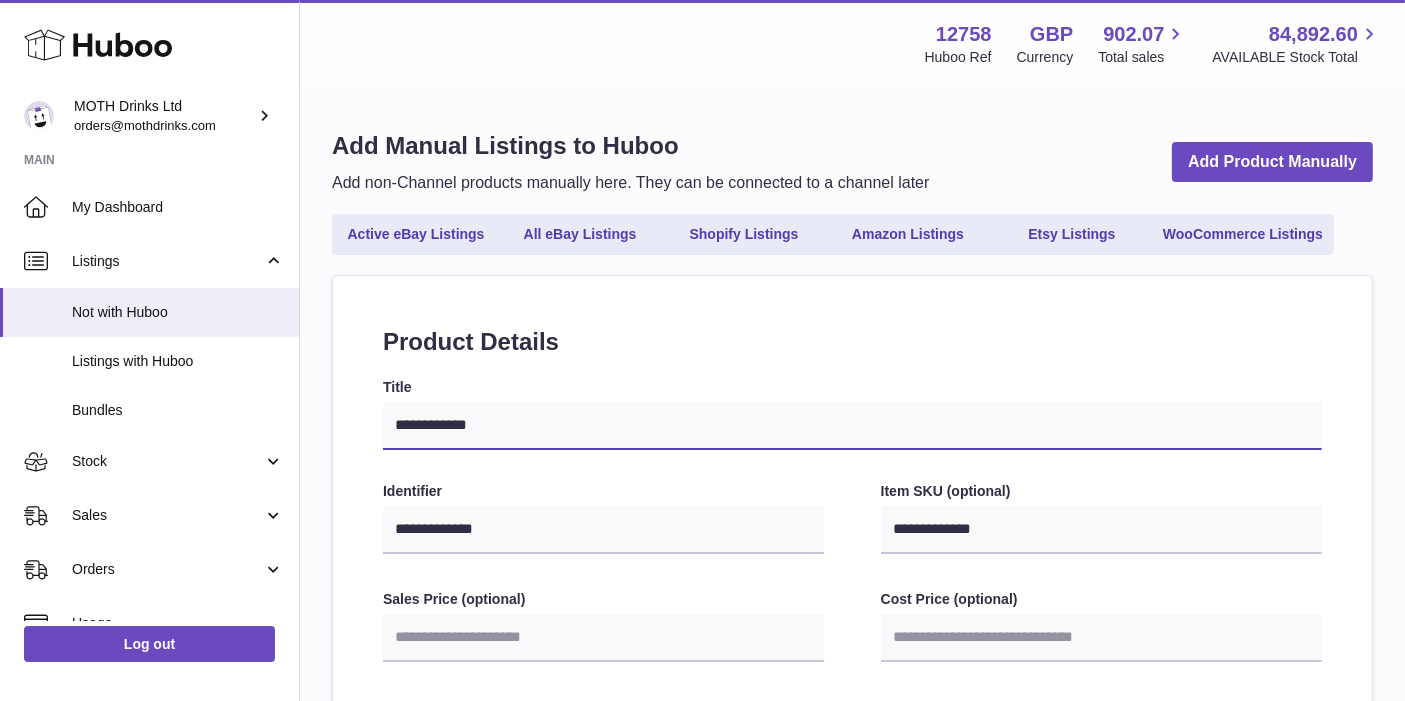 select 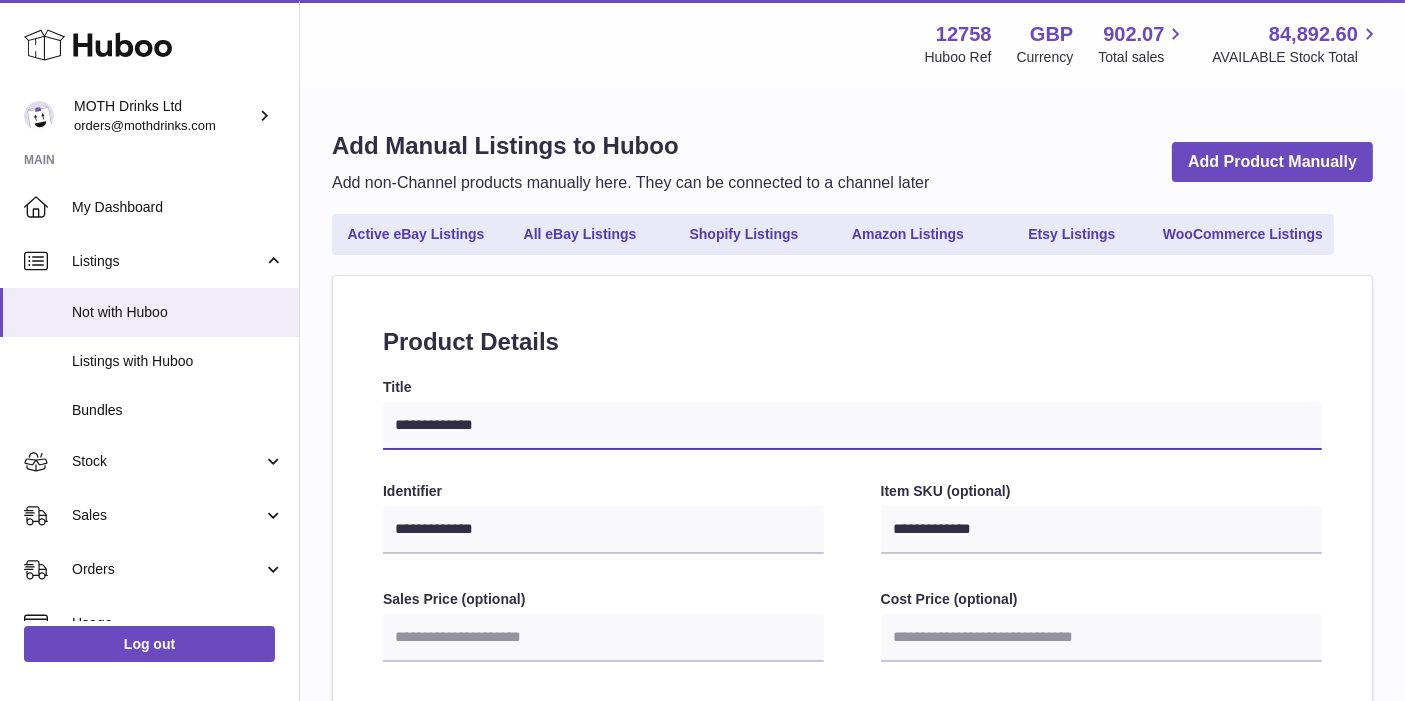 type on "**********" 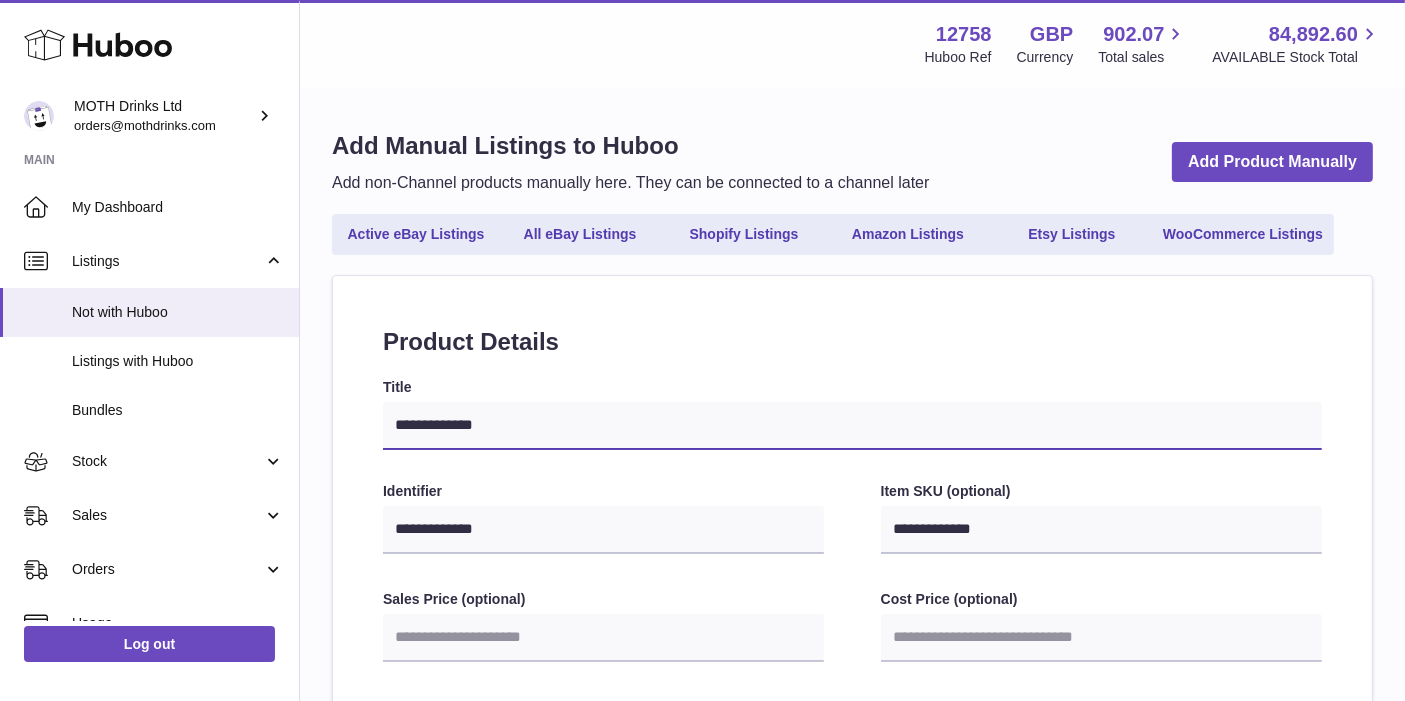 select 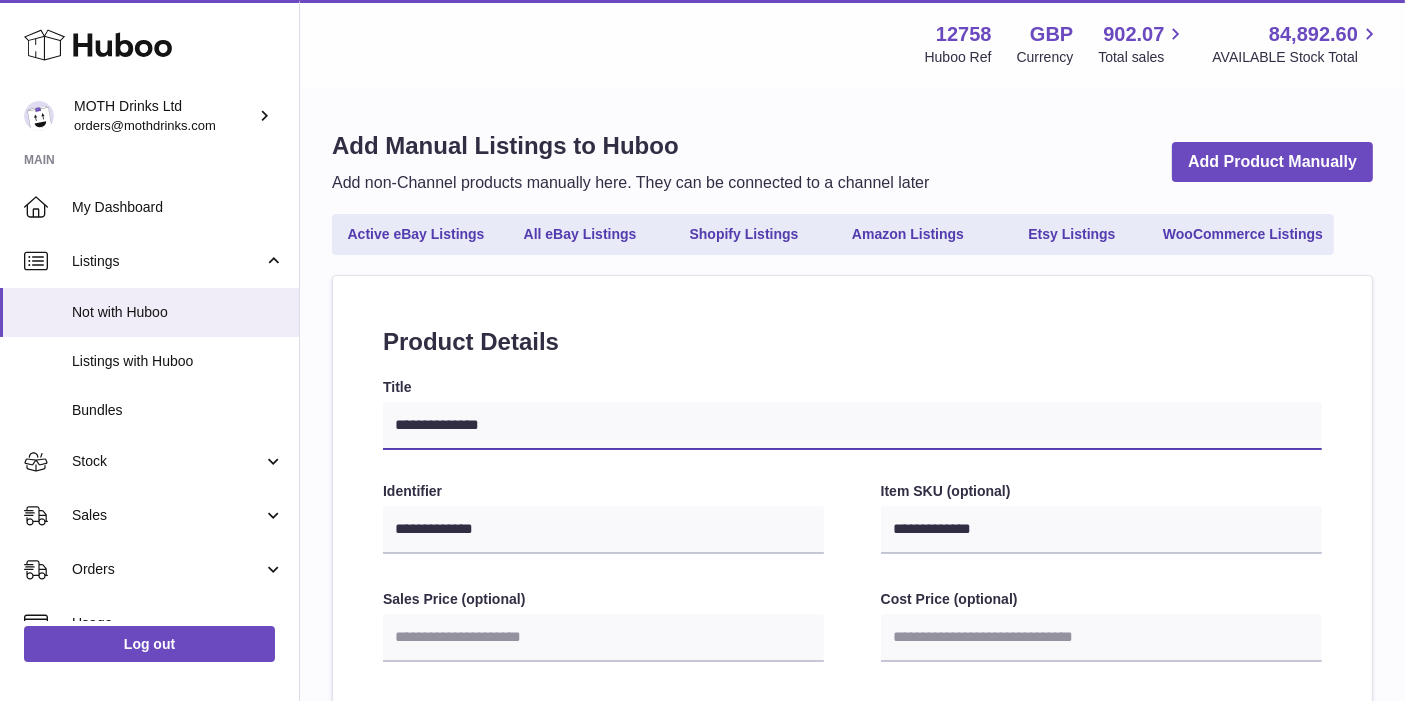 type on "**********" 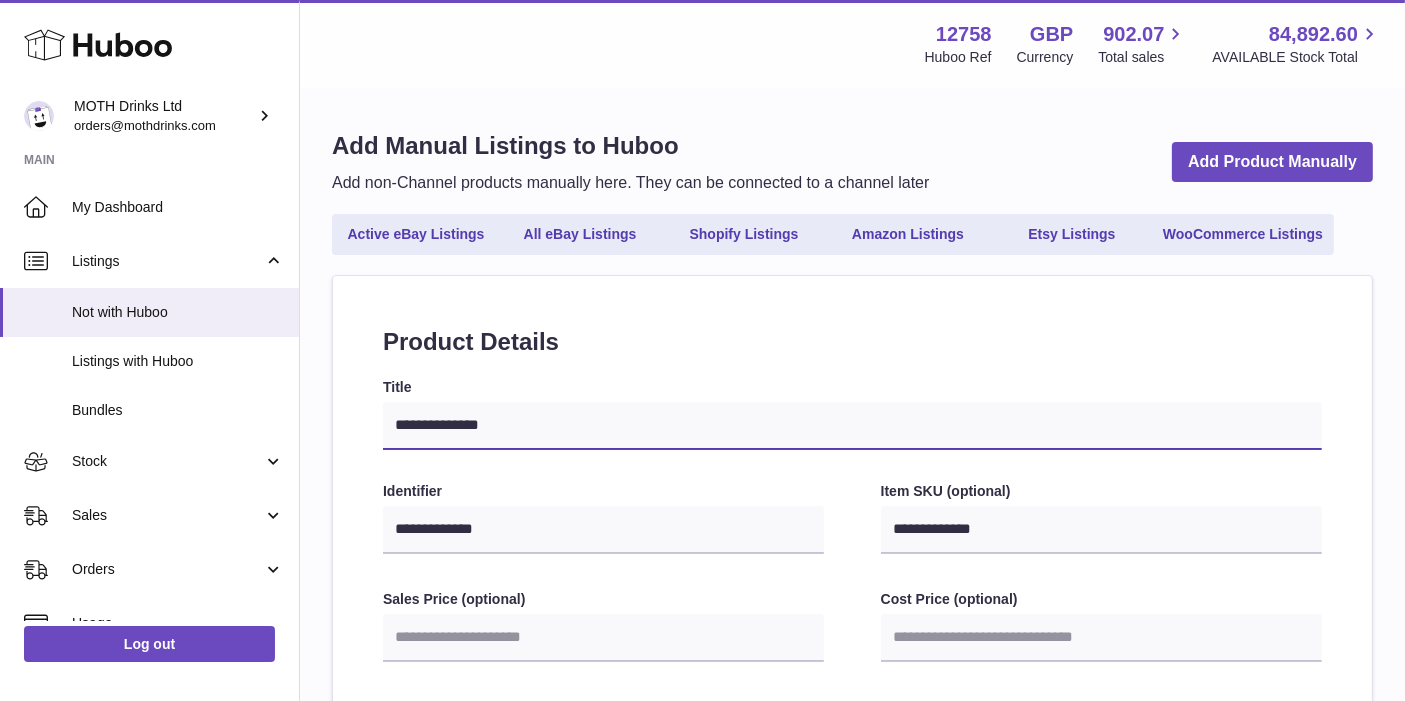 select 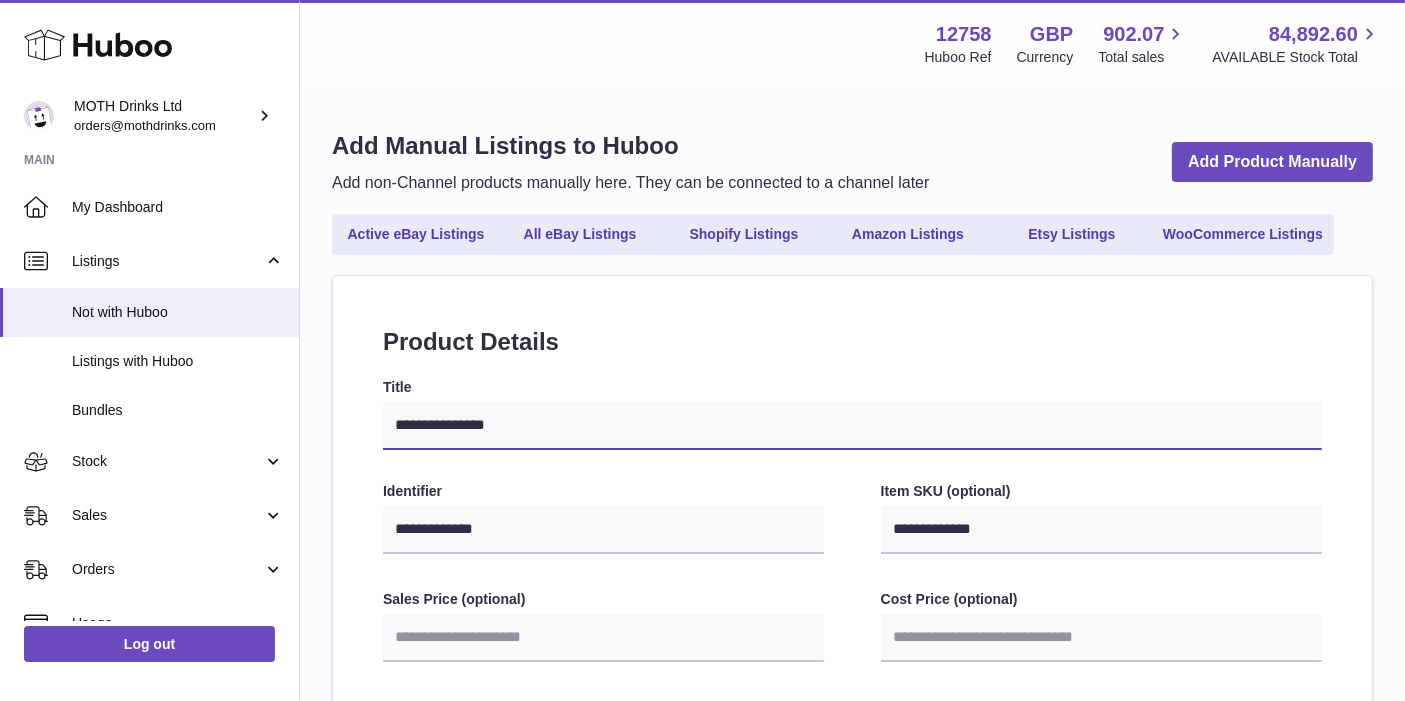 type on "**********" 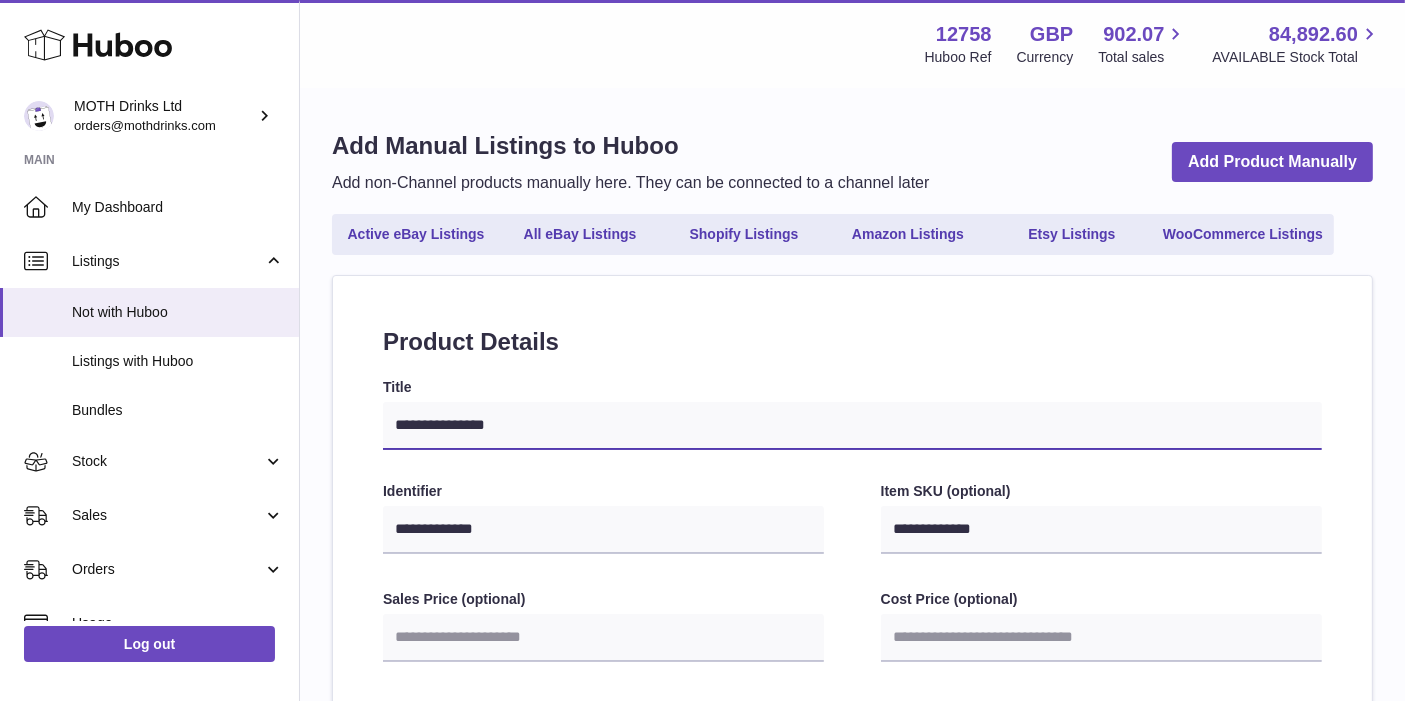 select 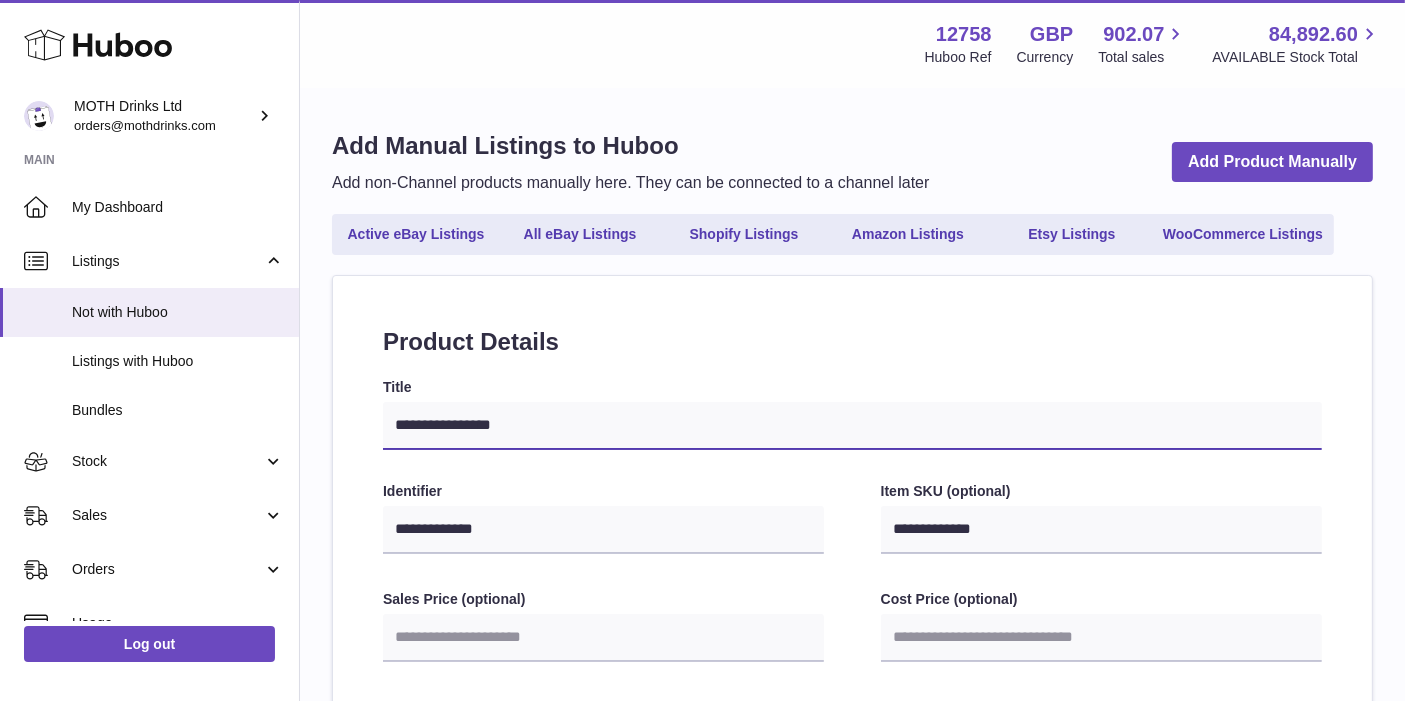 type on "**********" 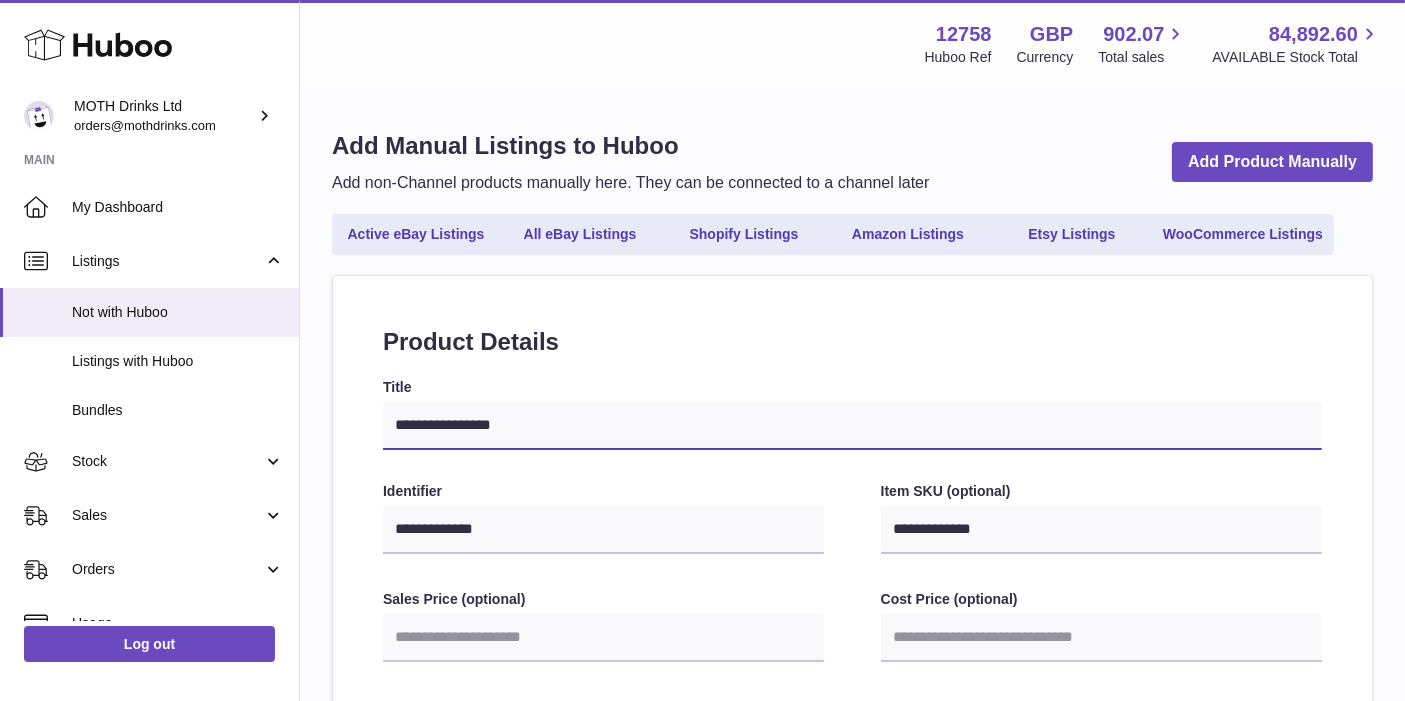 select 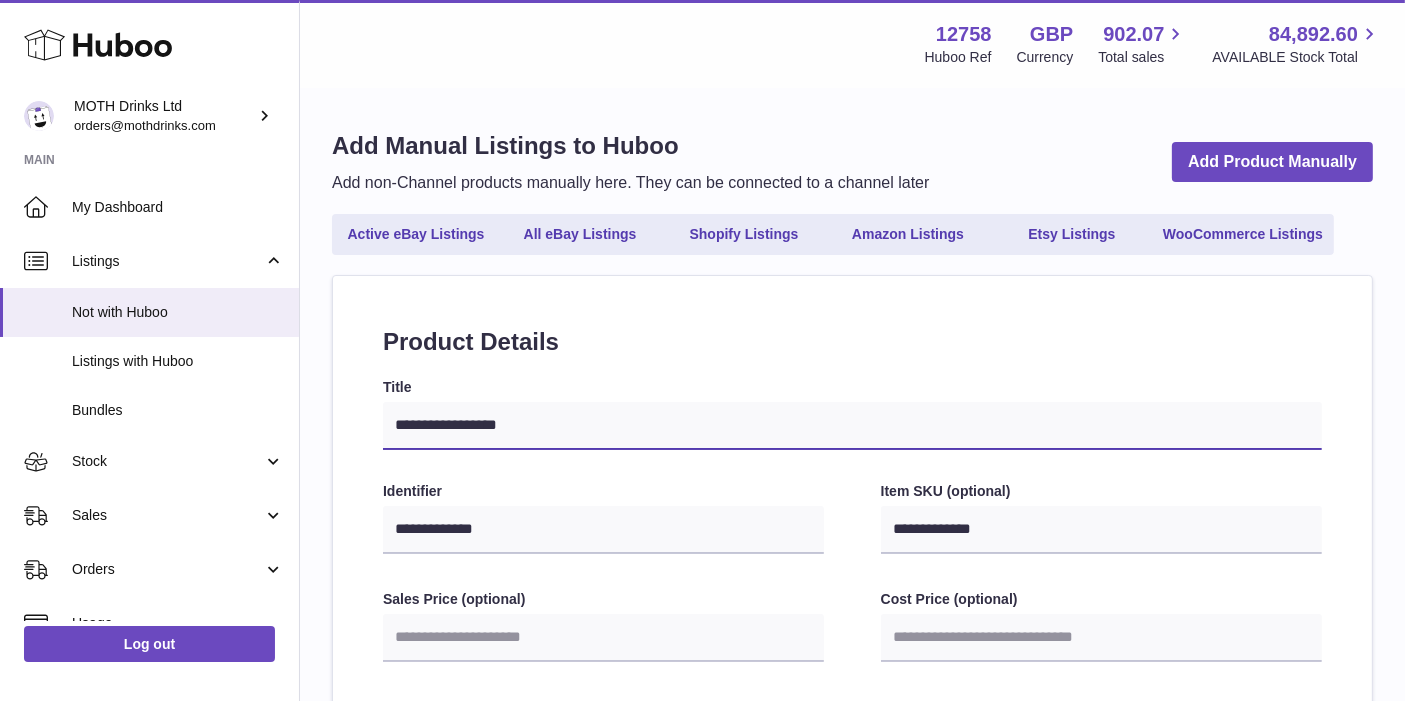 type on "**********" 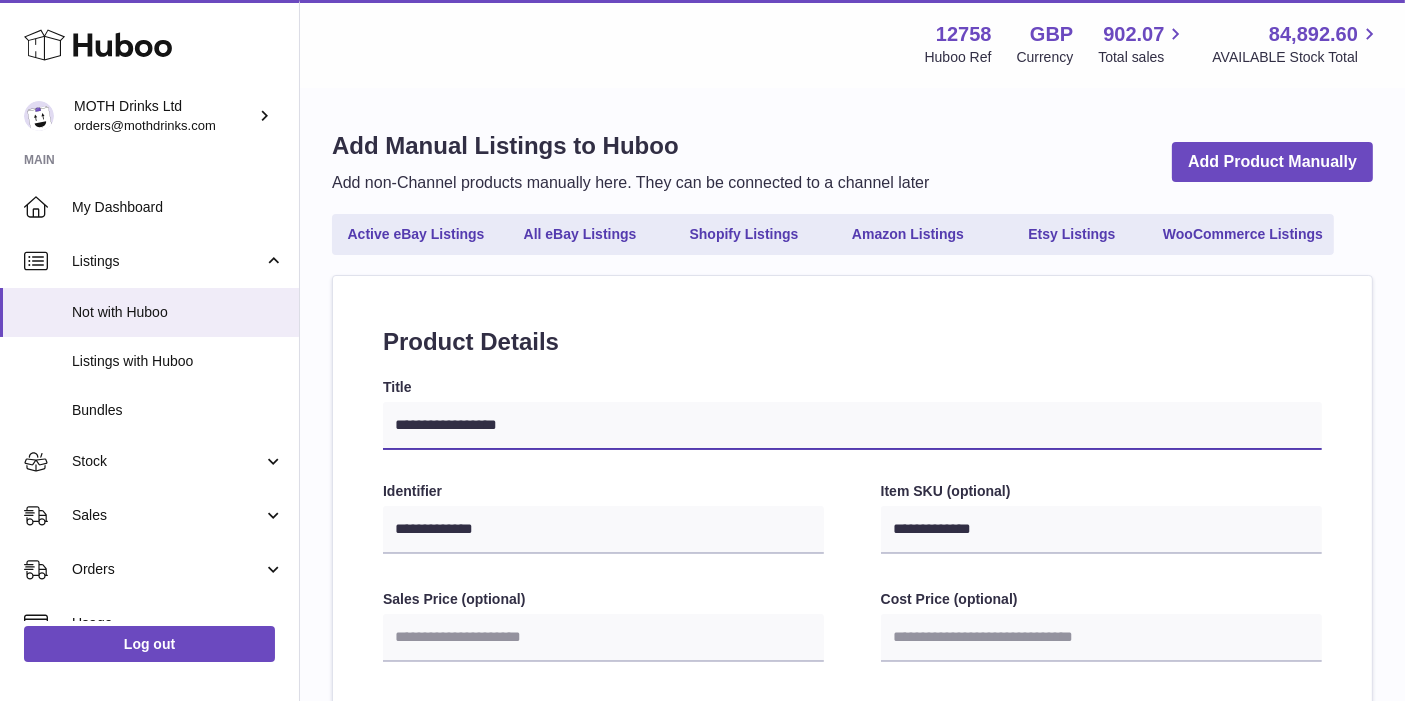 select 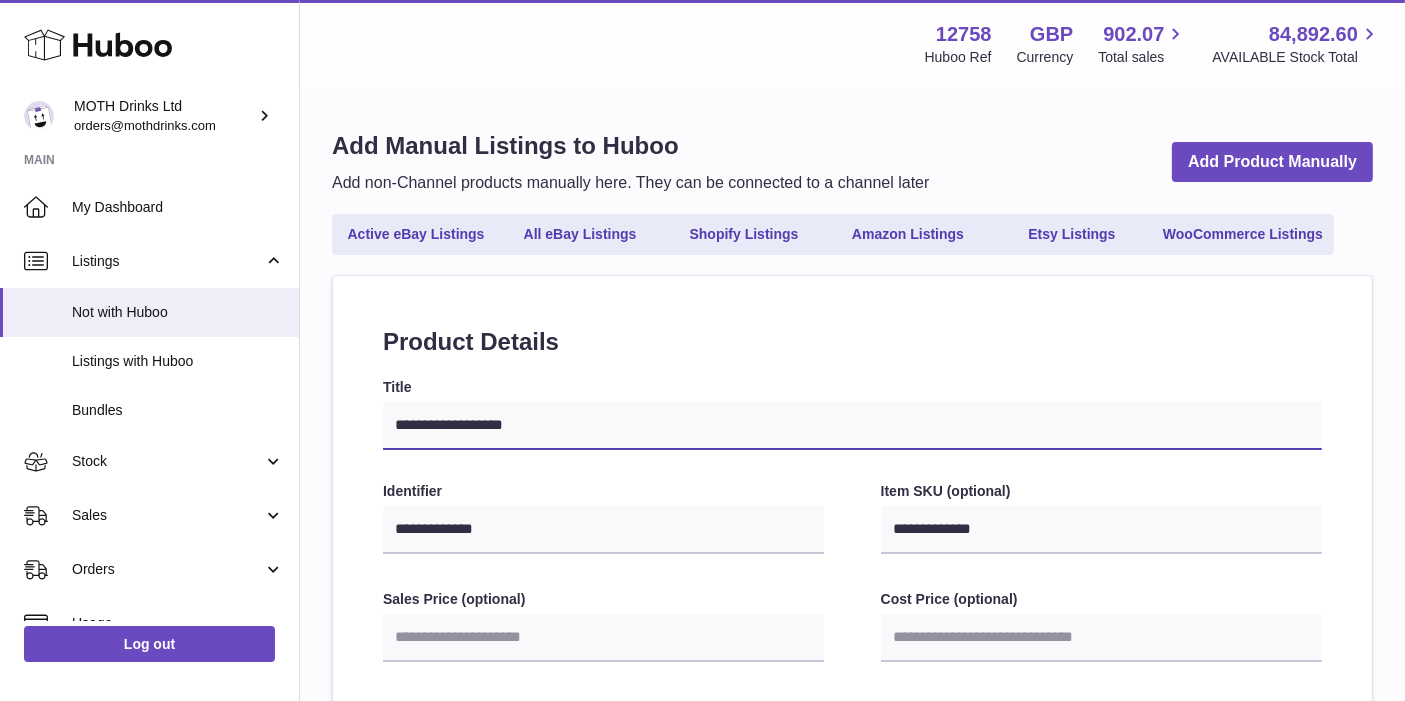 type on "**********" 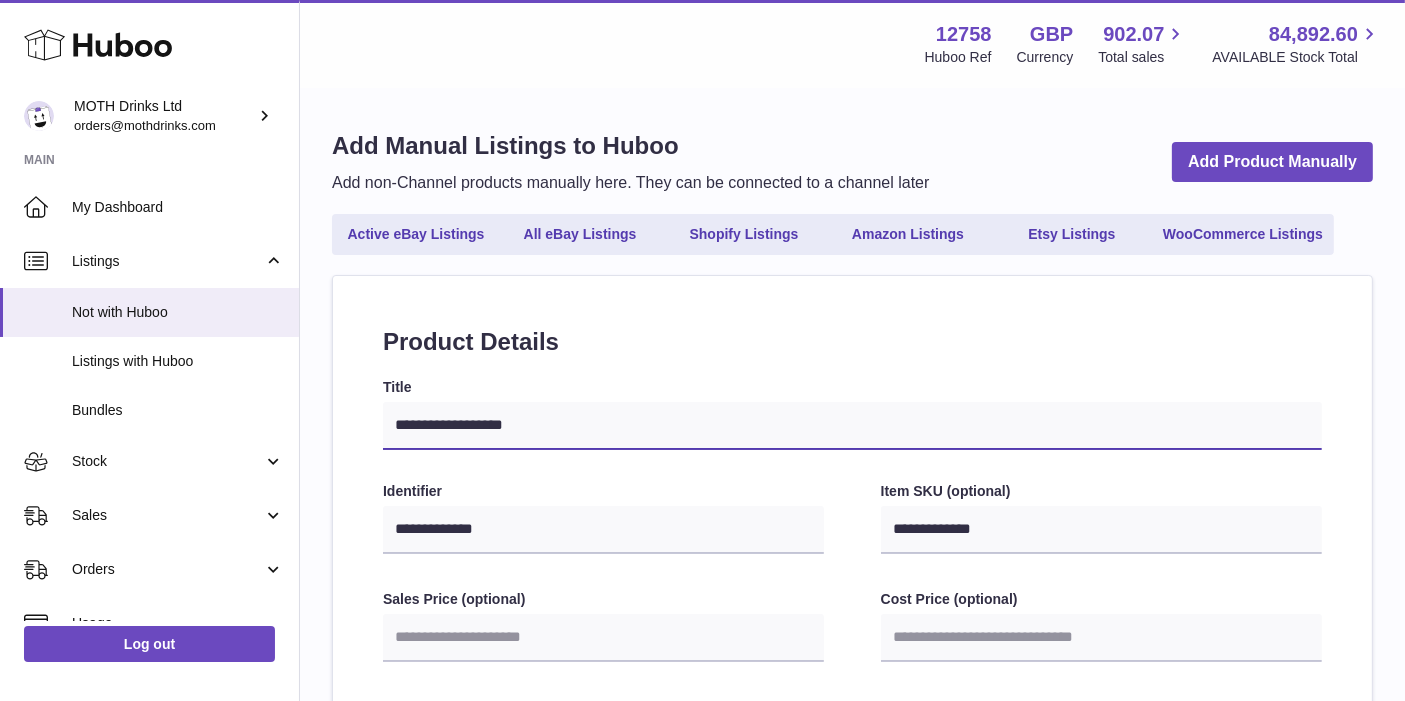select 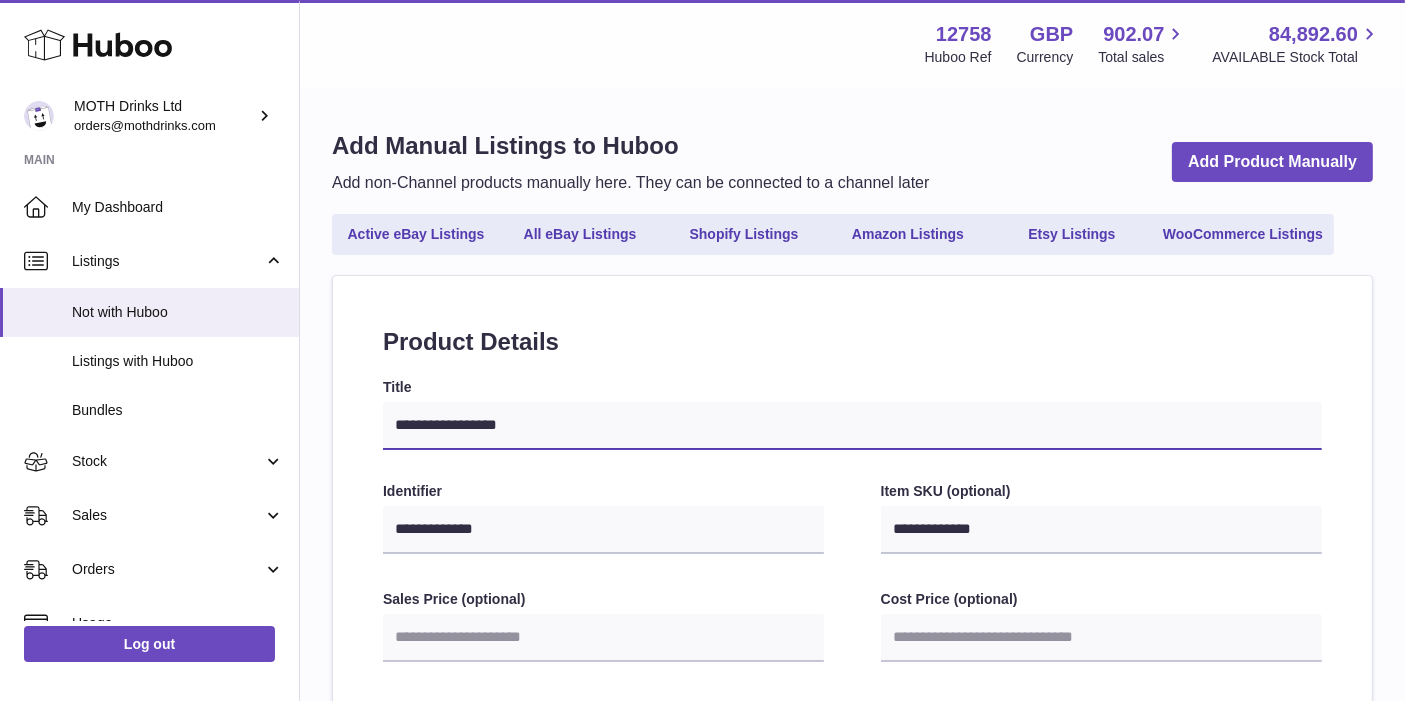 type on "**********" 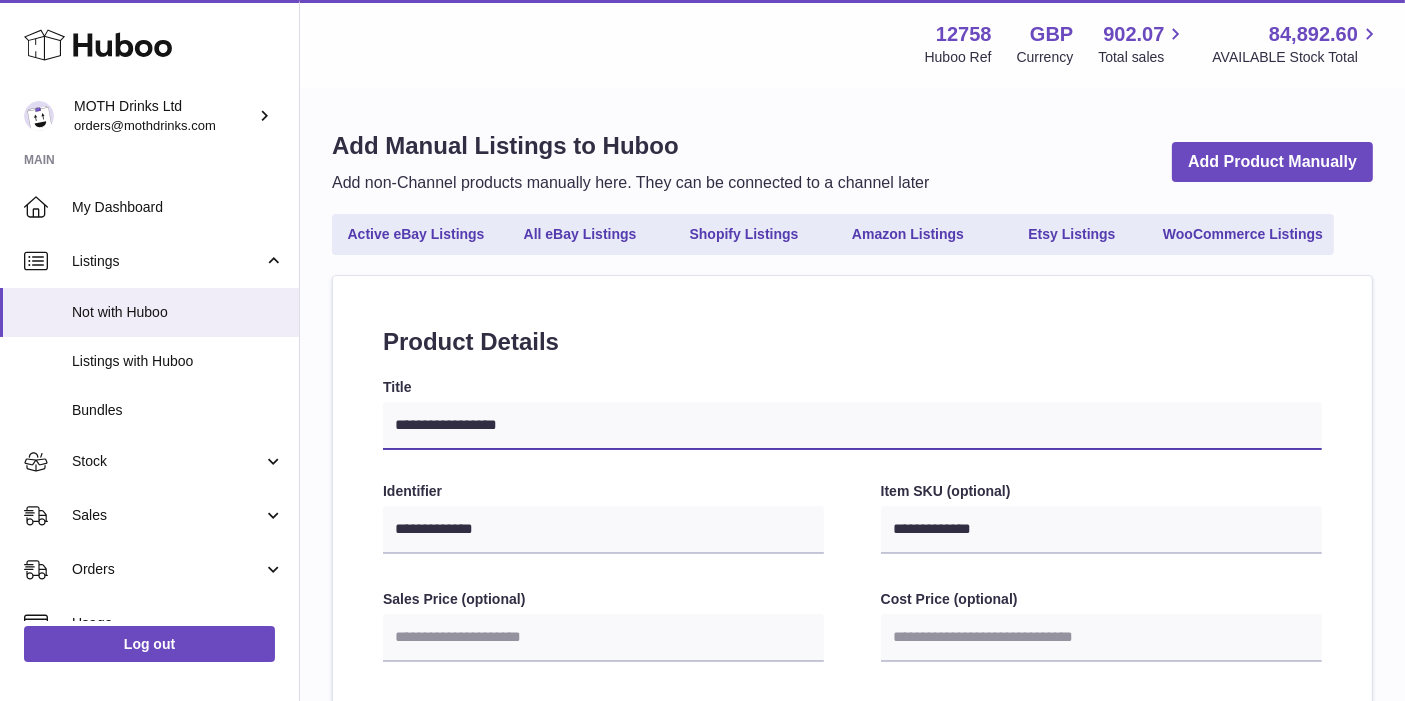 select 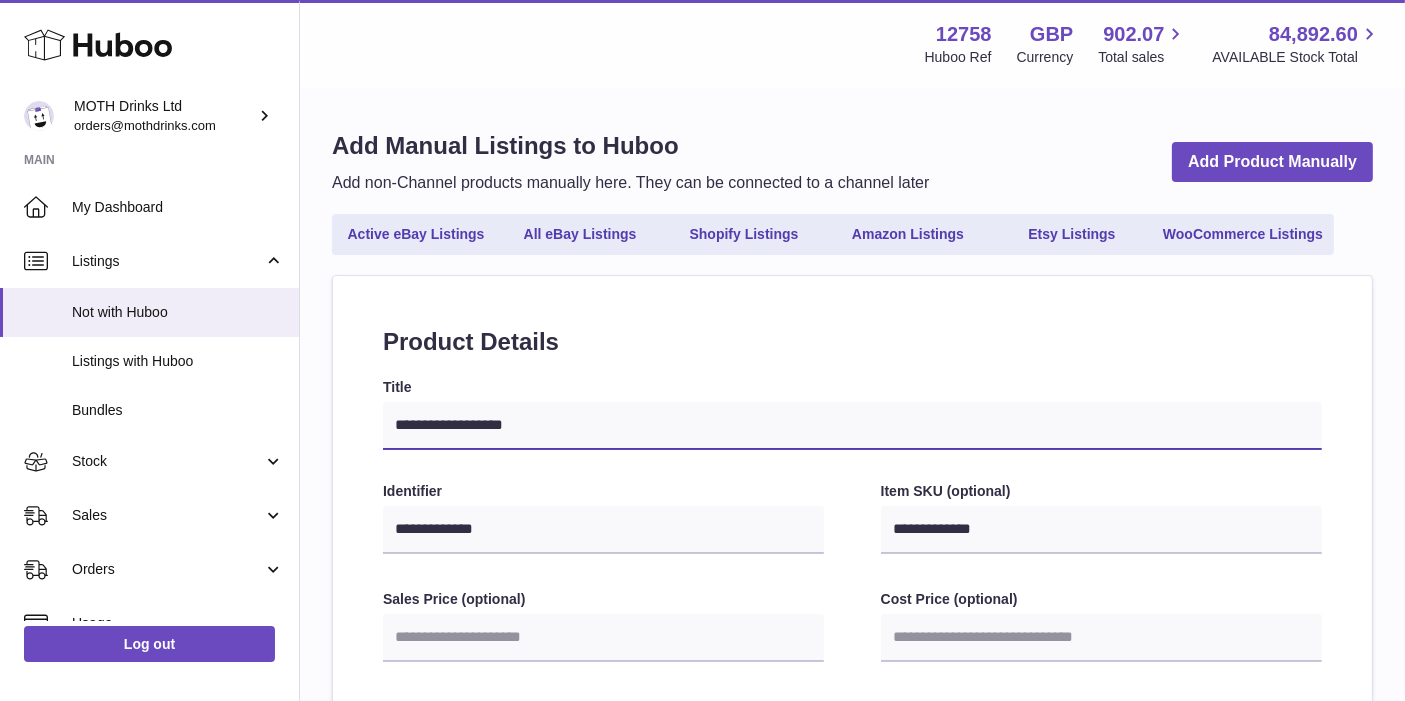 type on "**********" 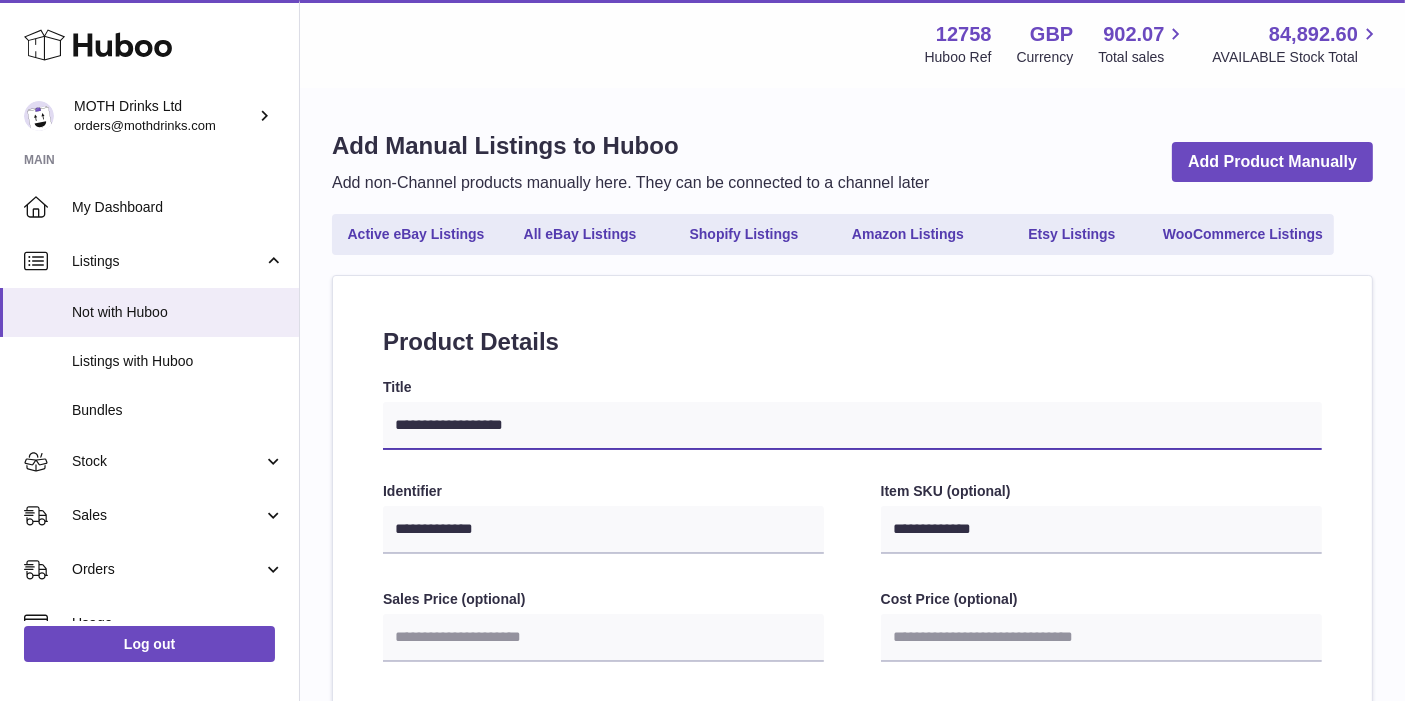 select 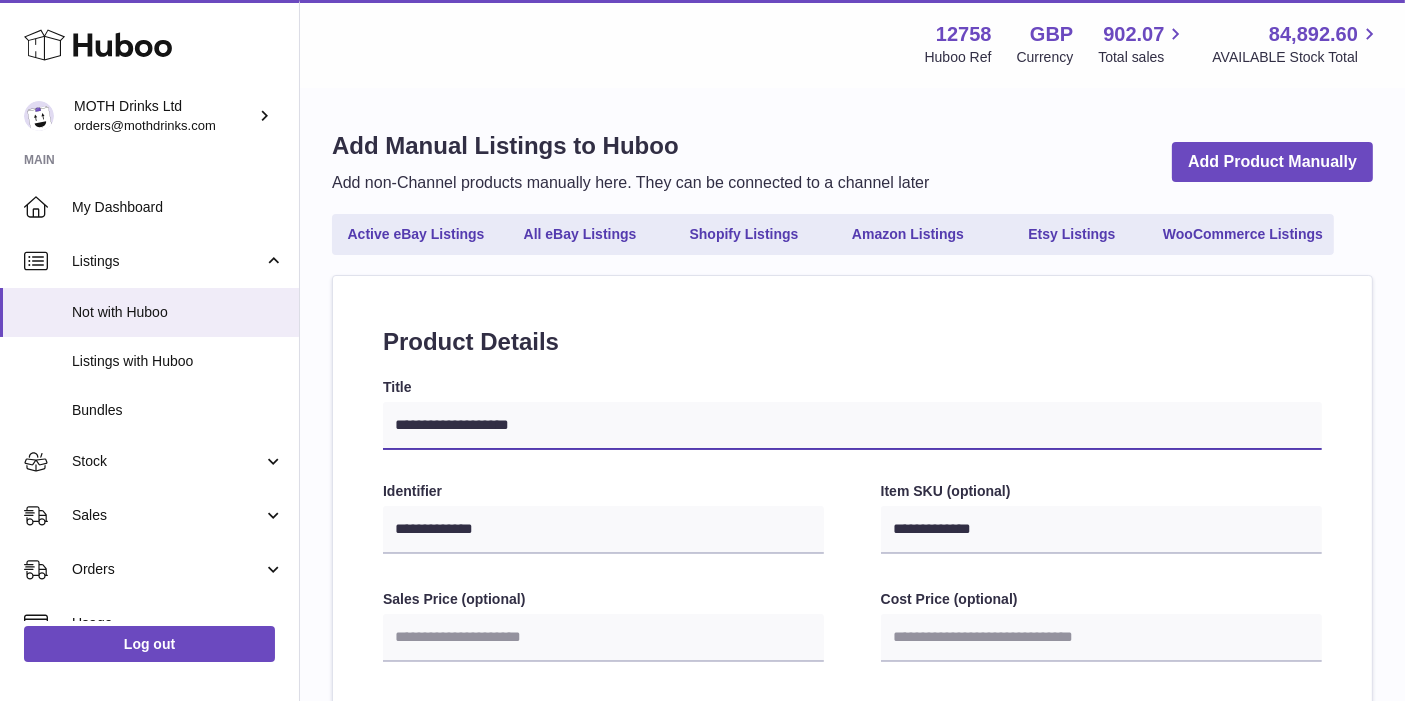 type on "**********" 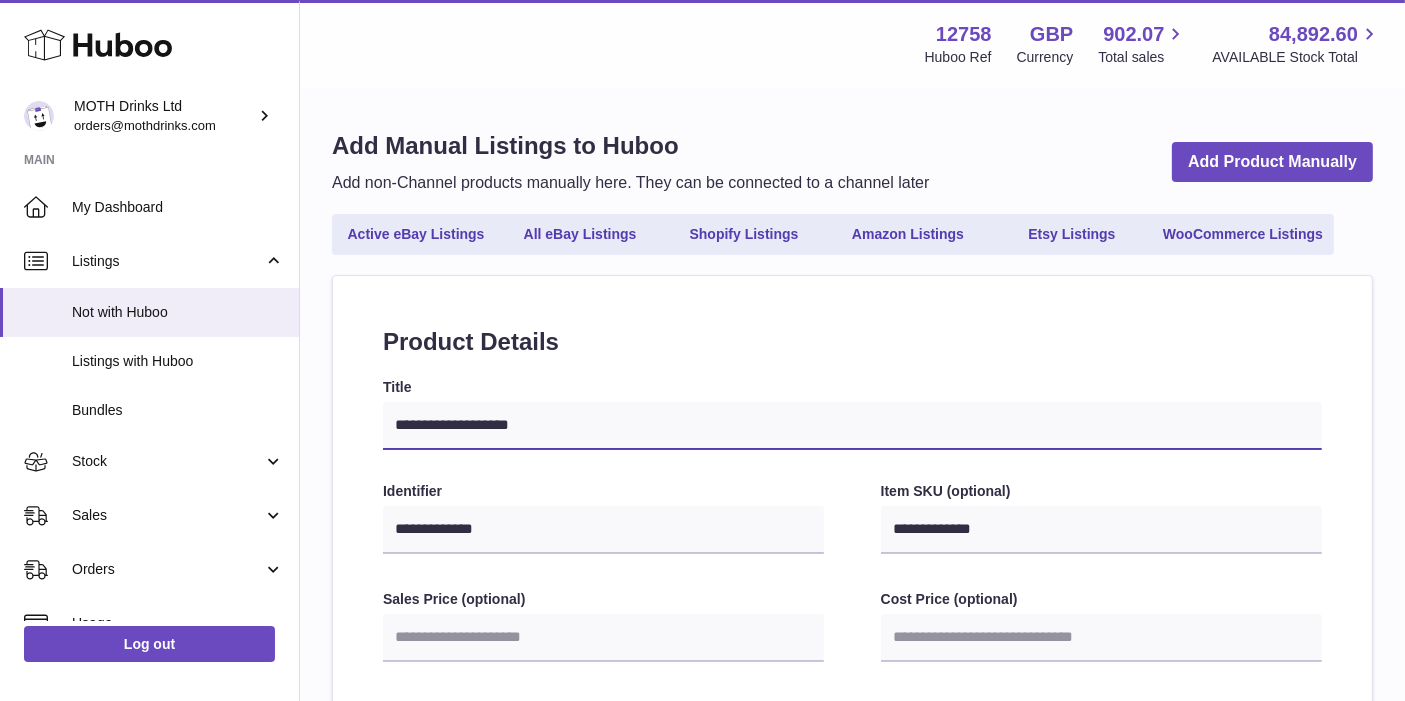 select 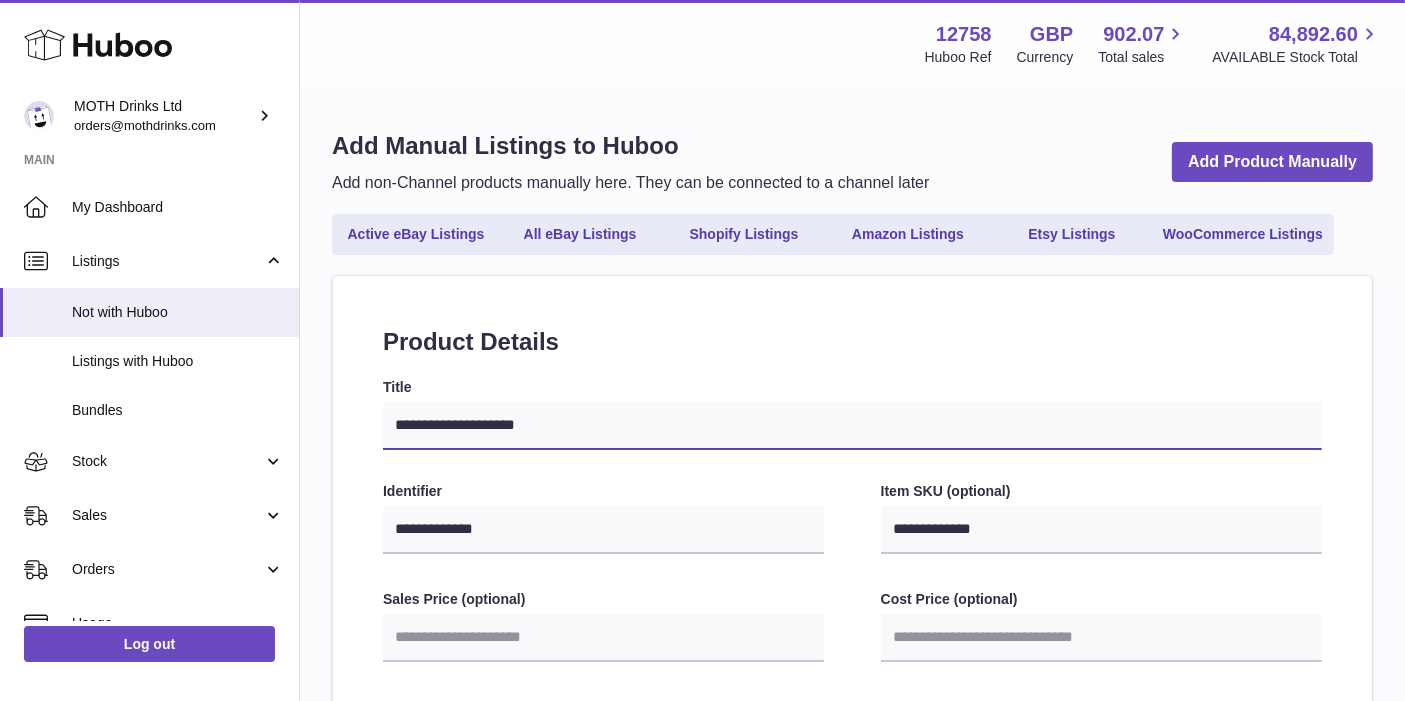 type on "**********" 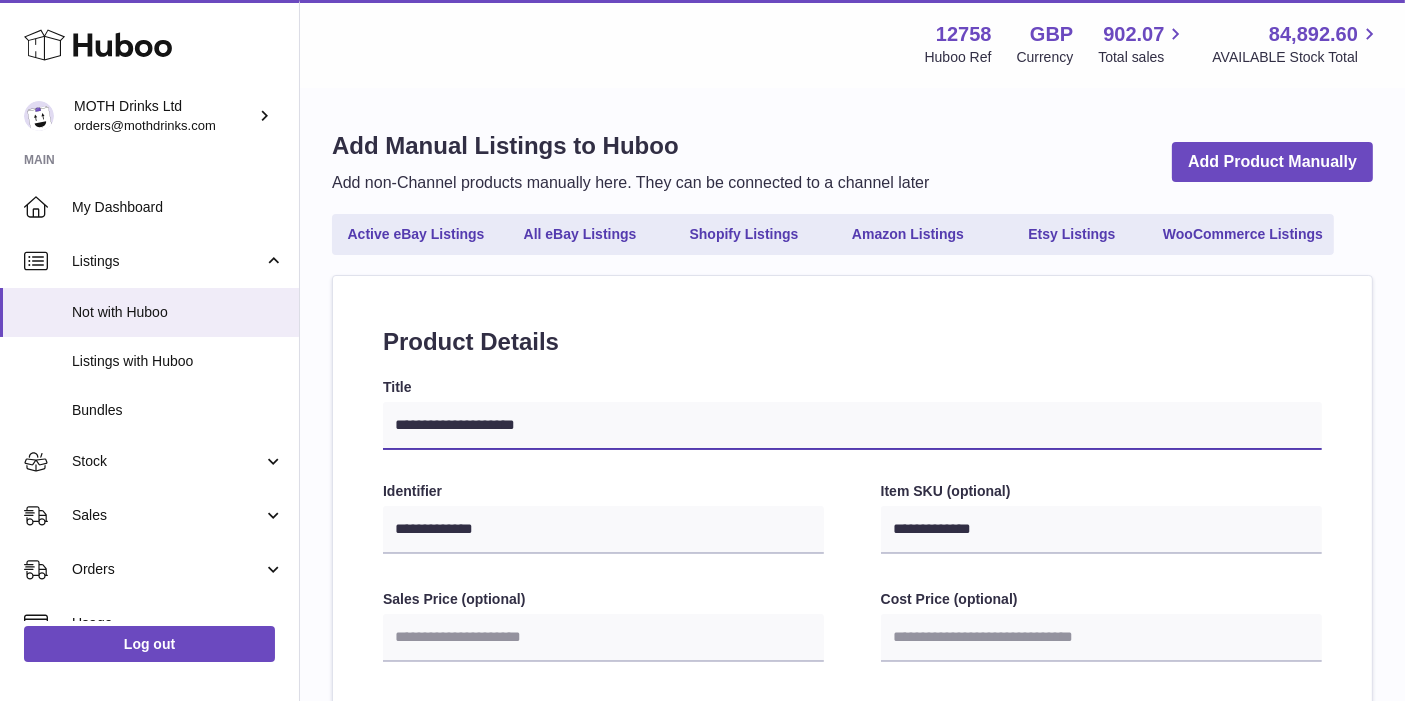 select 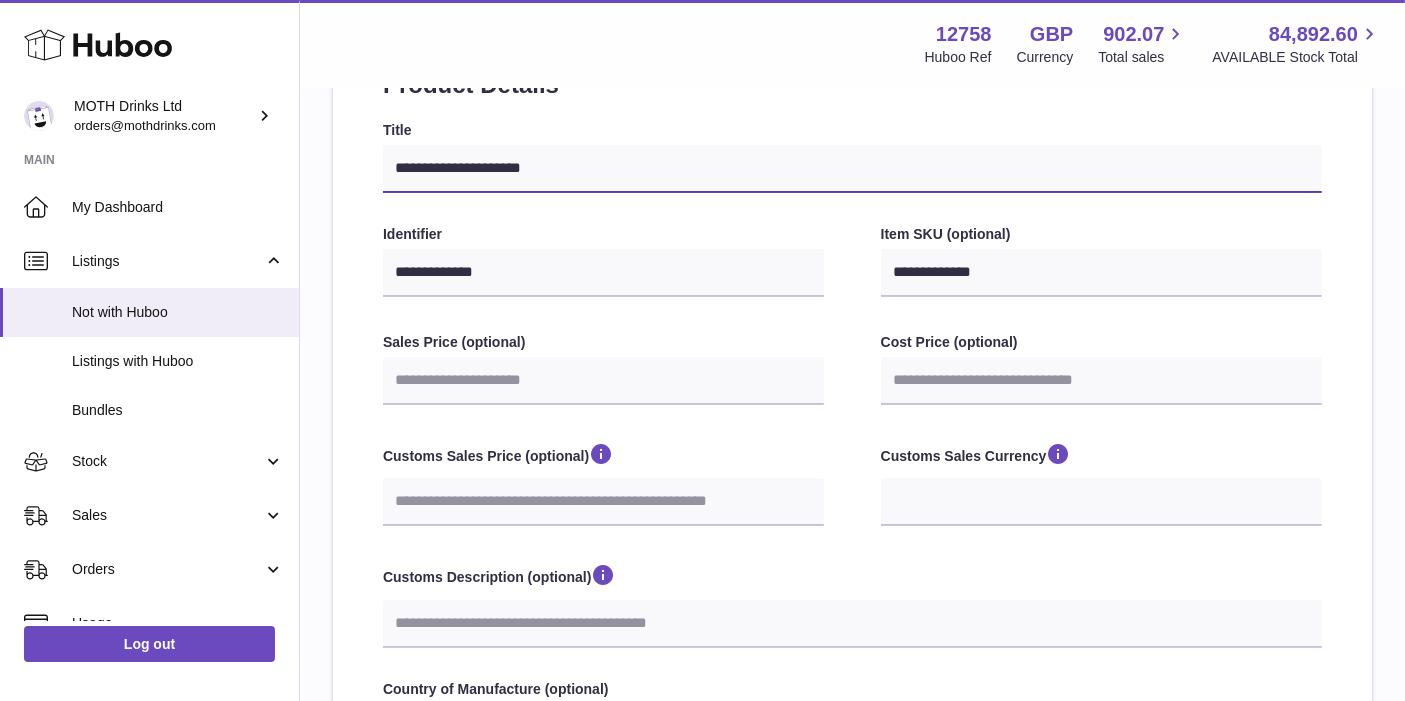 scroll, scrollTop: 262, scrollLeft: 0, axis: vertical 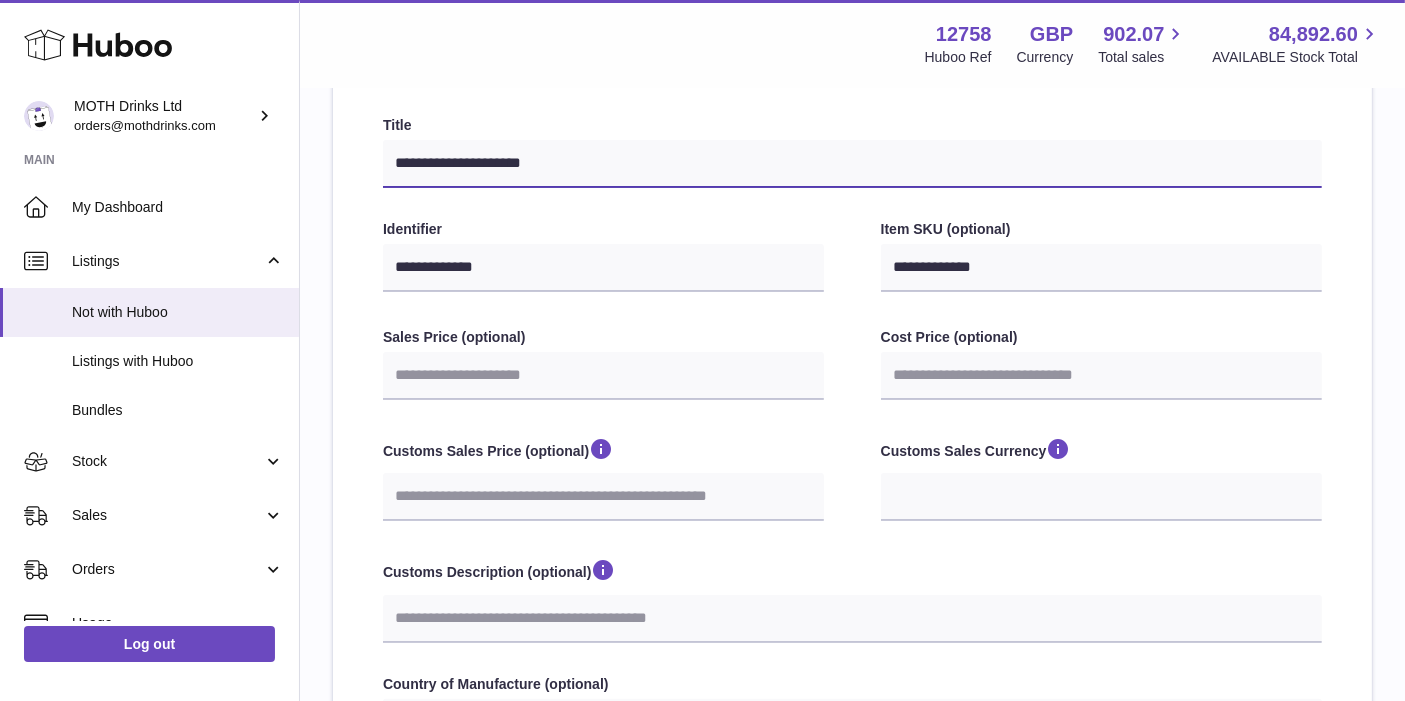 type on "**********" 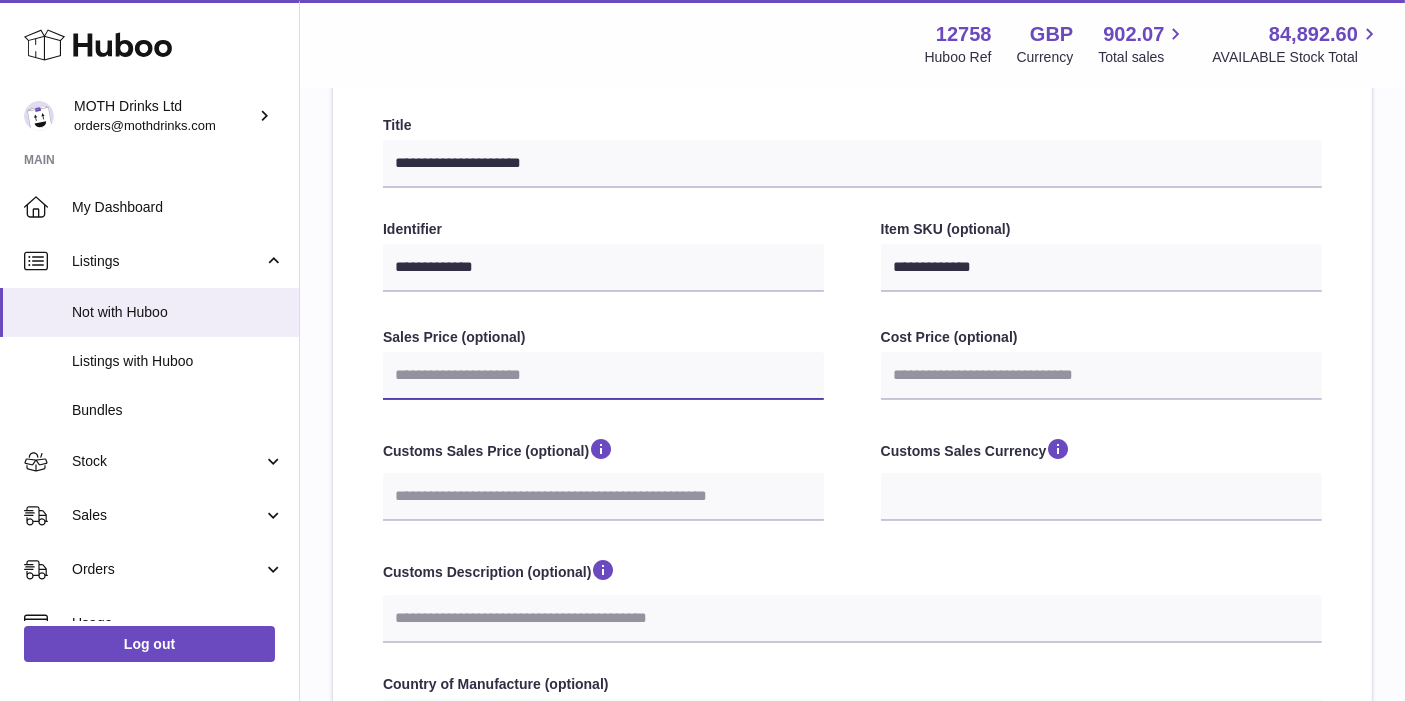 click on "Sales Price (optional)" at bounding box center (603, 376) 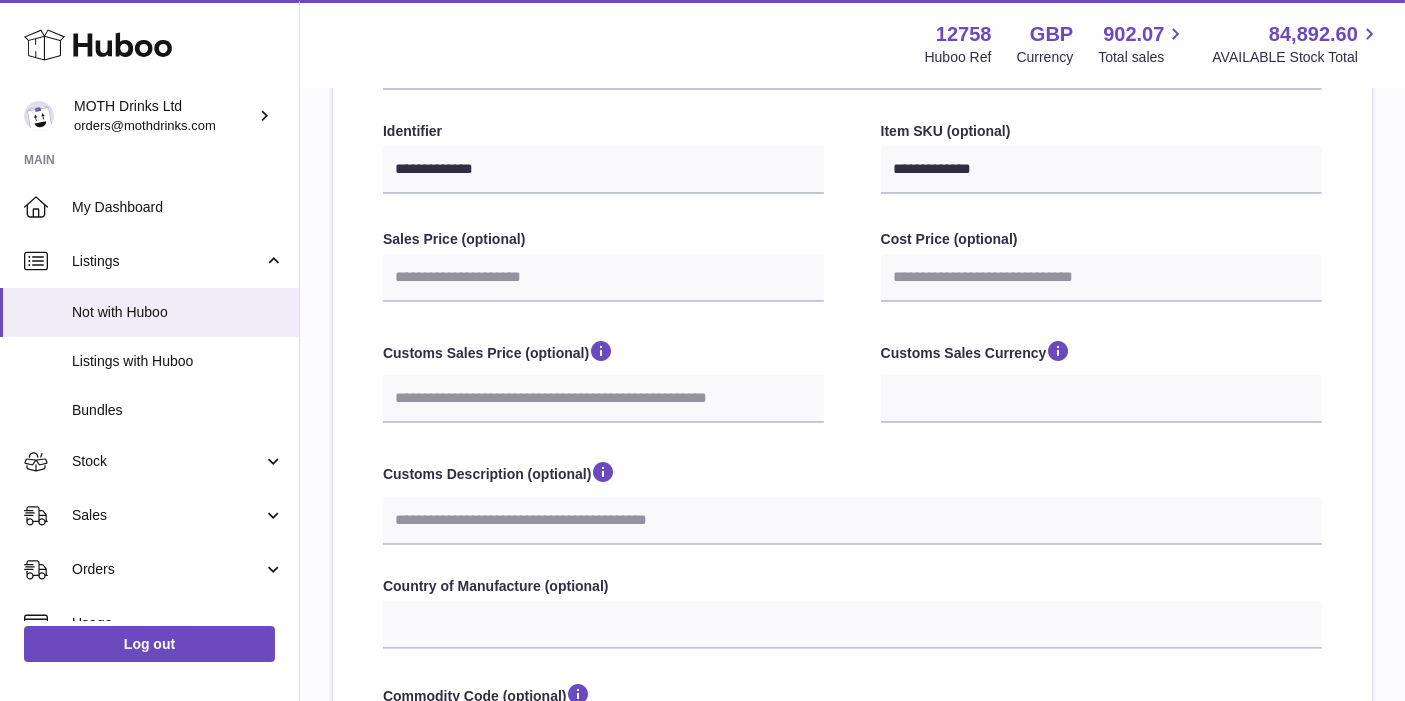 click on "Customs Sales Price (optional)
Customs Sales Currency
*** ***" at bounding box center [852, 382] 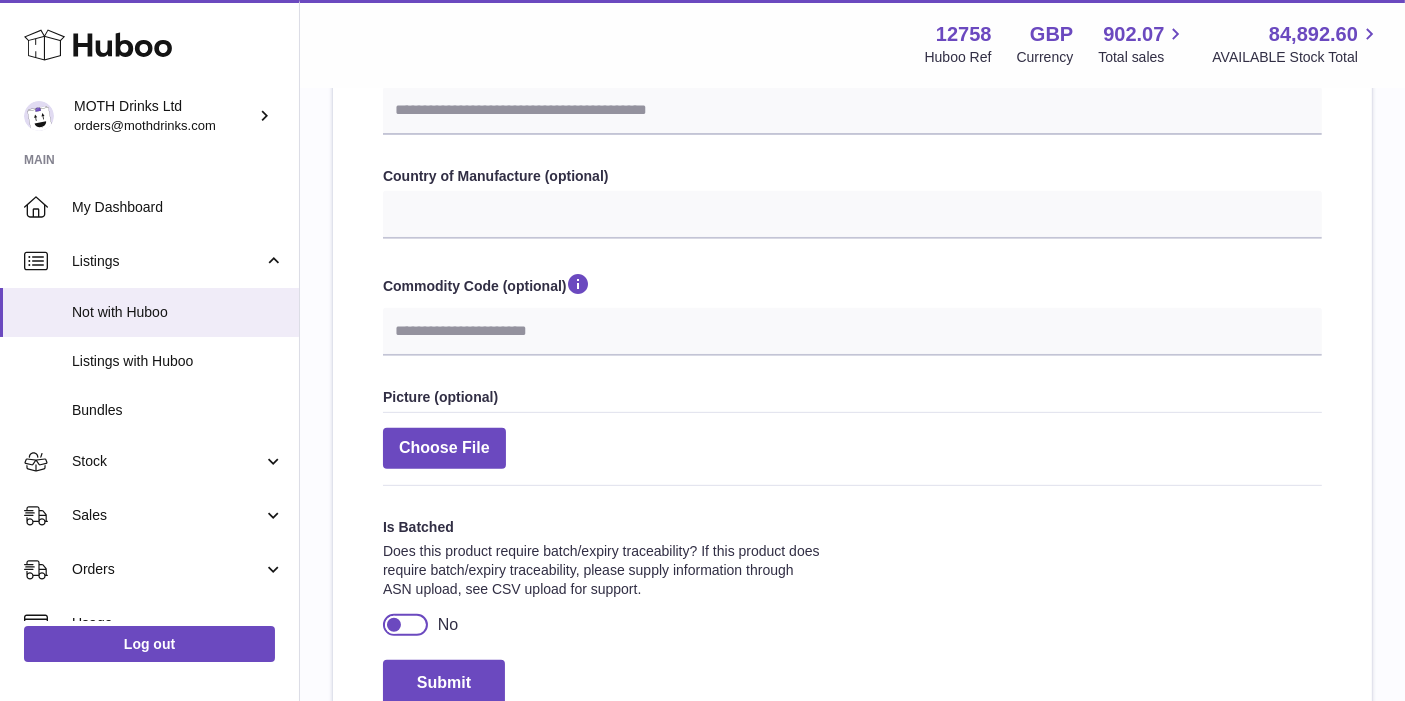 scroll, scrollTop: 825, scrollLeft: 0, axis: vertical 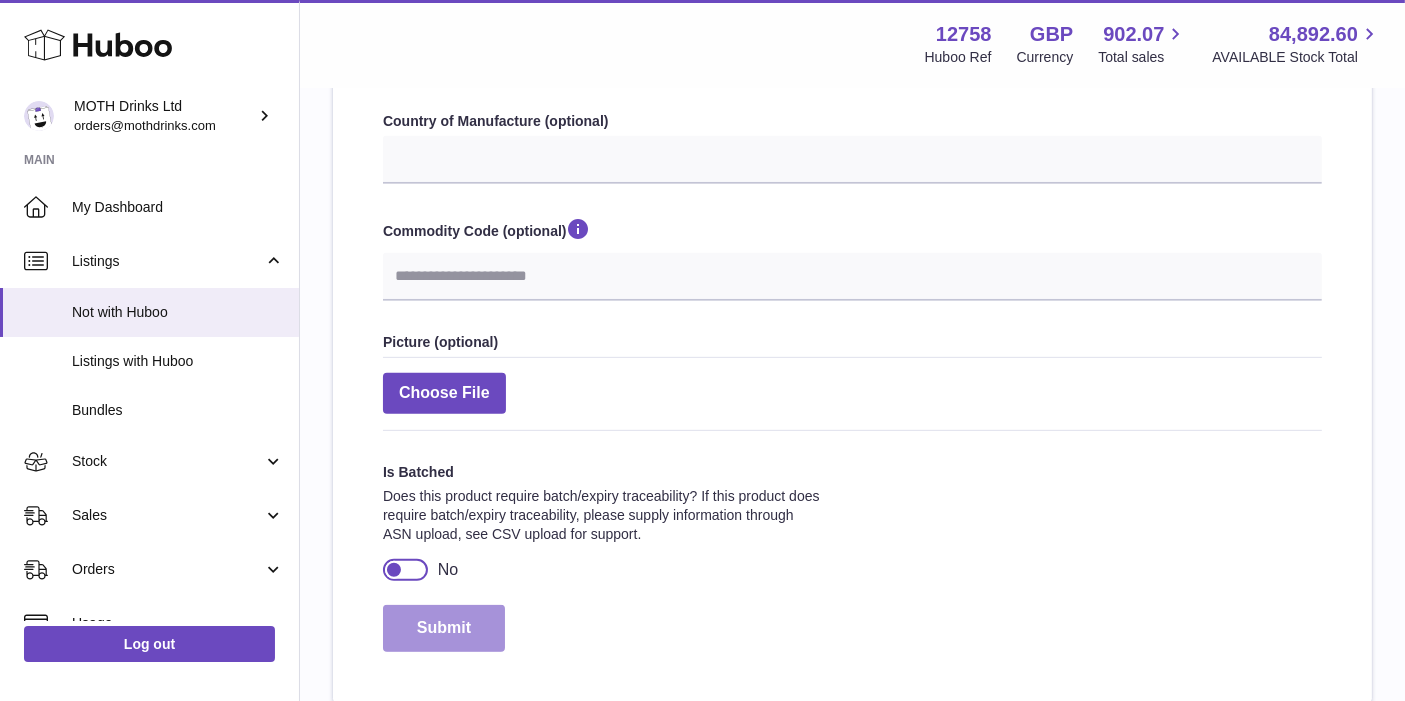 drag, startPoint x: 456, startPoint y: 621, endPoint x: 608, endPoint y: 406, distance: 263.30402 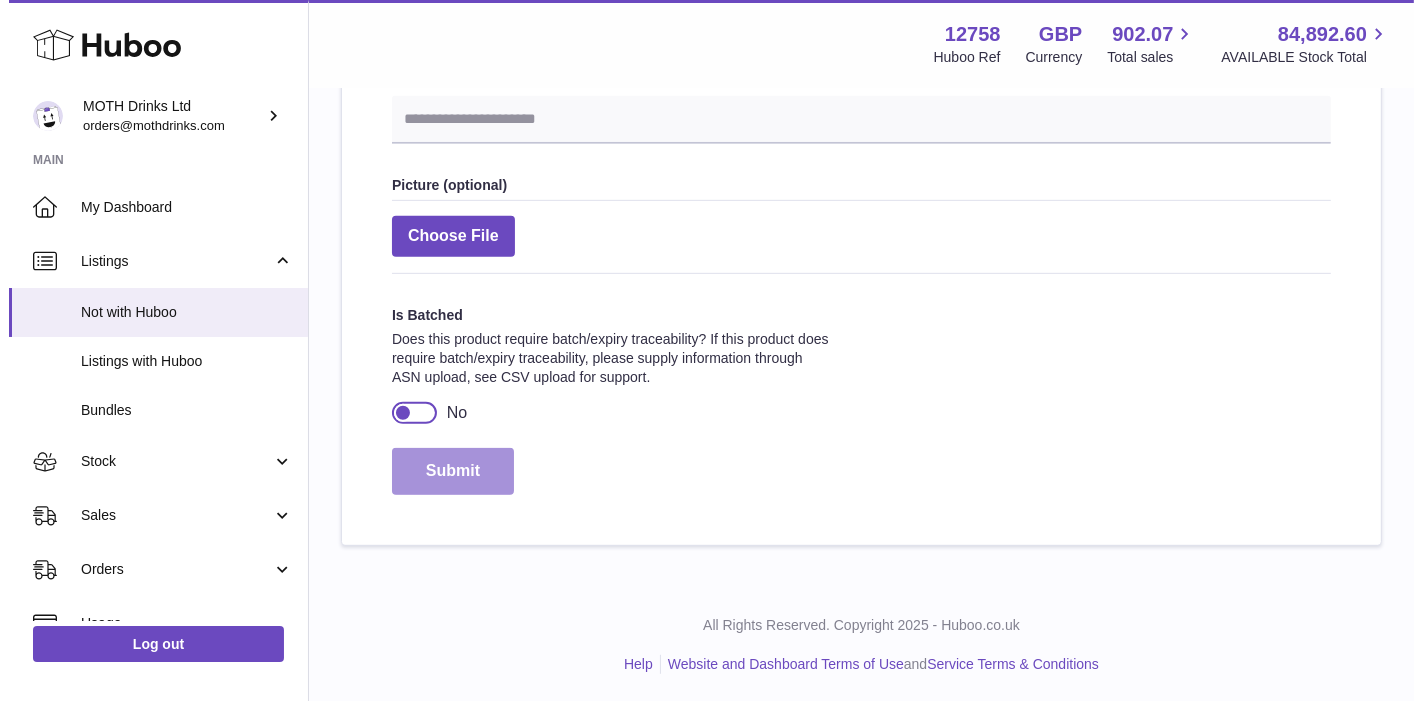 scroll, scrollTop: 967, scrollLeft: 0, axis: vertical 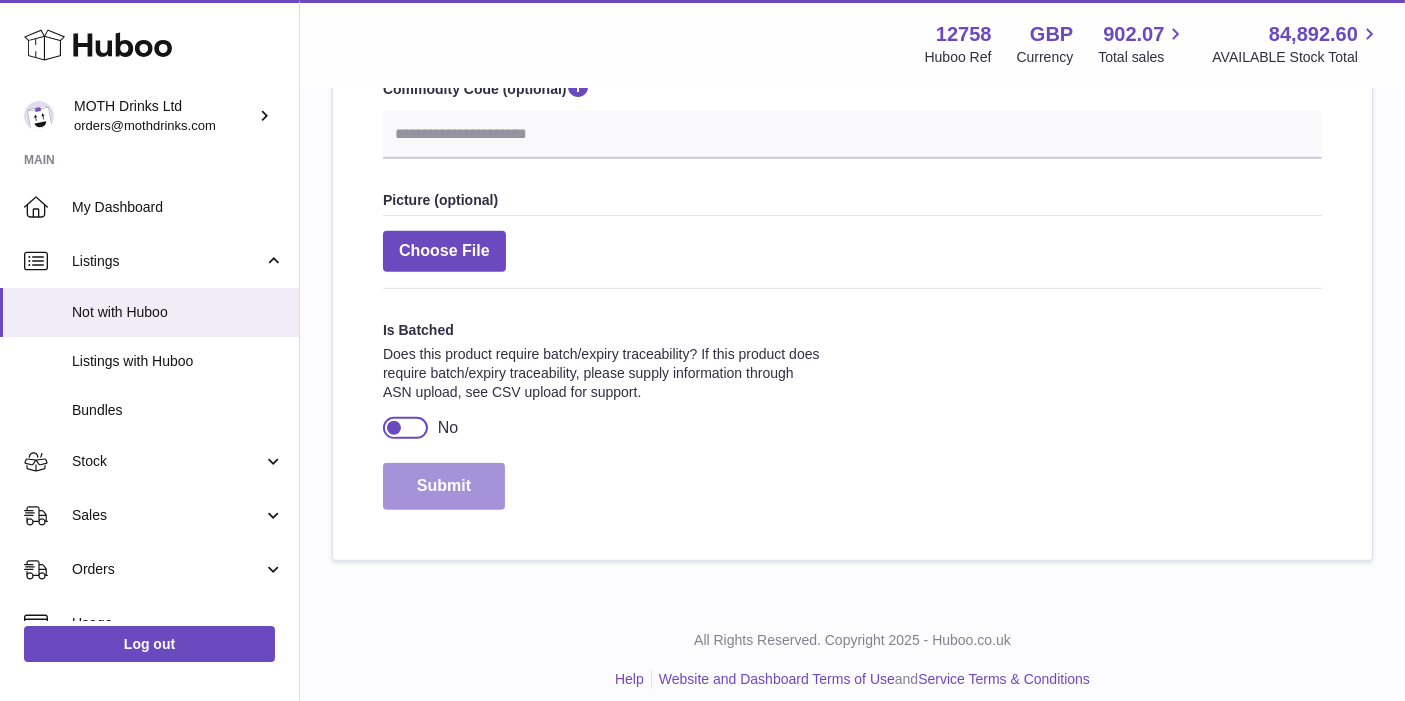 click on "Submit" at bounding box center [444, 486] 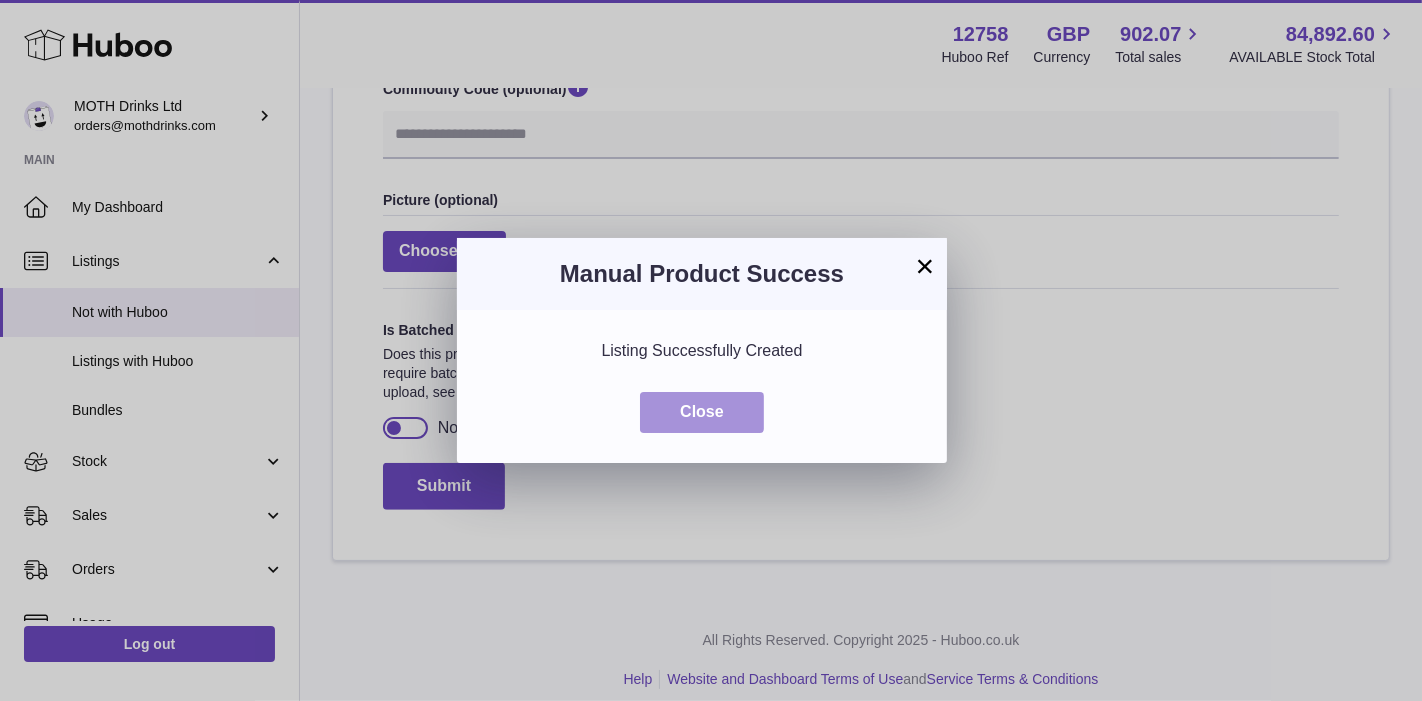 click on "Close" at bounding box center [702, 412] 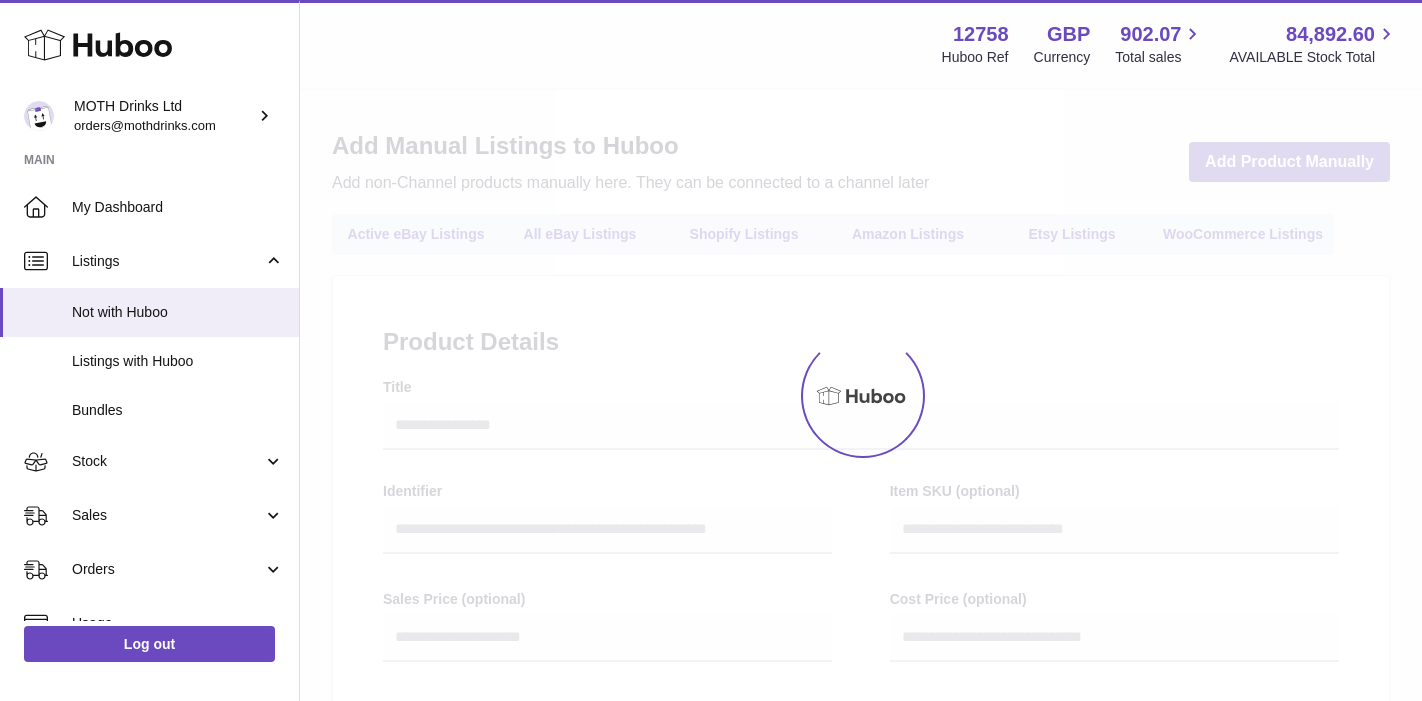 select 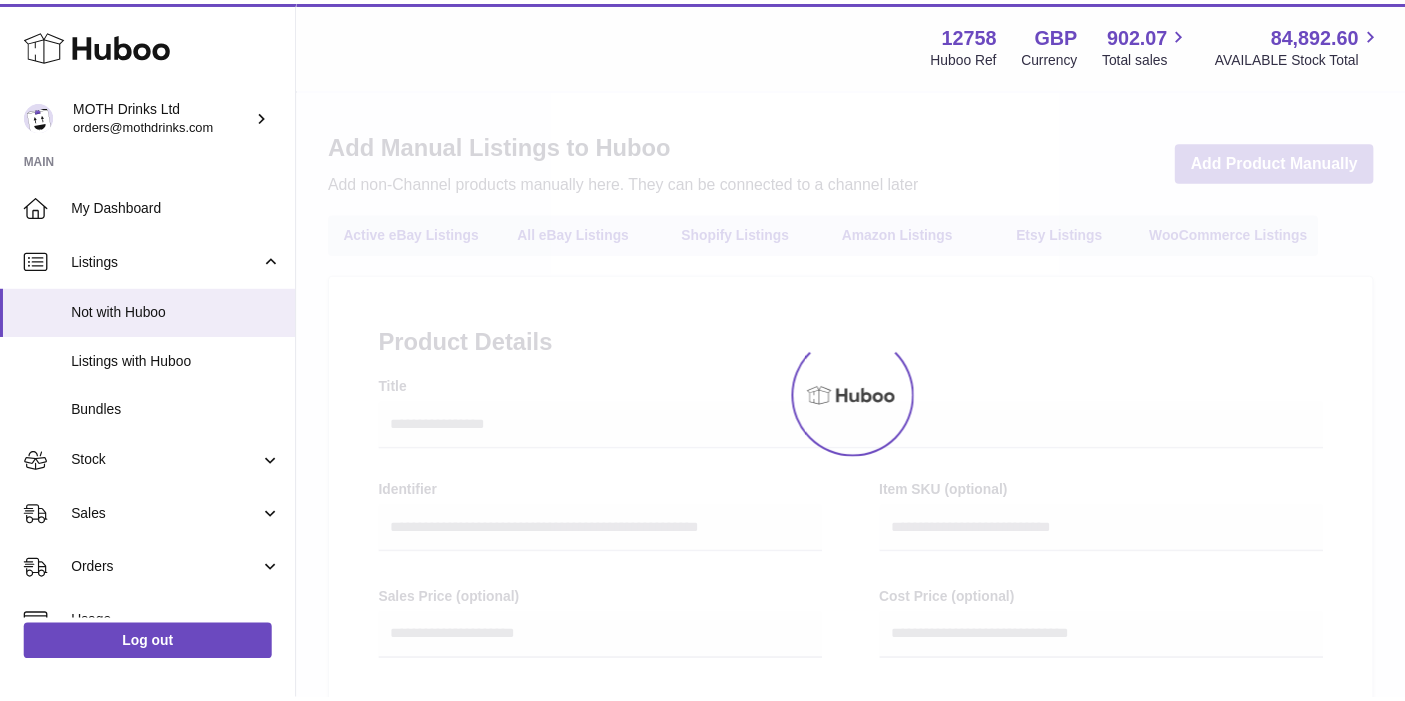 scroll, scrollTop: 0, scrollLeft: 0, axis: both 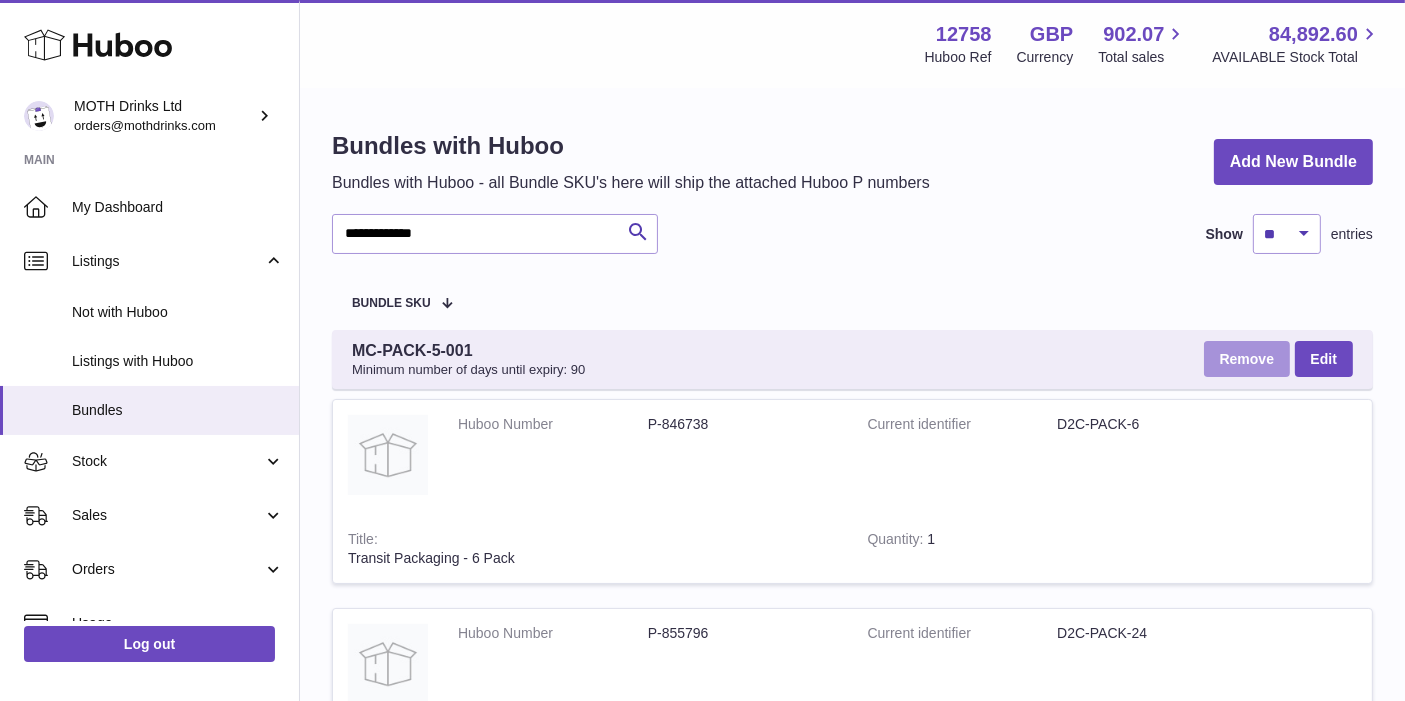 click on "Remove" at bounding box center (1247, 359) 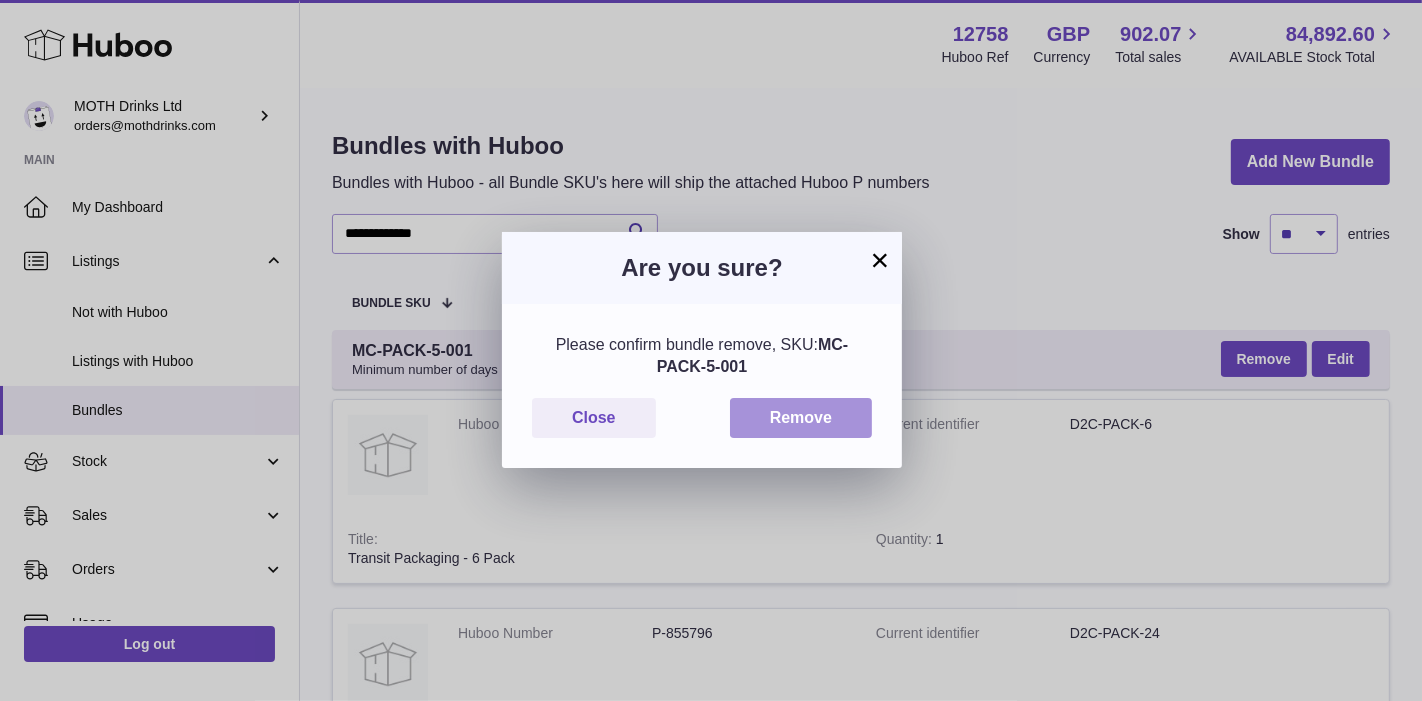 click on "Remove" at bounding box center (801, 418) 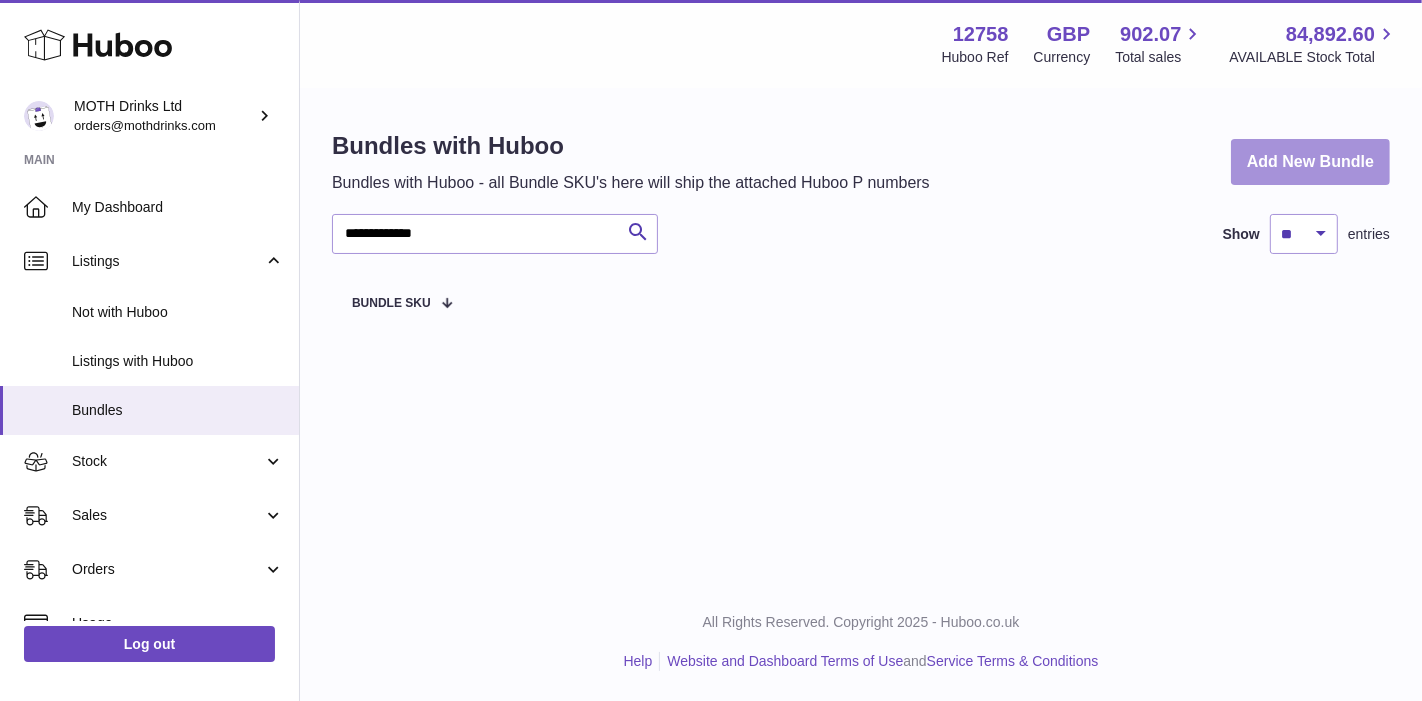 click on "Add New Bundle" at bounding box center [1310, 162] 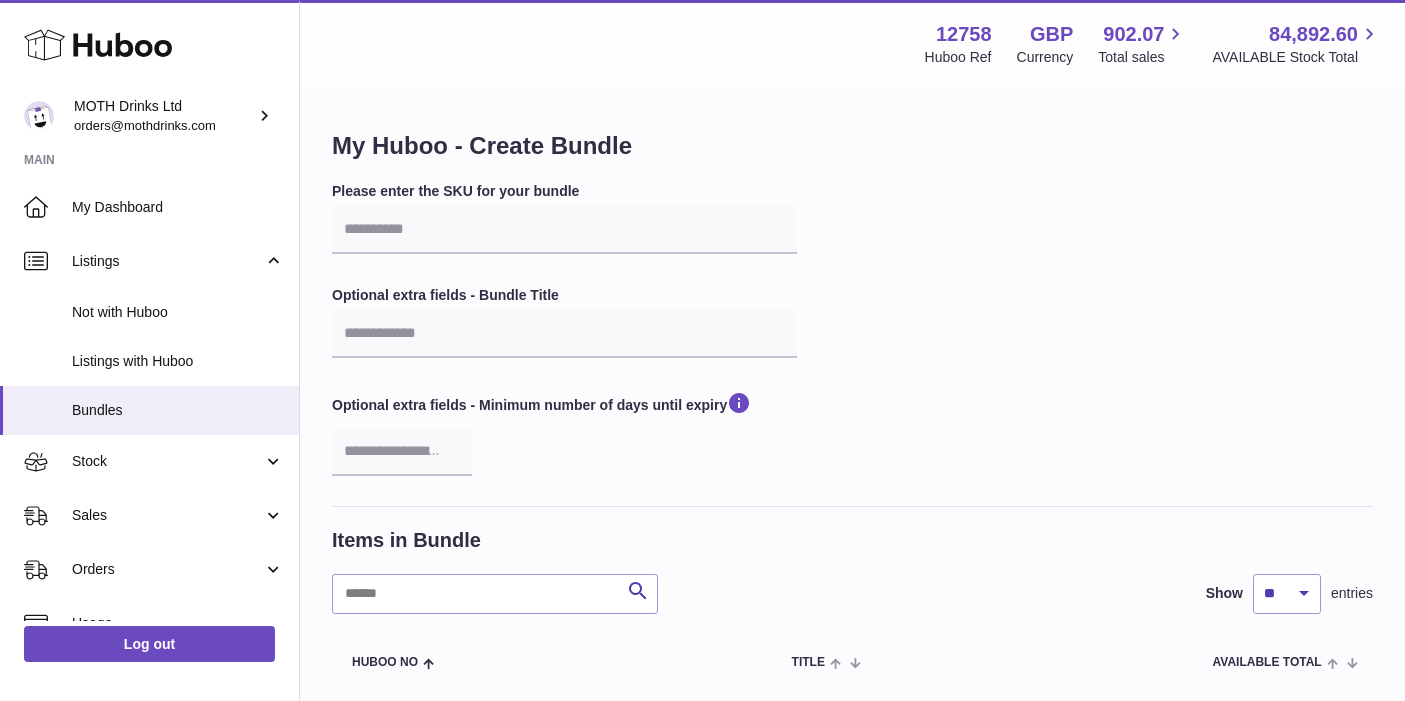 scroll, scrollTop: 0, scrollLeft: 0, axis: both 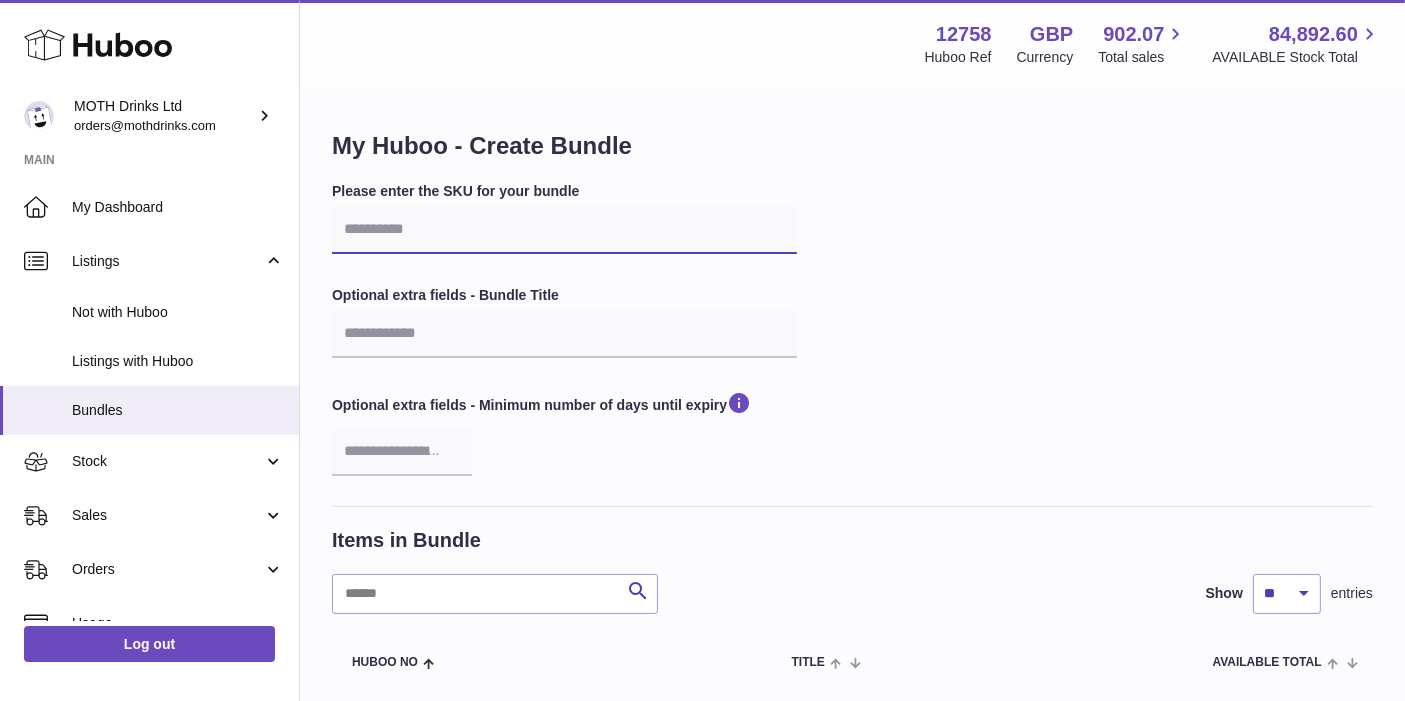 click at bounding box center [564, 230] 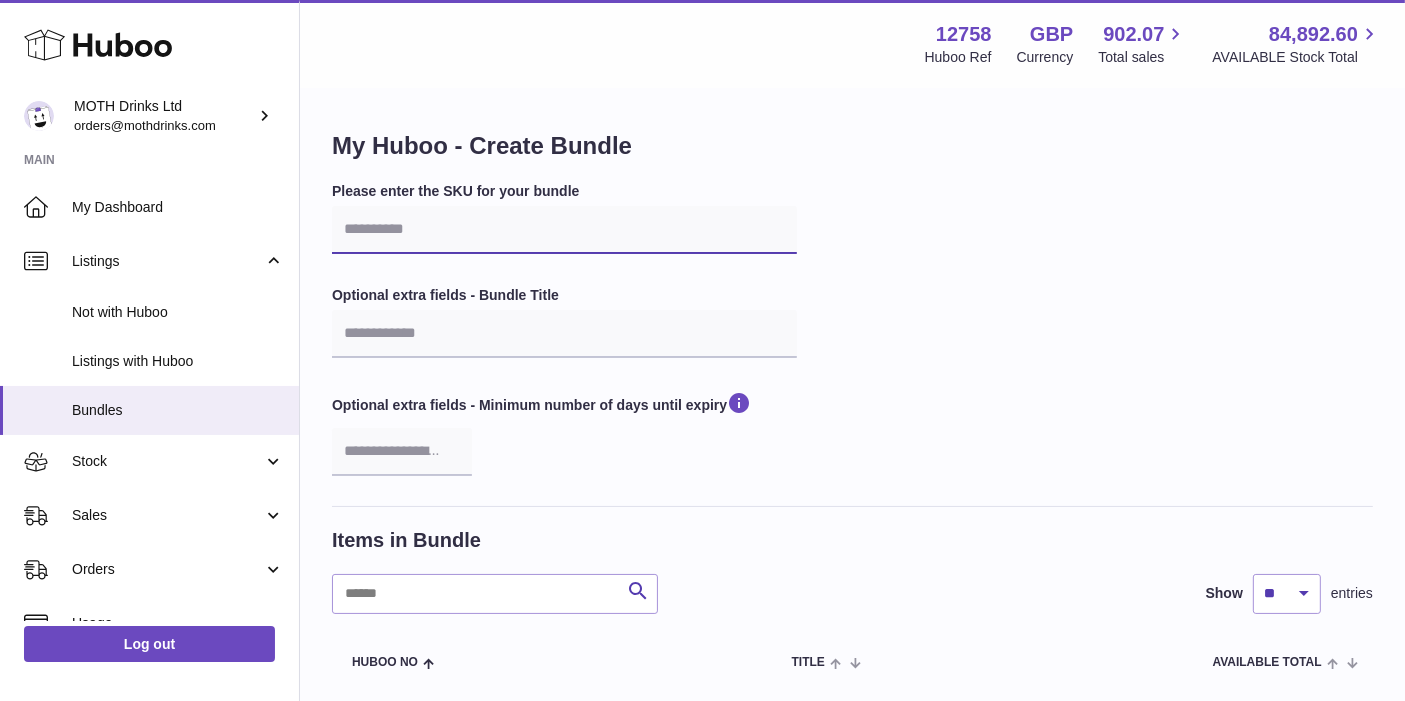 scroll, scrollTop: 271, scrollLeft: 0, axis: vertical 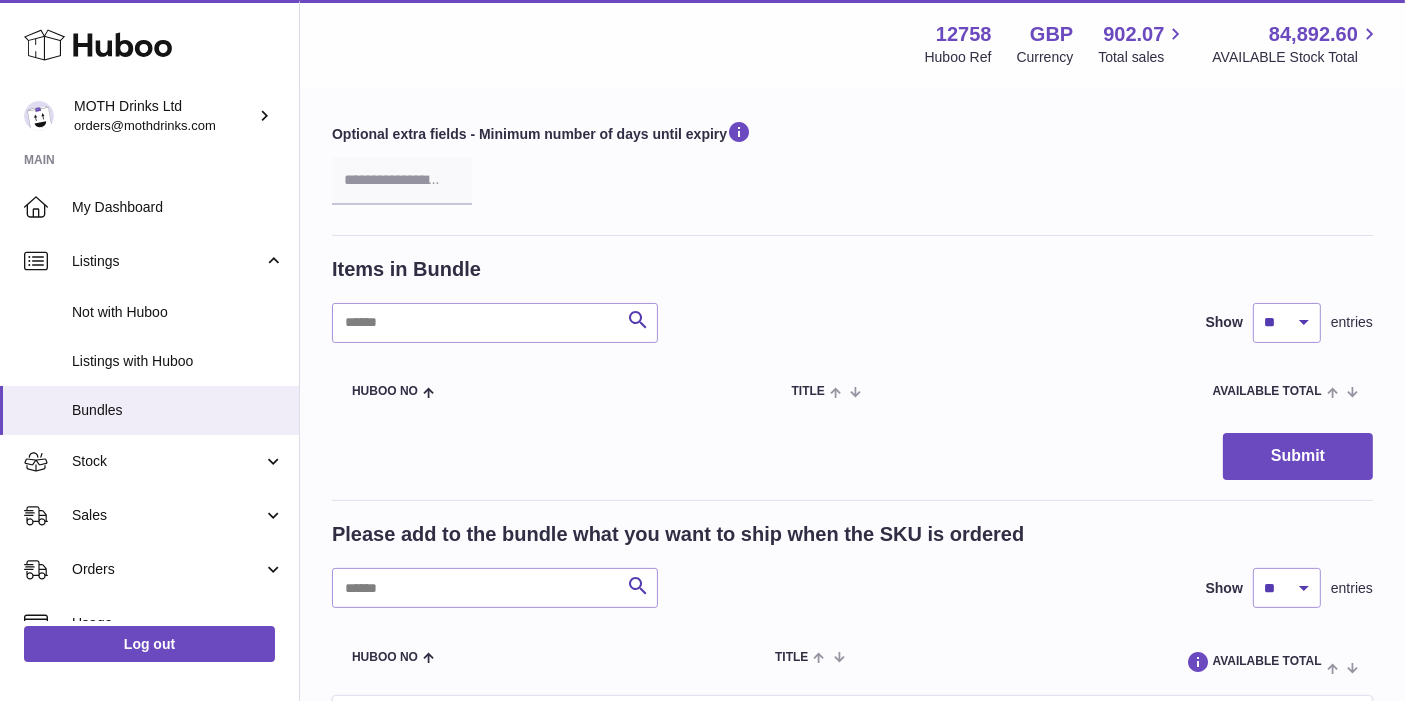 click on "Please add to the bundle what you want to ship when the SKU is ordered       Search
Show
** ** ** ***
entries
Huboo no       Title
AVAILABLE Total
Action
Huboo P no   P-846668   Current identifier   5060676750109   Minimum days until expiry   90
MOTH: Margarita 125ml (single)
Quantity 36740
+10
Add to Bundle
Huboo P no   P-846674   Current identifier   5060676750116   Minimum days until expiry   90
MOTH: Espresso Martini 125ml (single)
Quantity 24038
+10
Add to Bundle
Huboo P no   P-846675   Current identifier   5060676750123   Minimum days until expiry   90
MOTH: Negroni 125ml (single)
Quantity 8070
+10
Add to Bundle
Huboo P no" at bounding box center (852, 1879) 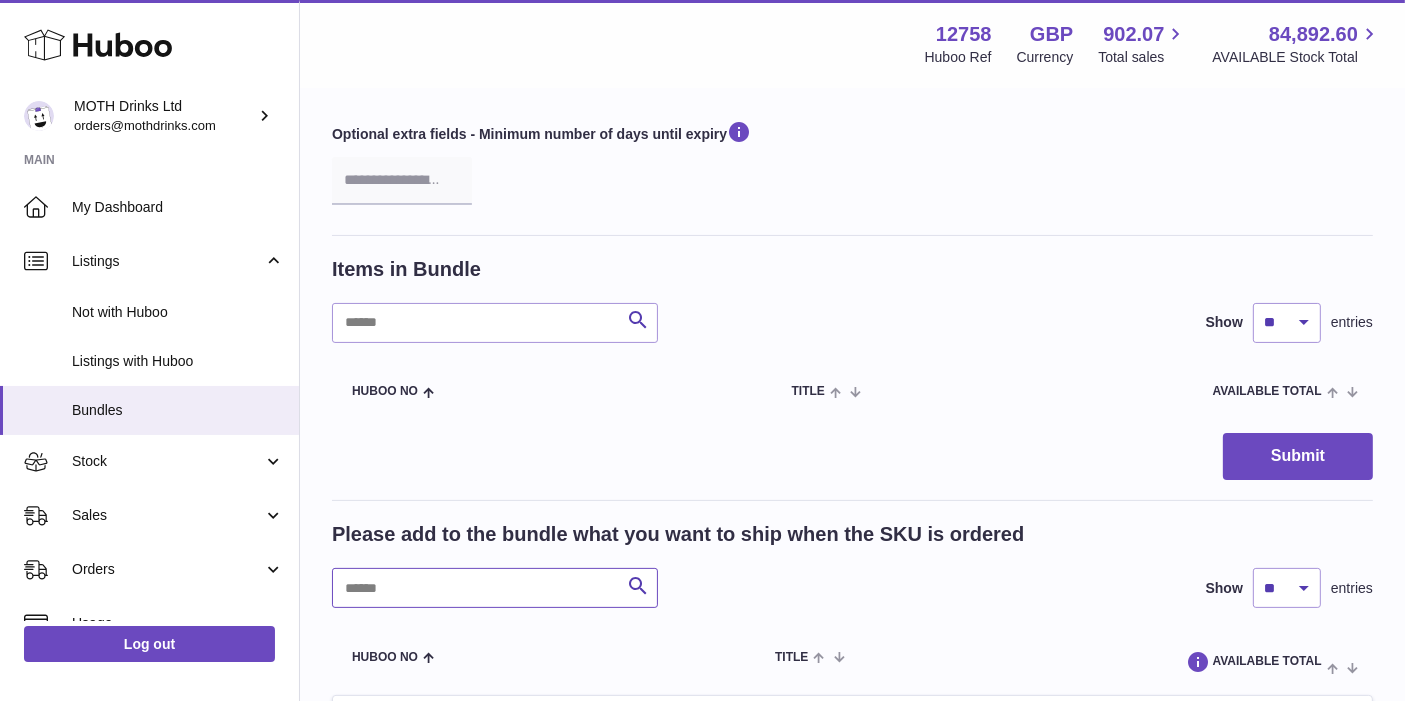 click at bounding box center (495, 588) 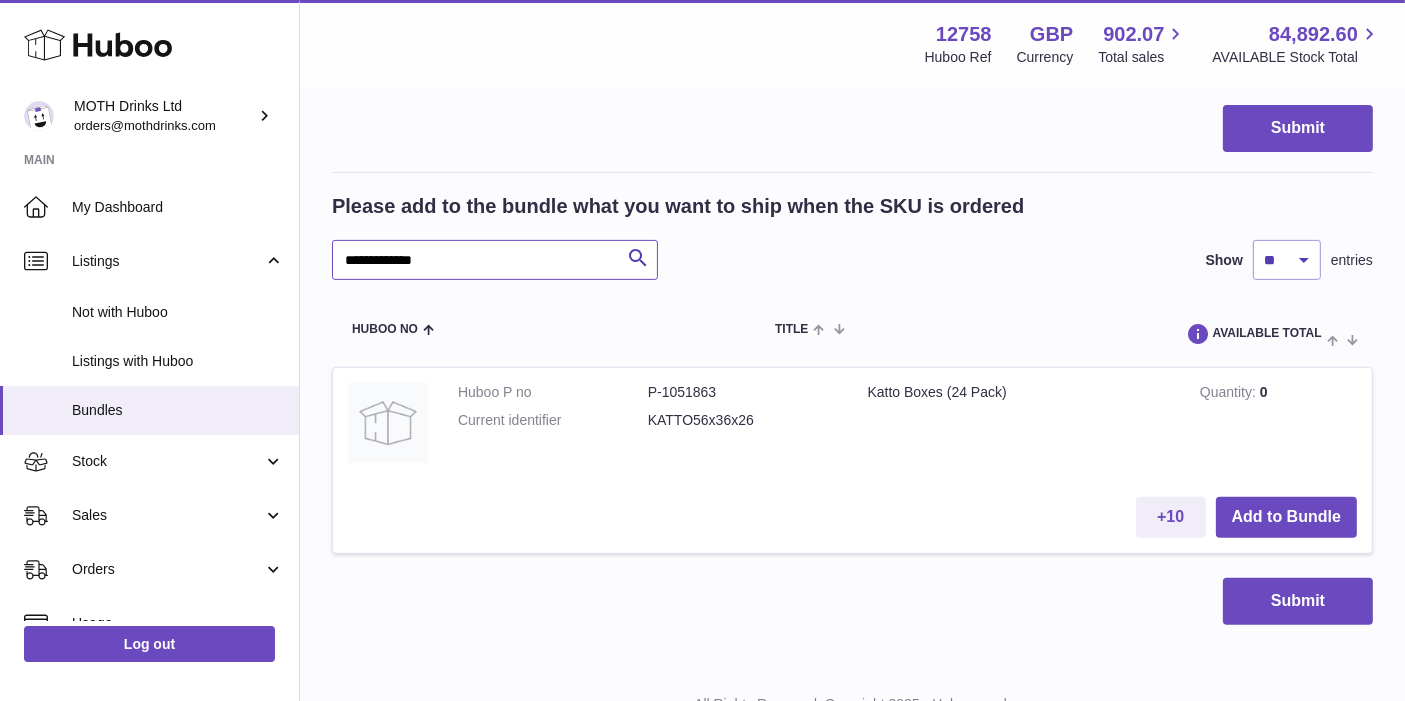 scroll, scrollTop: 605, scrollLeft: 0, axis: vertical 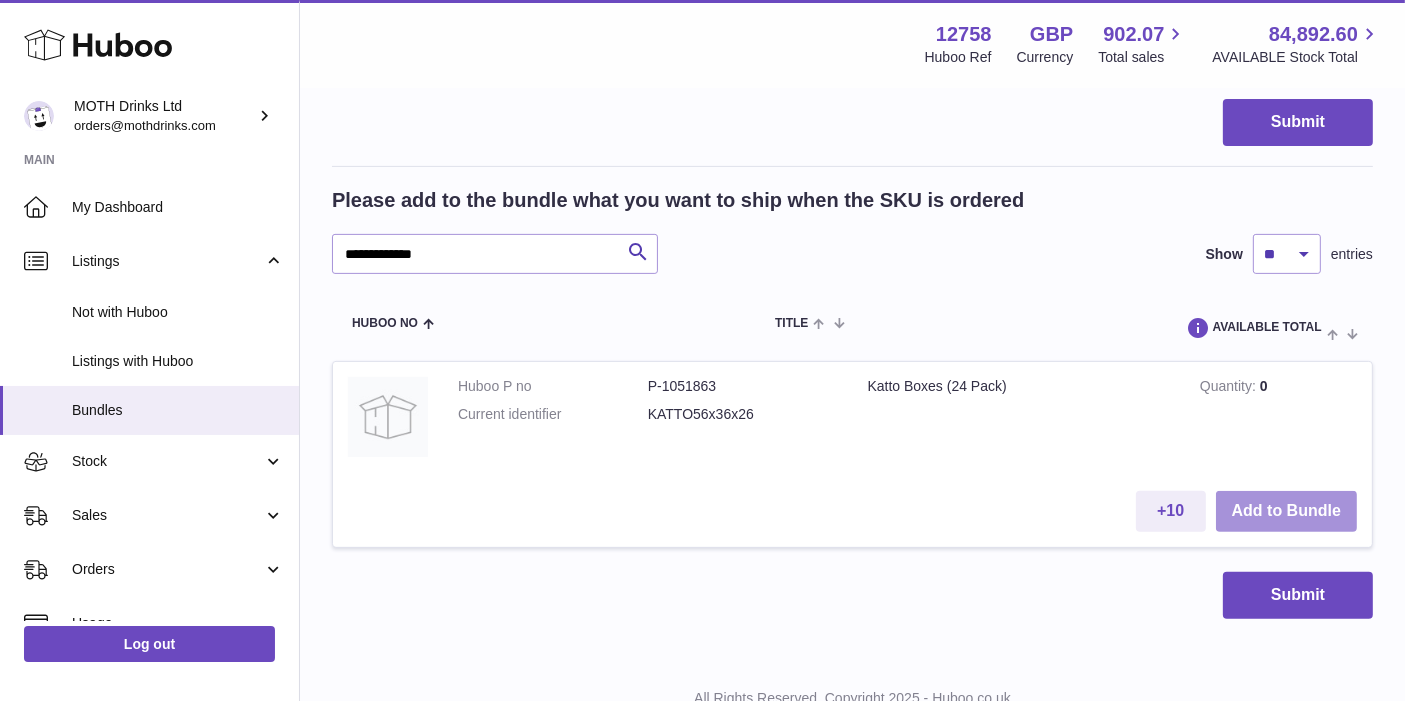 click on "Add to Bundle" at bounding box center (1286, 511) 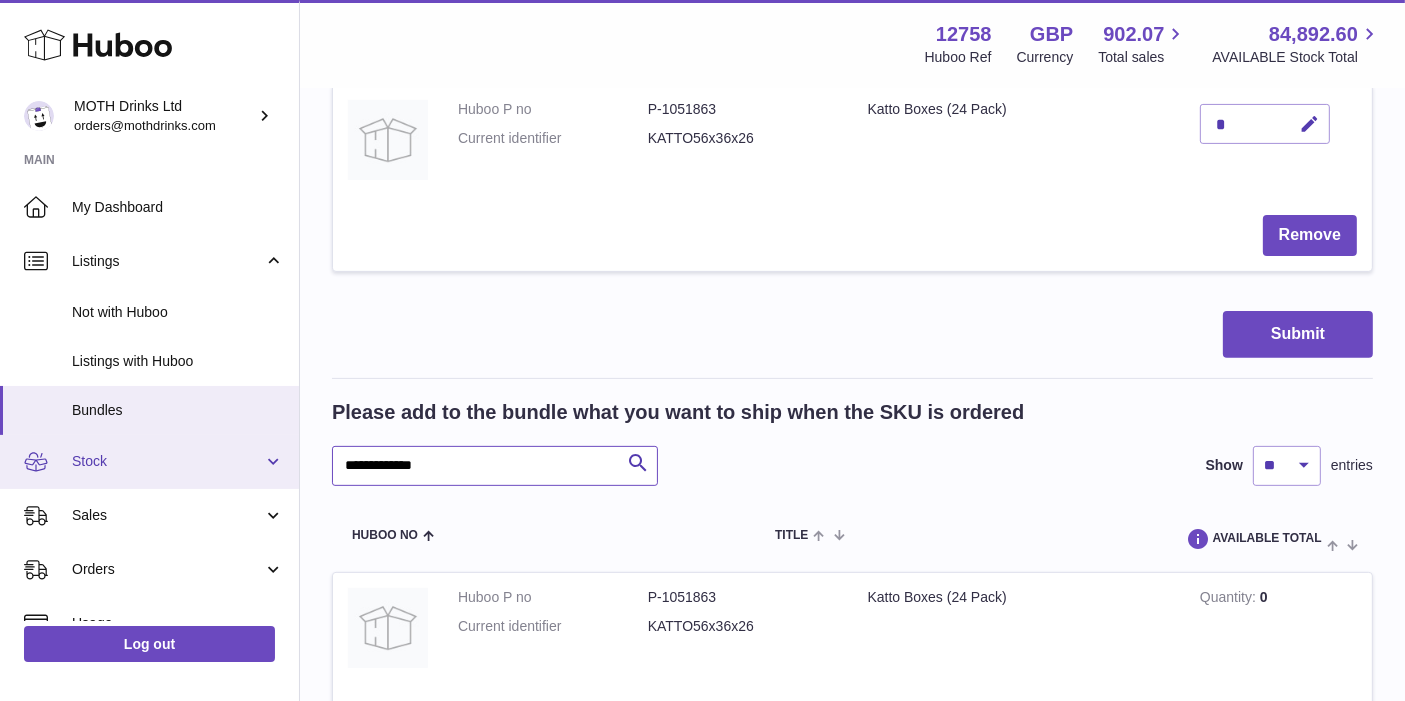 drag, startPoint x: 535, startPoint y: 472, endPoint x: 277, endPoint y: 458, distance: 258.37958 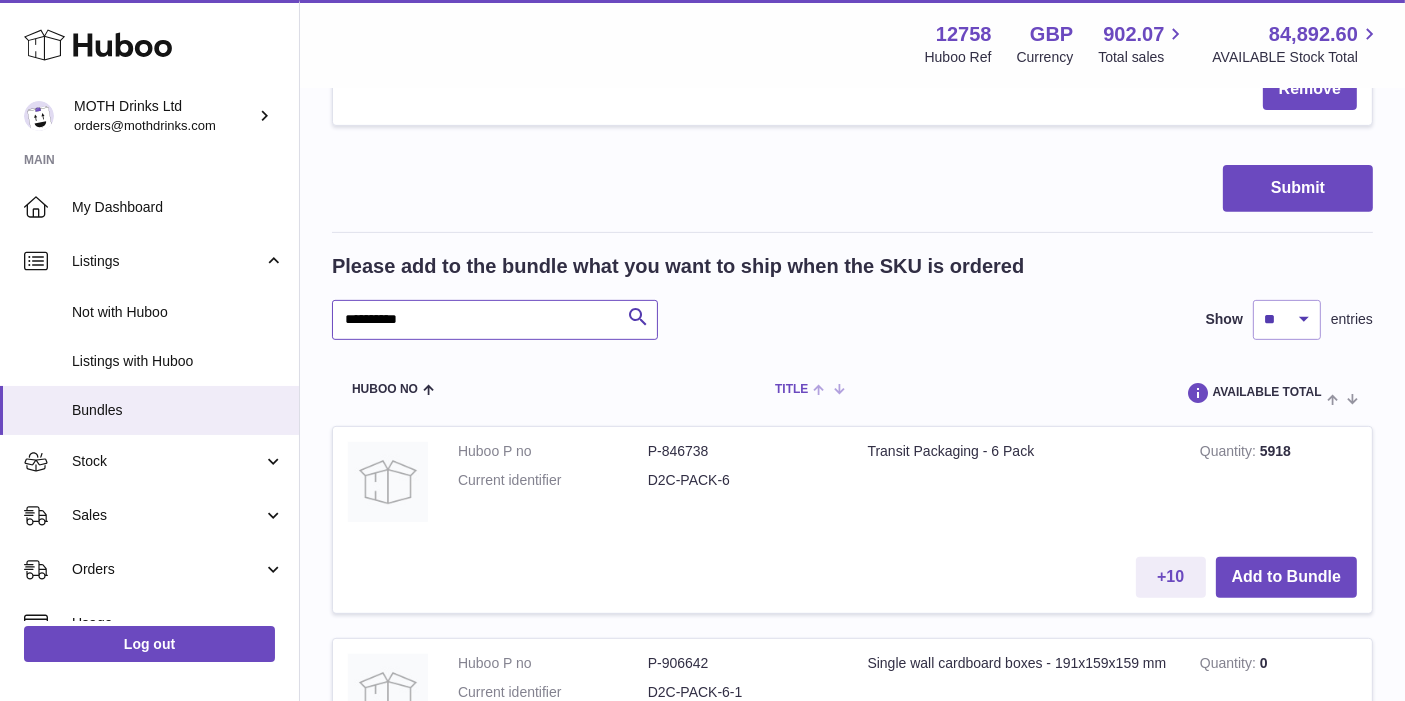 scroll, scrollTop: 754, scrollLeft: 0, axis: vertical 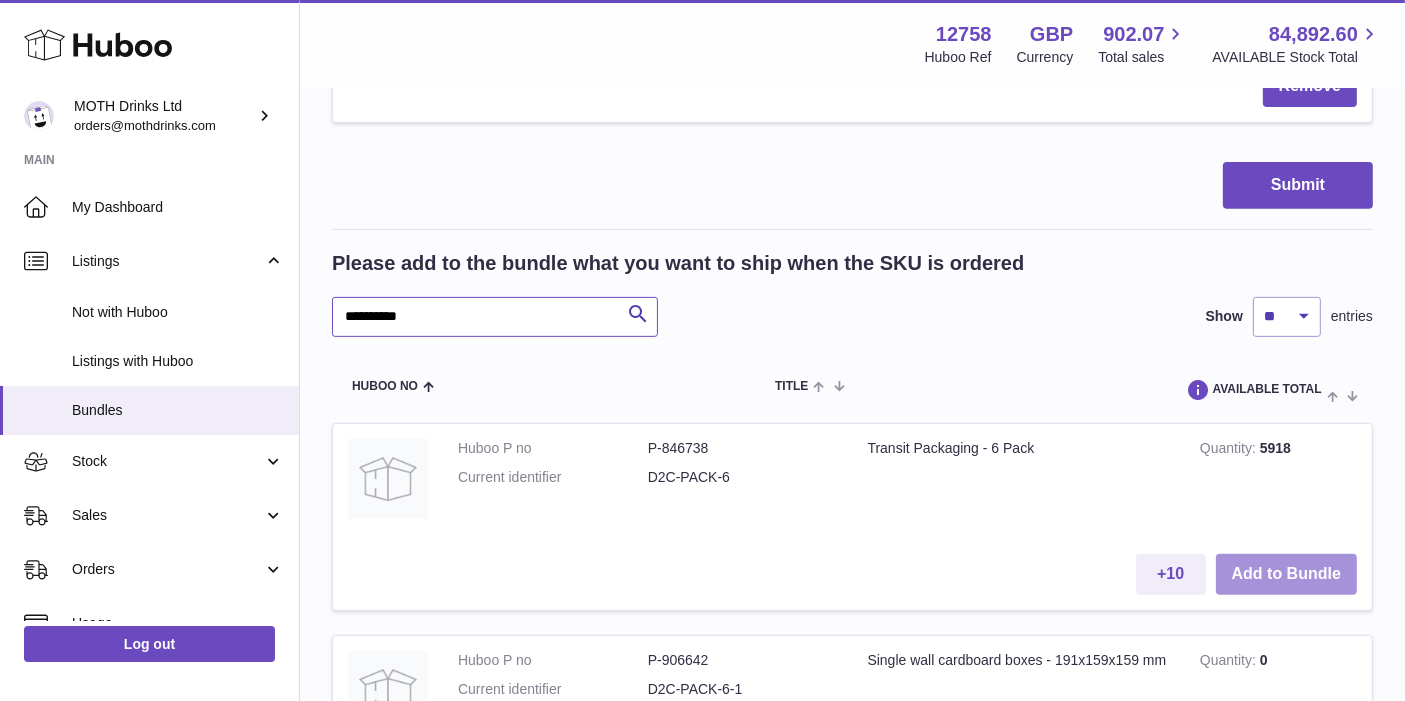 type on "**********" 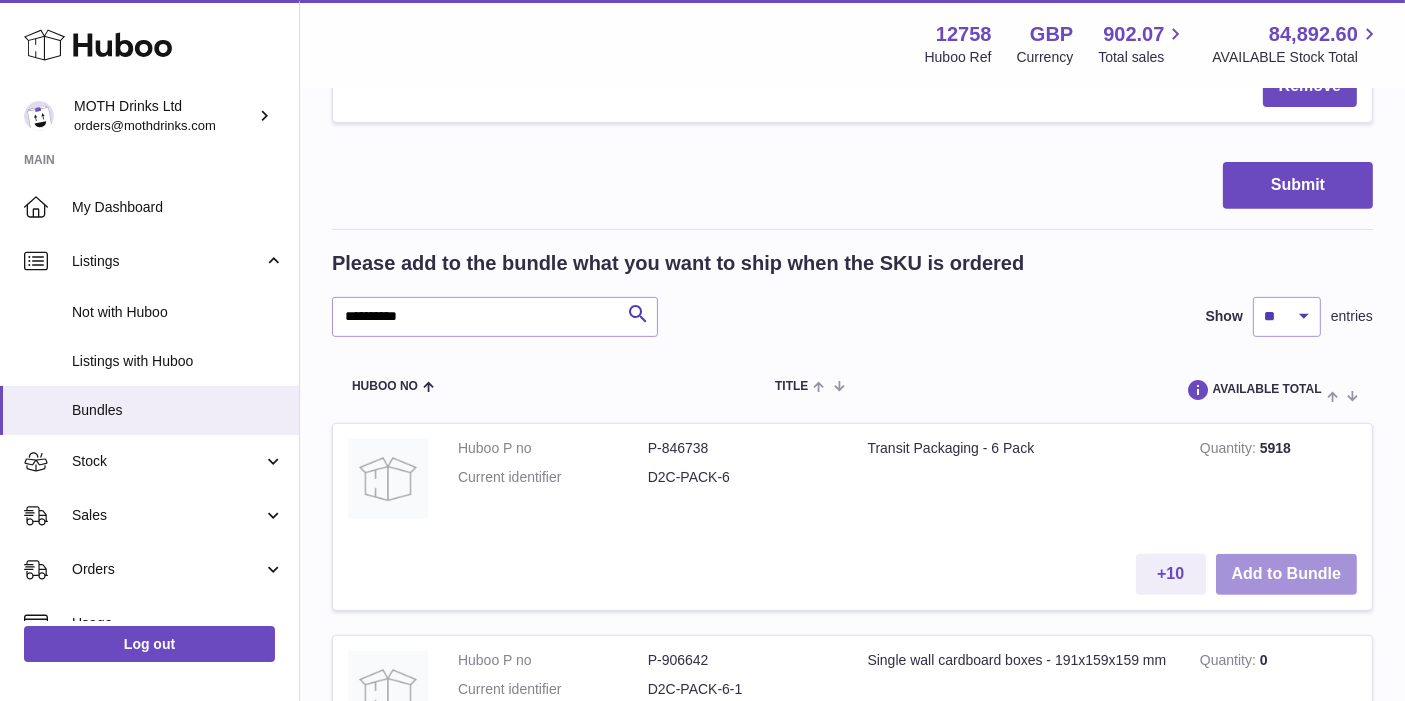 click on "Add to Bundle" at bounding box center (1286, 574) 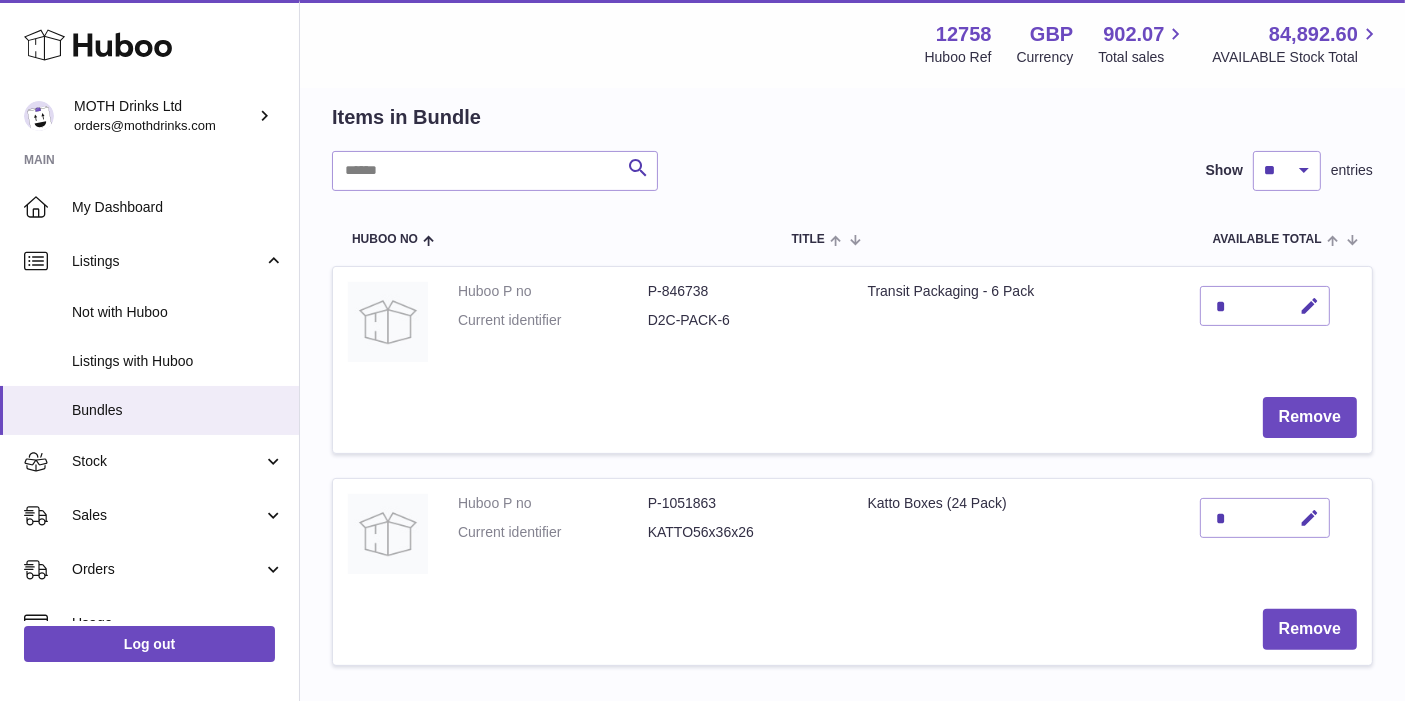 scroll, scrollTop: 424, scrollLeft: 0, axis: vertical 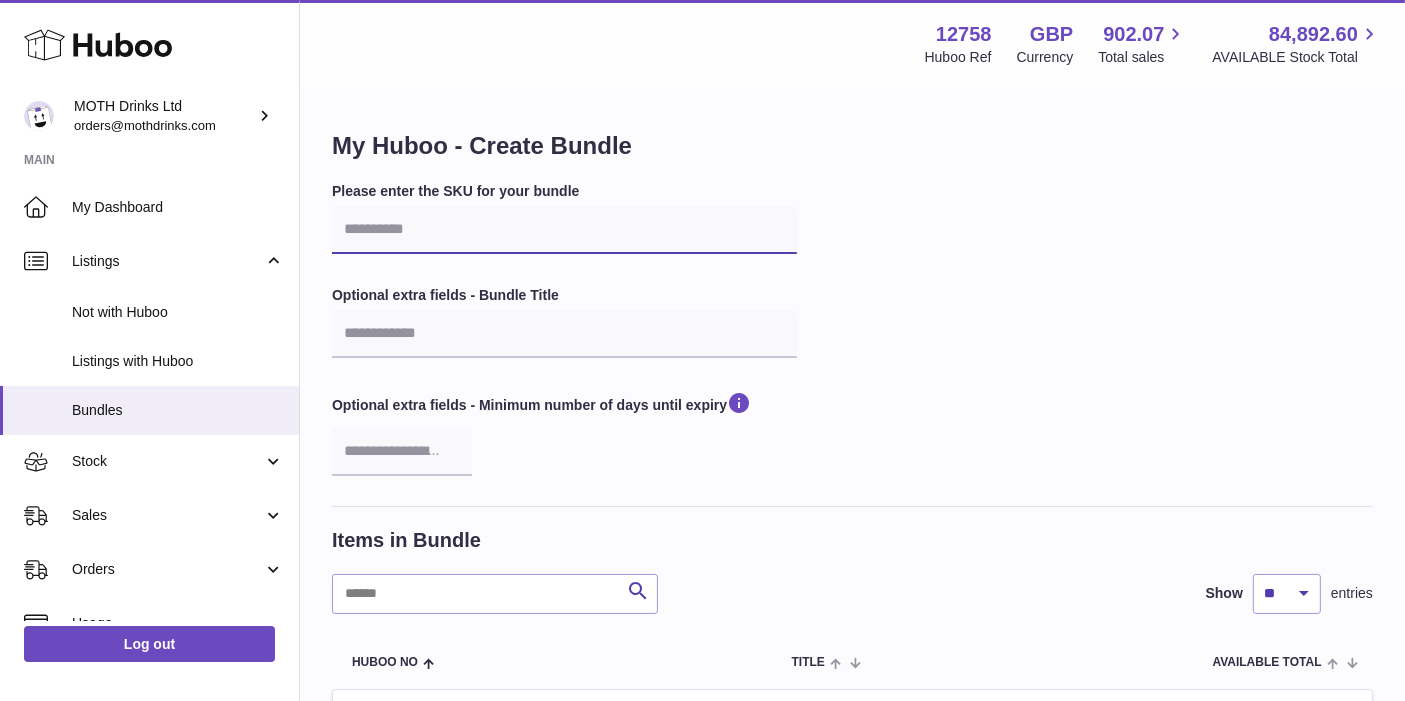 click at bounding box center [564, 230] 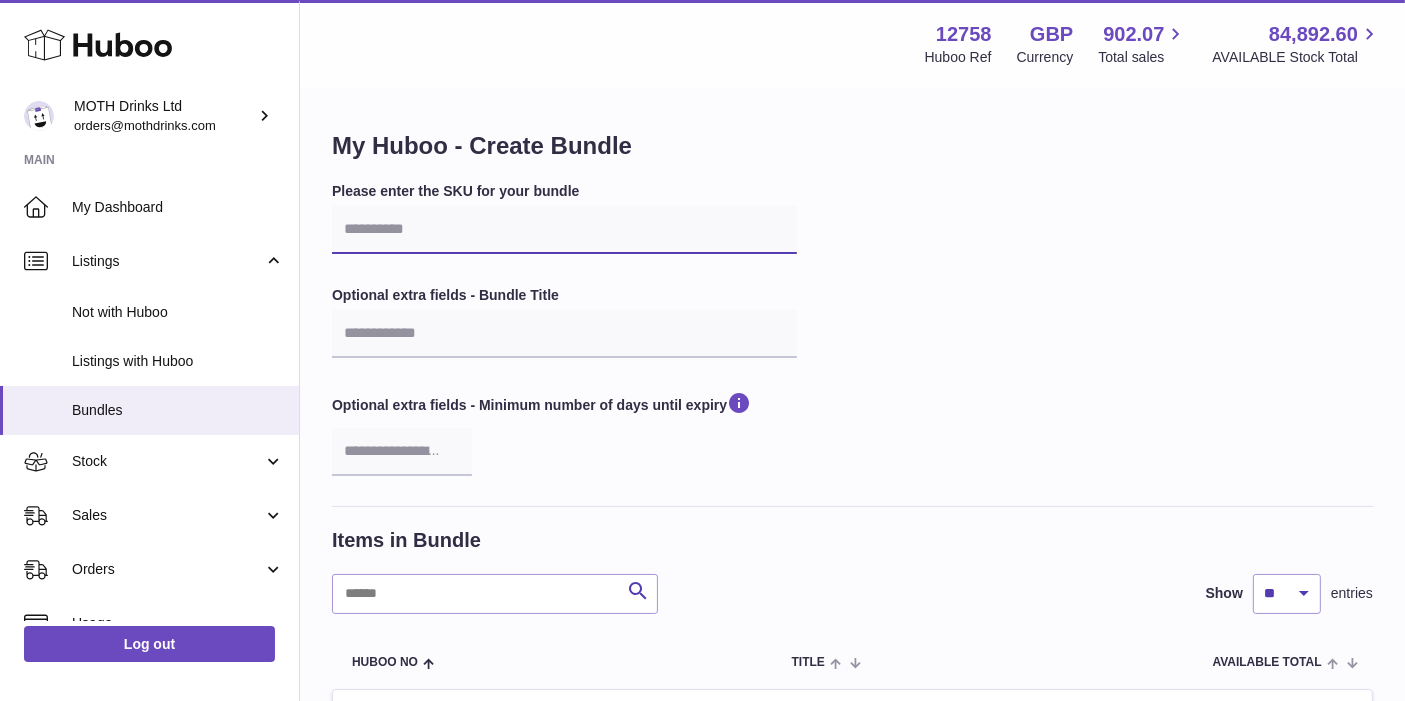 paste on "**********" 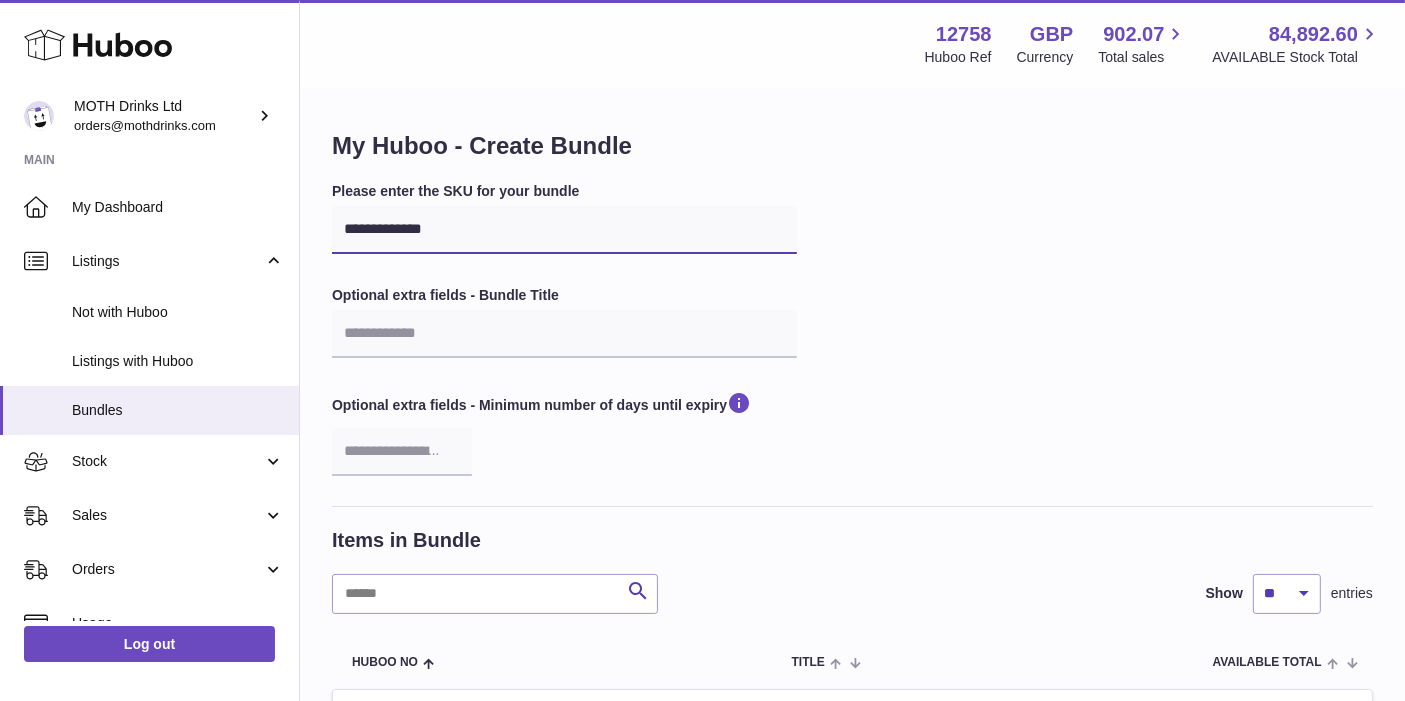 click on "**********" at bounding box center [564, 230] 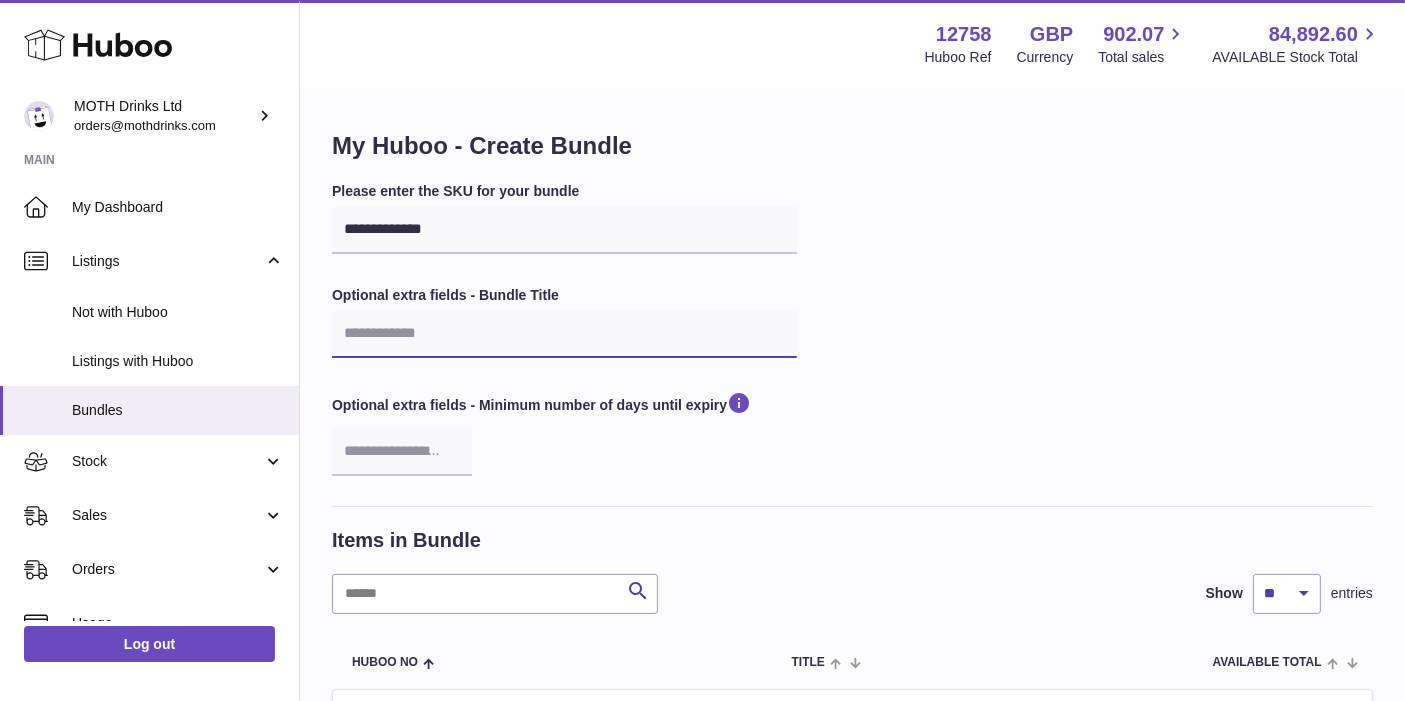 click at bounding box center (564, 334) 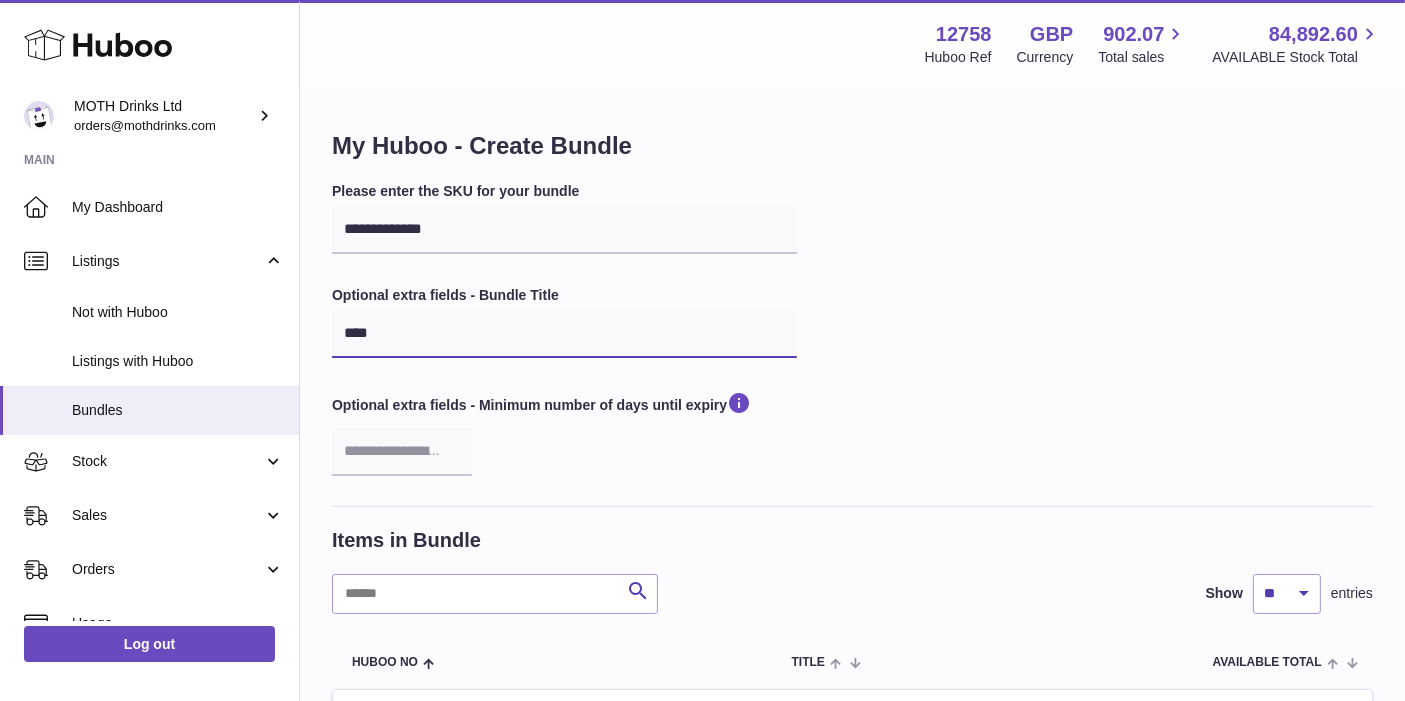 type on "**********" 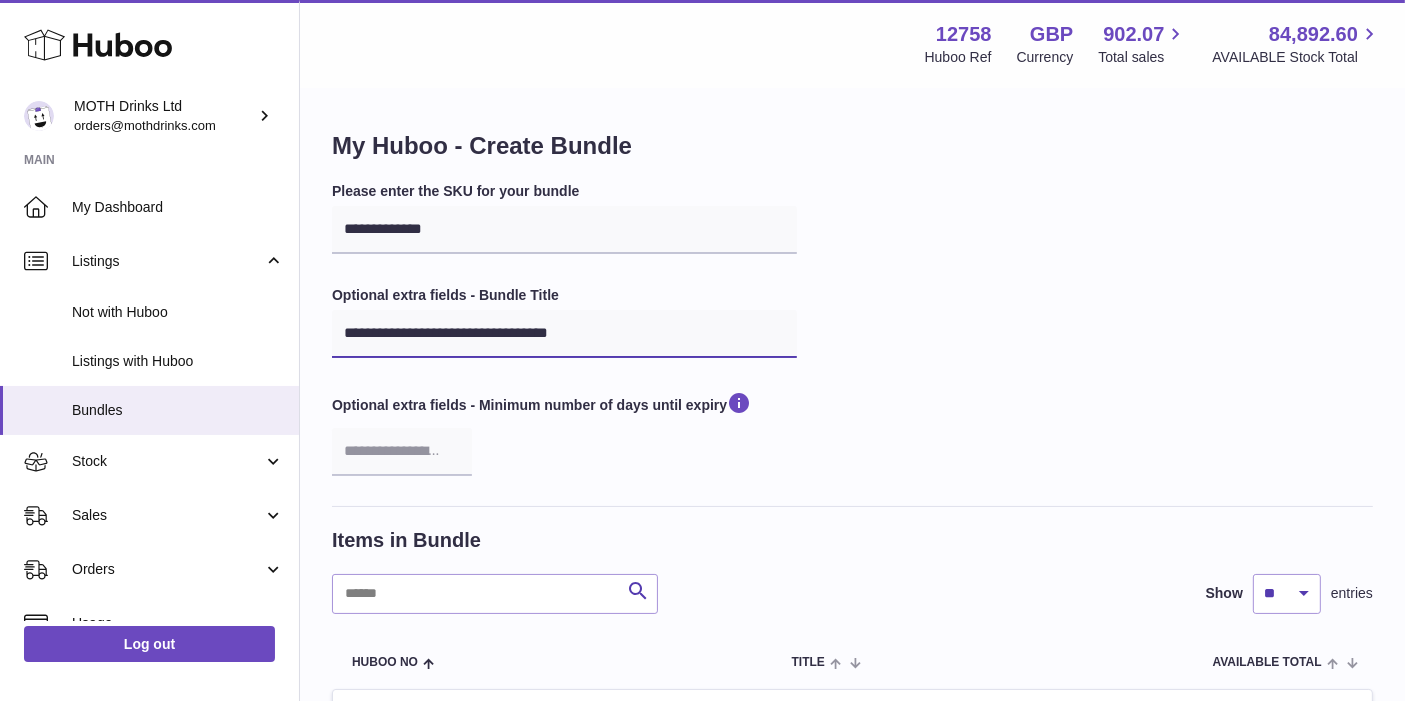 scroll, scrollTop: 185, scrollLeft: 0, axis: vertical 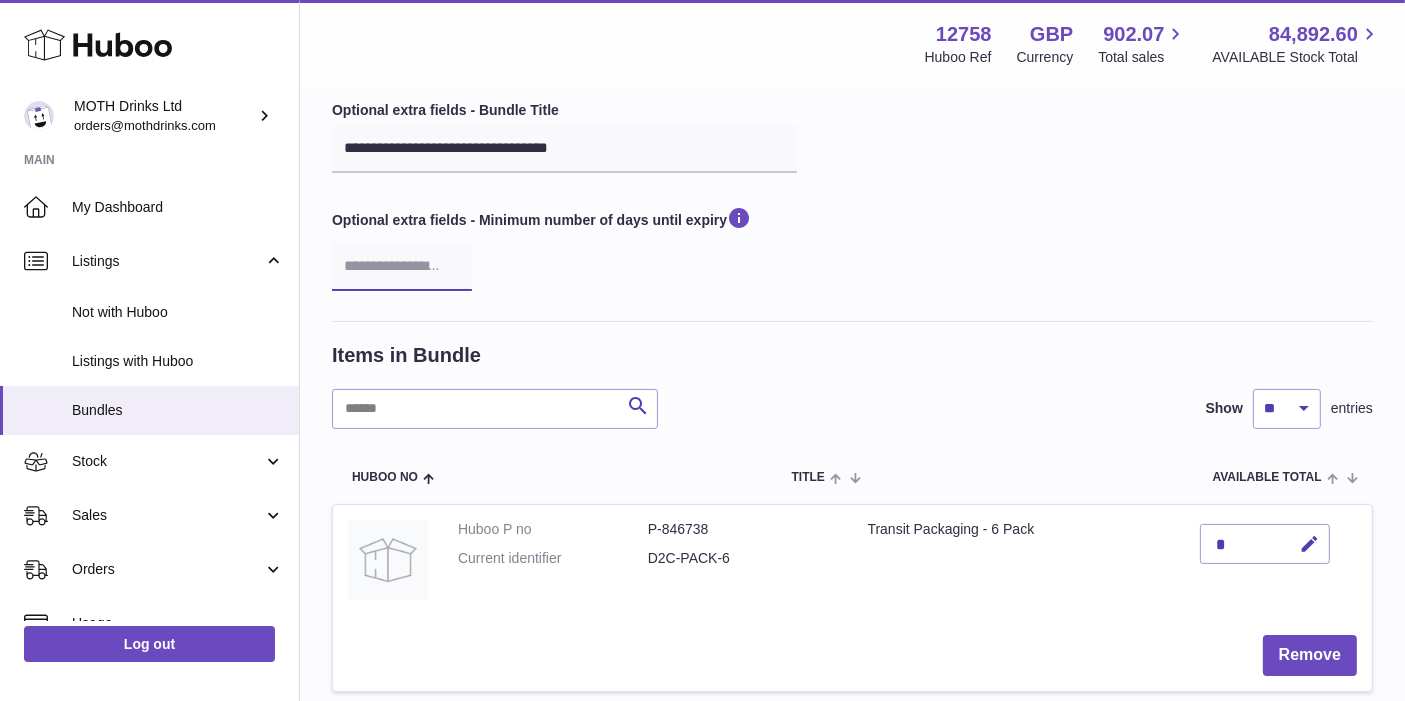 click at bounding box center (402, 267) 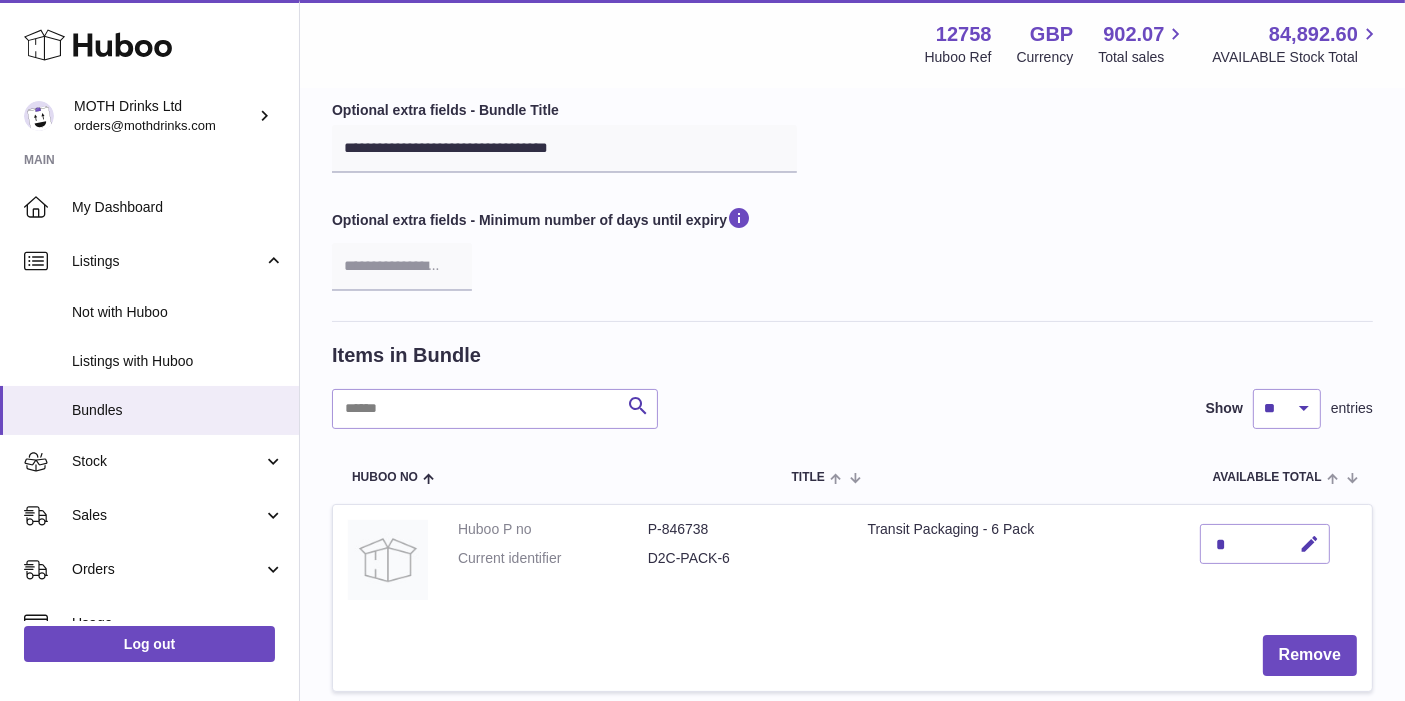 click on "Items in Bundle" at bounding box center [852, 355] 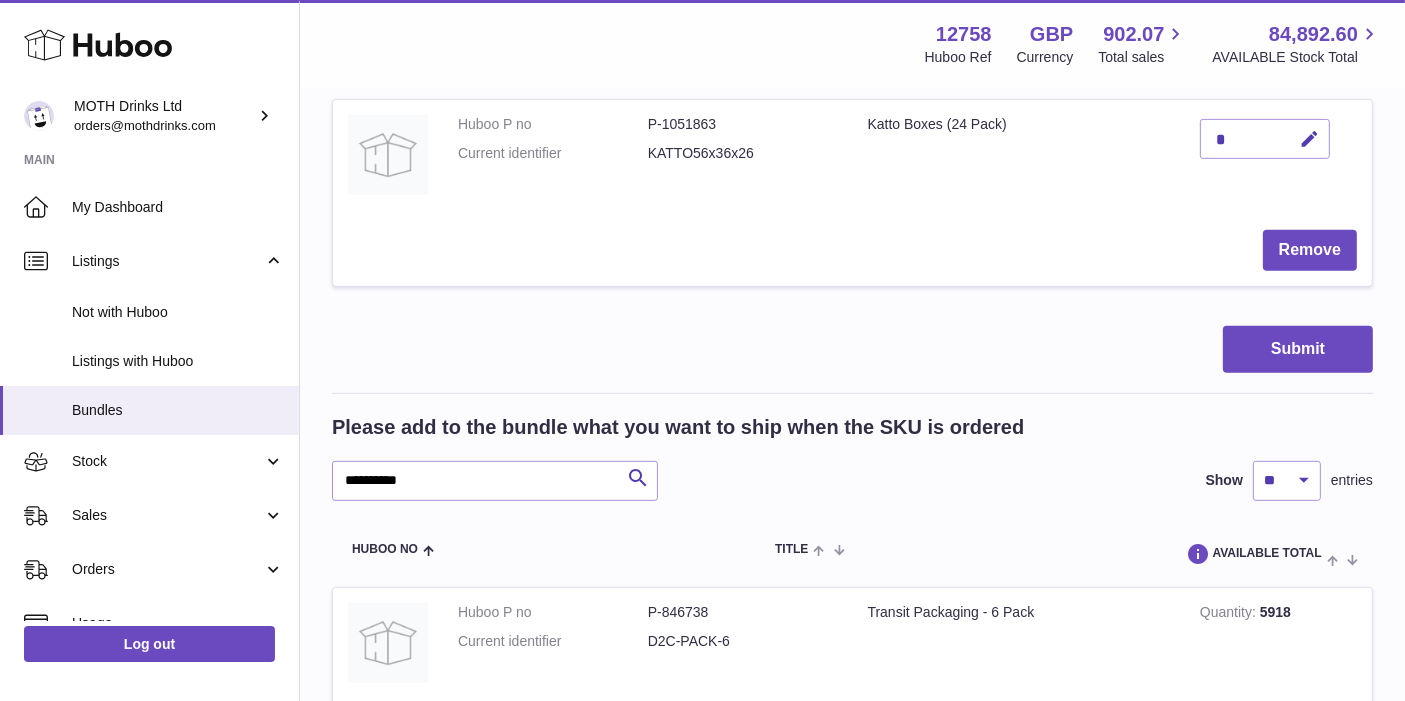 scroll, scrollTop: 803, scrollLeft: 0, axis: vertical 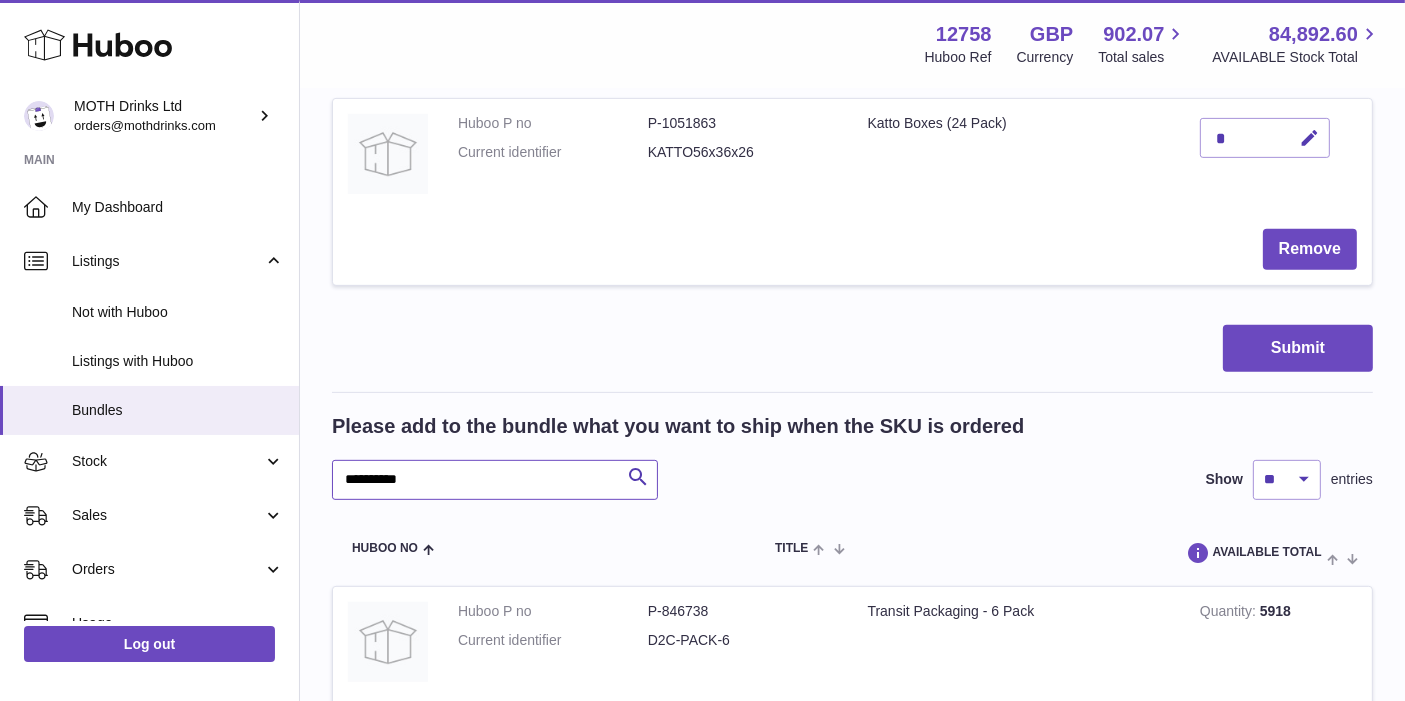 click on "**********" at bounding box center (495, 480) 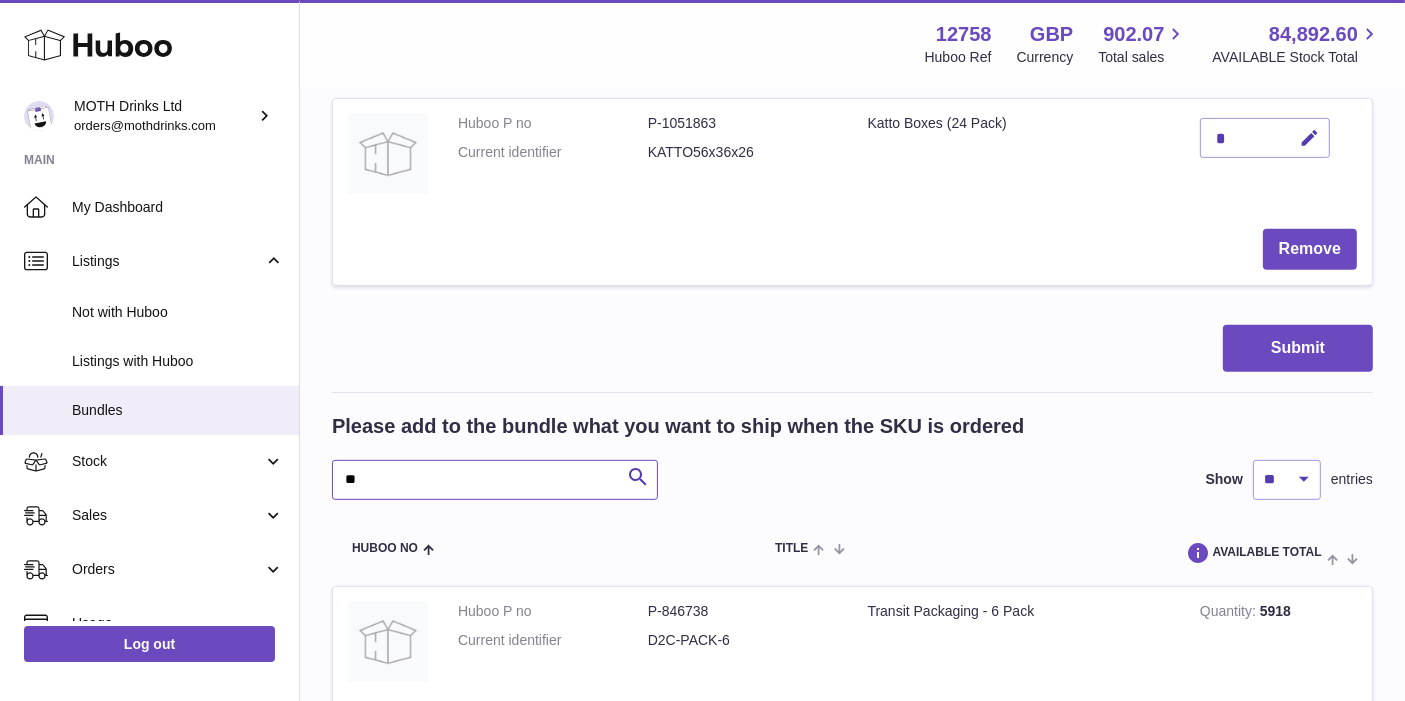 type on "*" 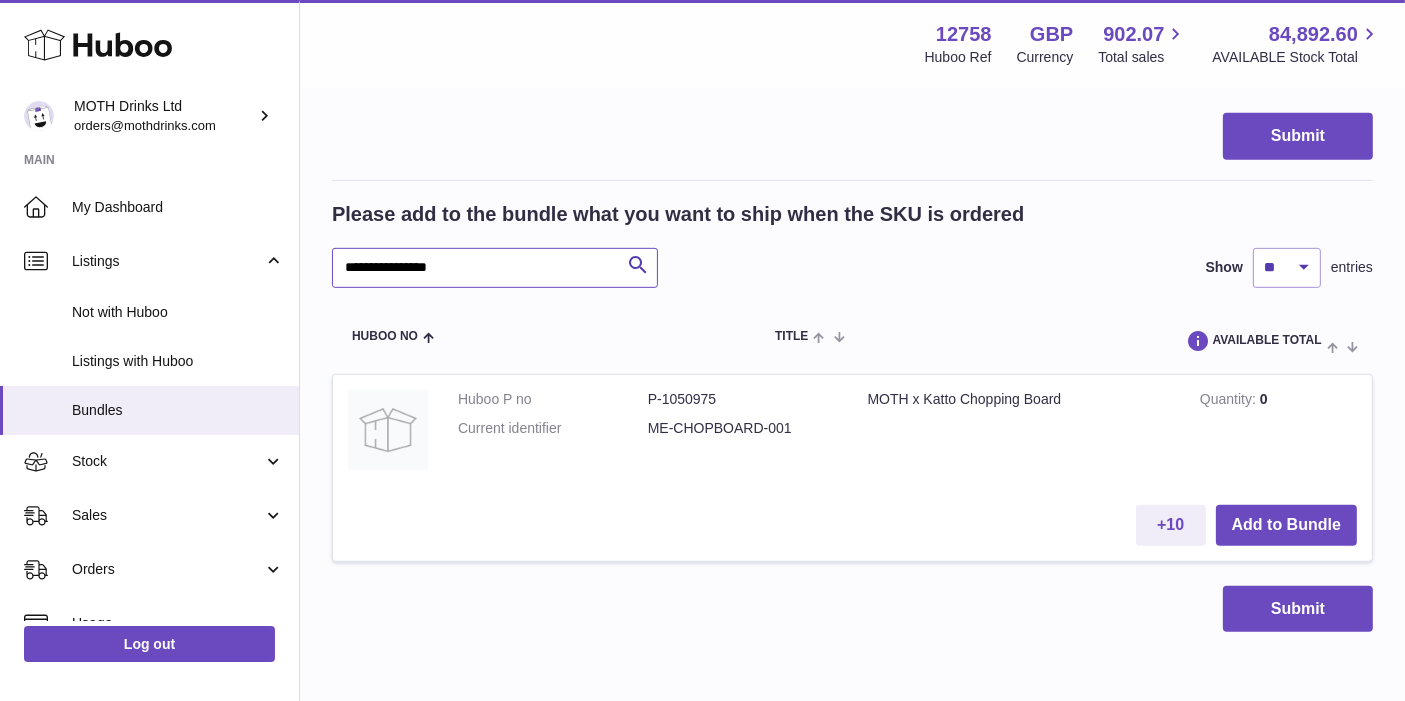 scroll, scrollTop: 1031, scrollLeft: 0, axis: vertical 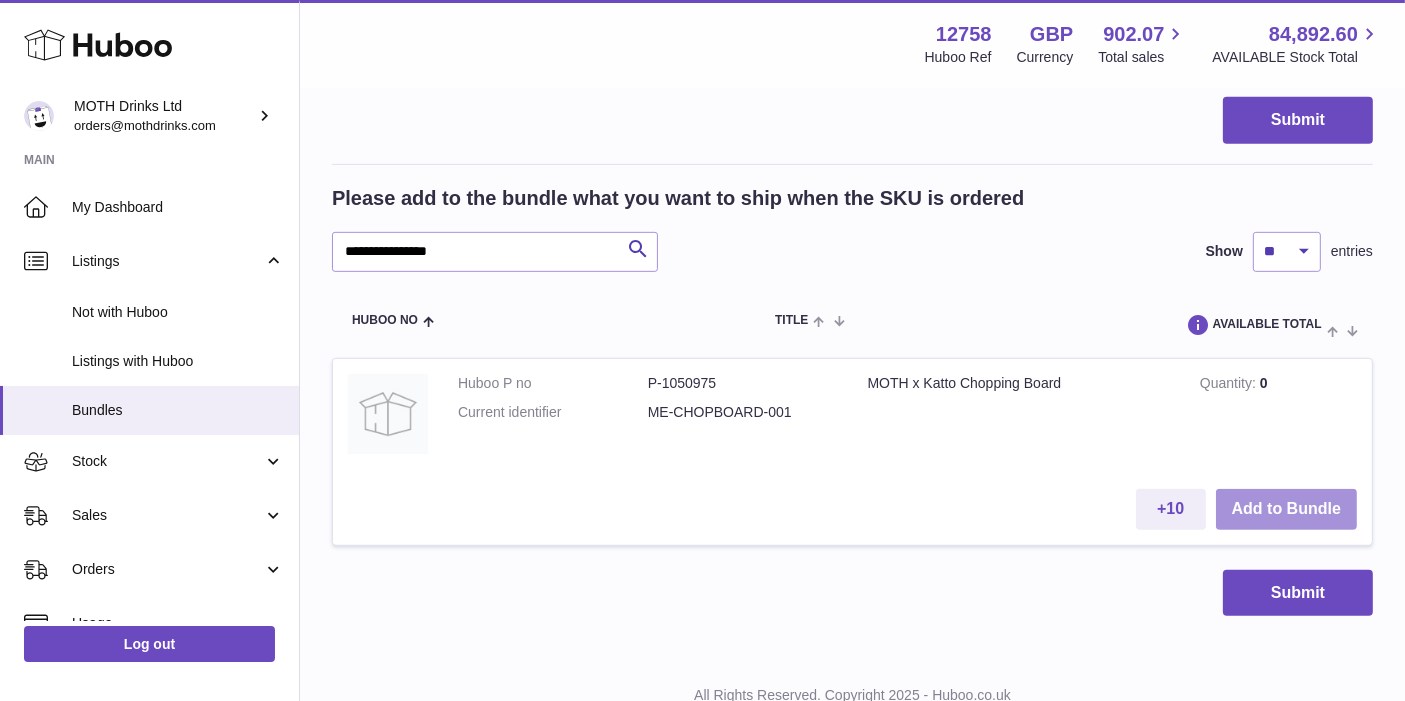 click on "Add to Bundle" at bounding box center (1286, 509) 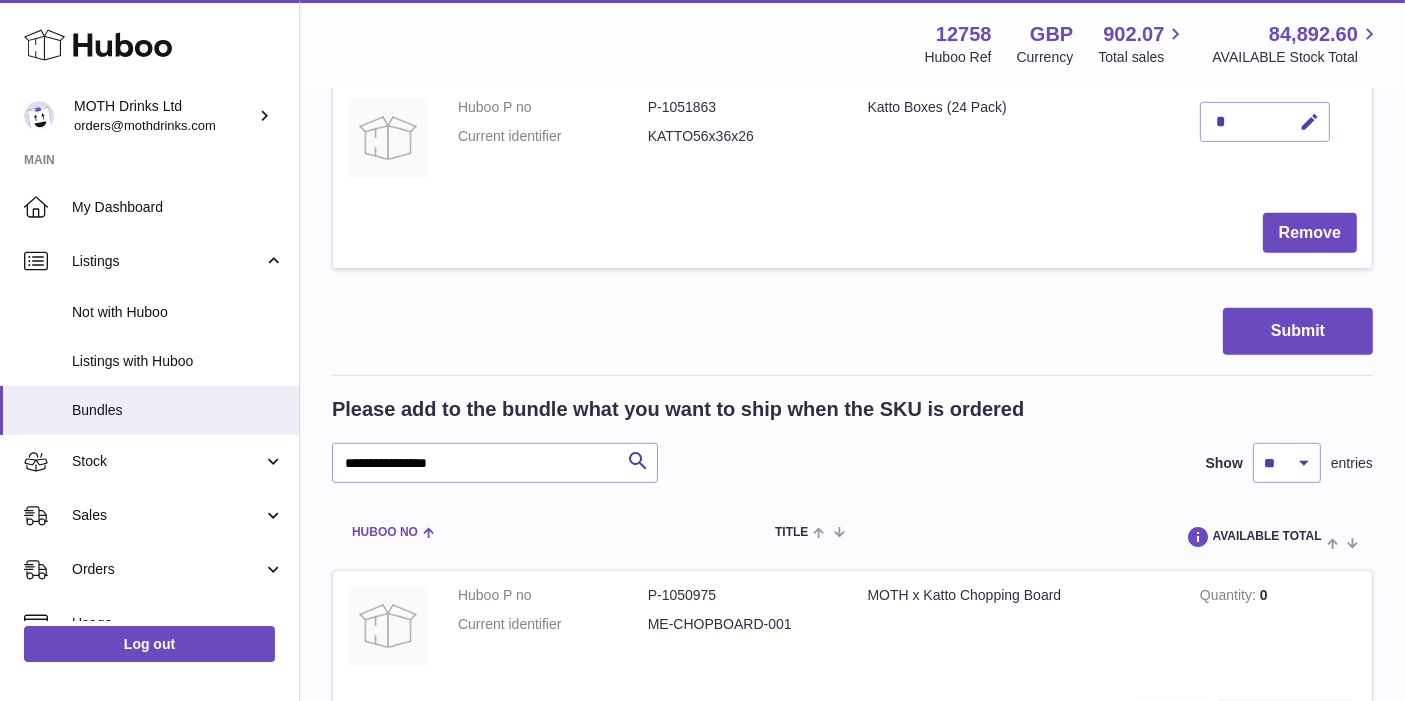 scroll, scrollTop: 1242, scrollLeft: 0, axis: vertical 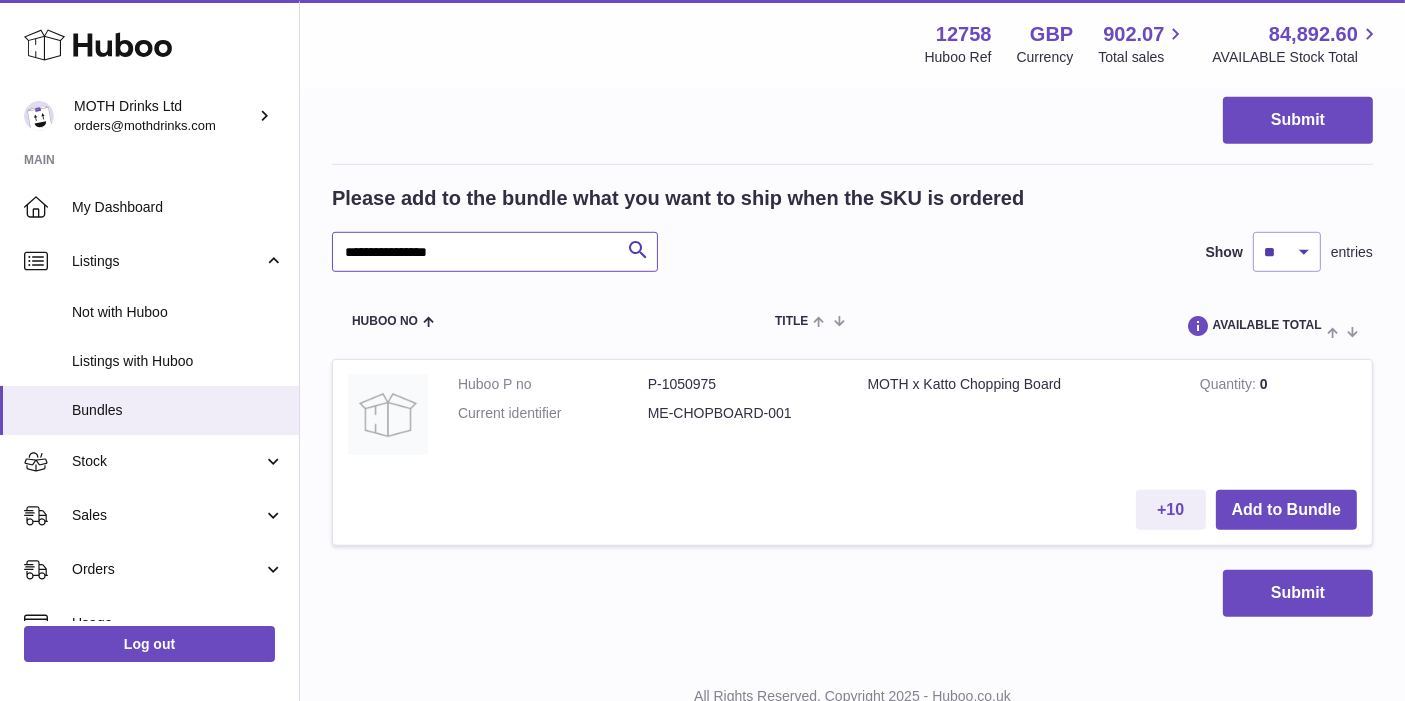 click on "**********" at bounding box center (495, 252) 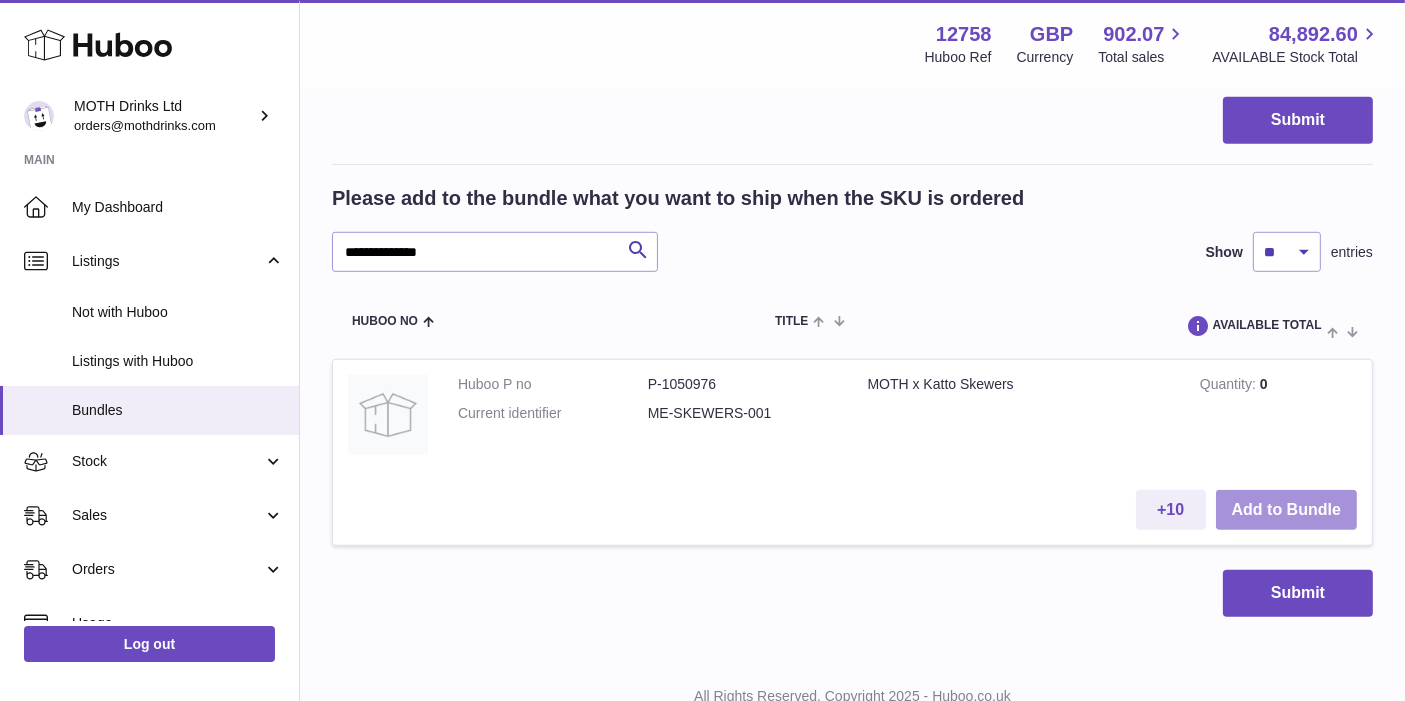 click on "Add to Bundle" at bounding box center [1286, 510] 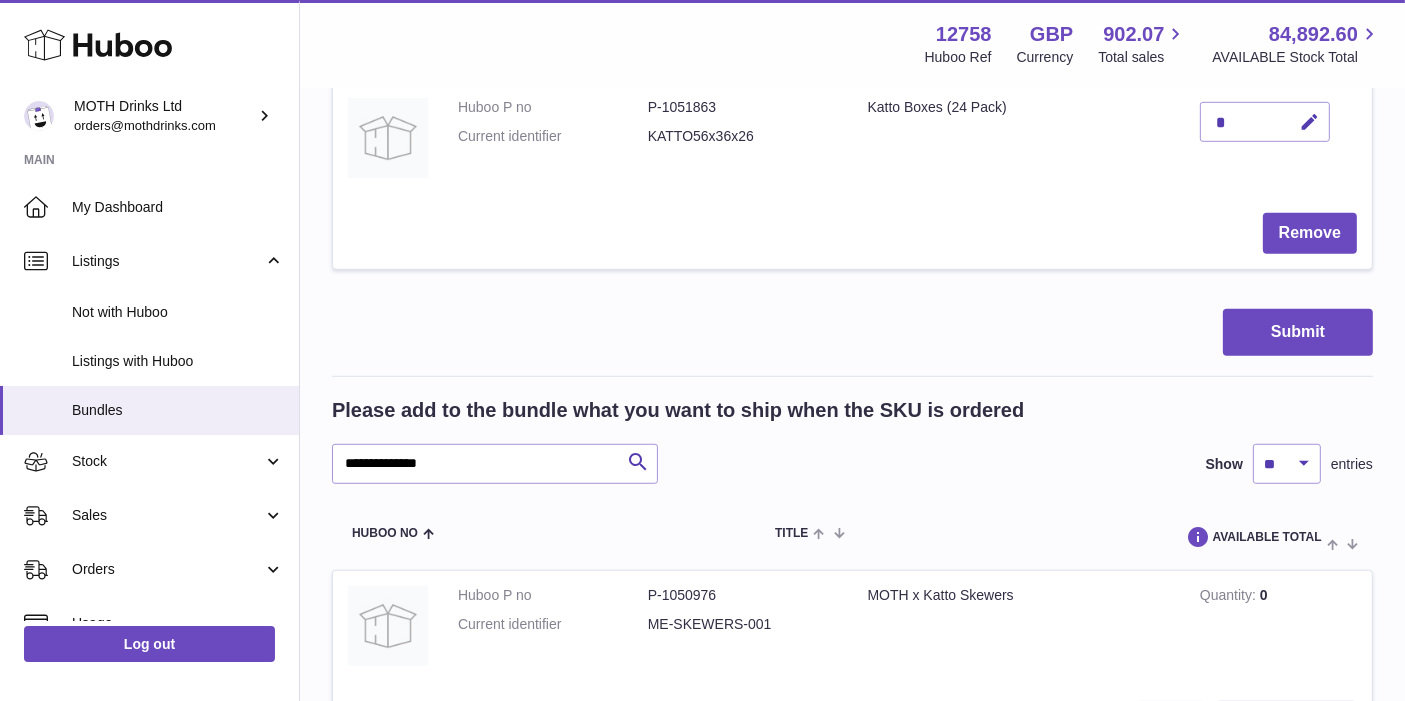 scroll, scrollTop: 1452, scrollLeft: 0, axis: vertical 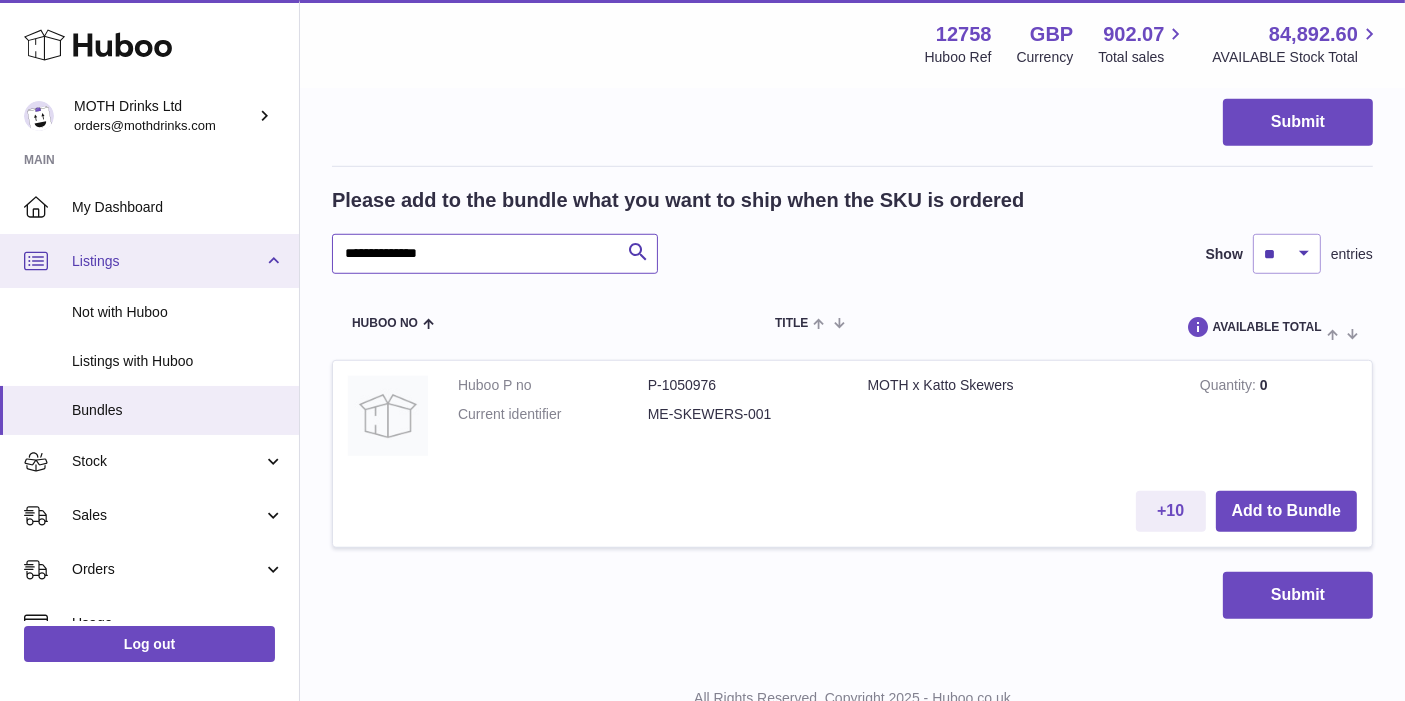 drag, startPoint x: 509, startPoint y: 259, endPoint x: 266, endPoint y: 257, distance: 243.00822 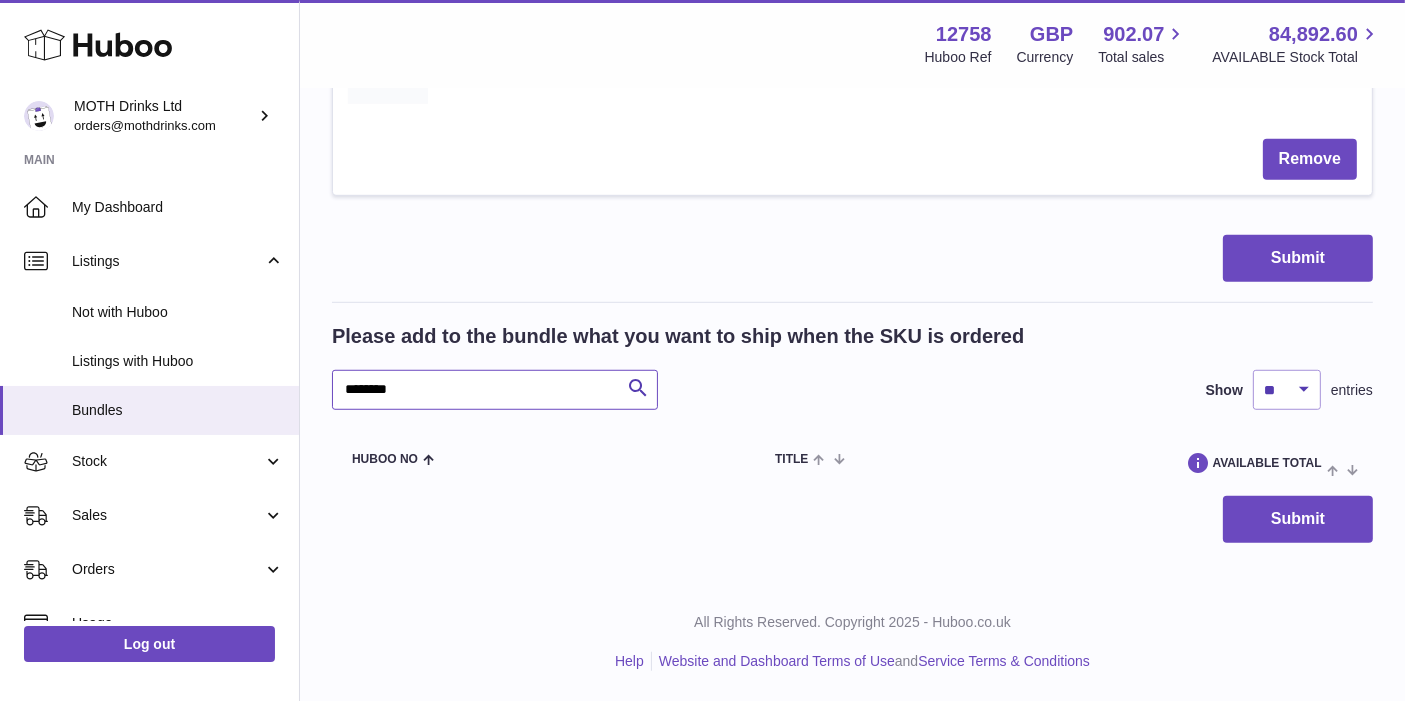 scroll, scrollTop: 1311, scrollLeft: 0, axis: vertical 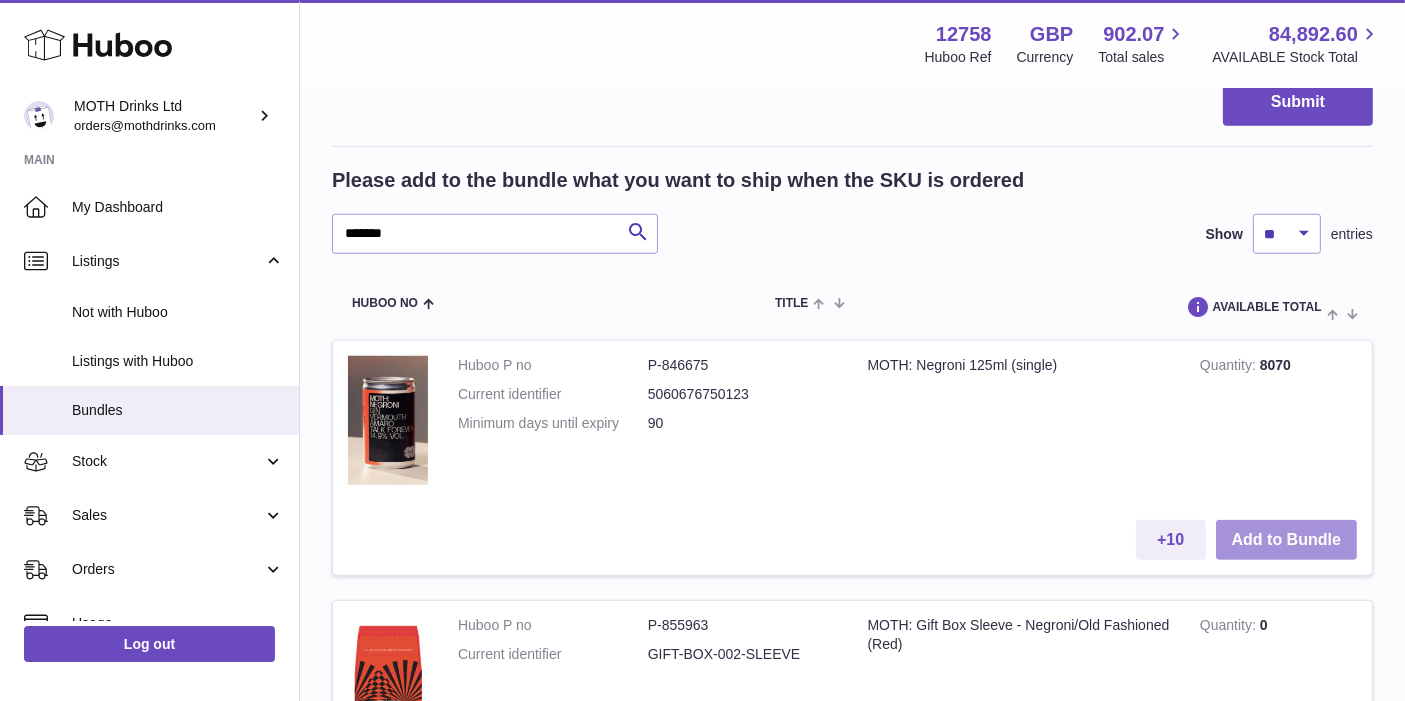 click on "Add to Bundle" at bounding box center [1286, 540] 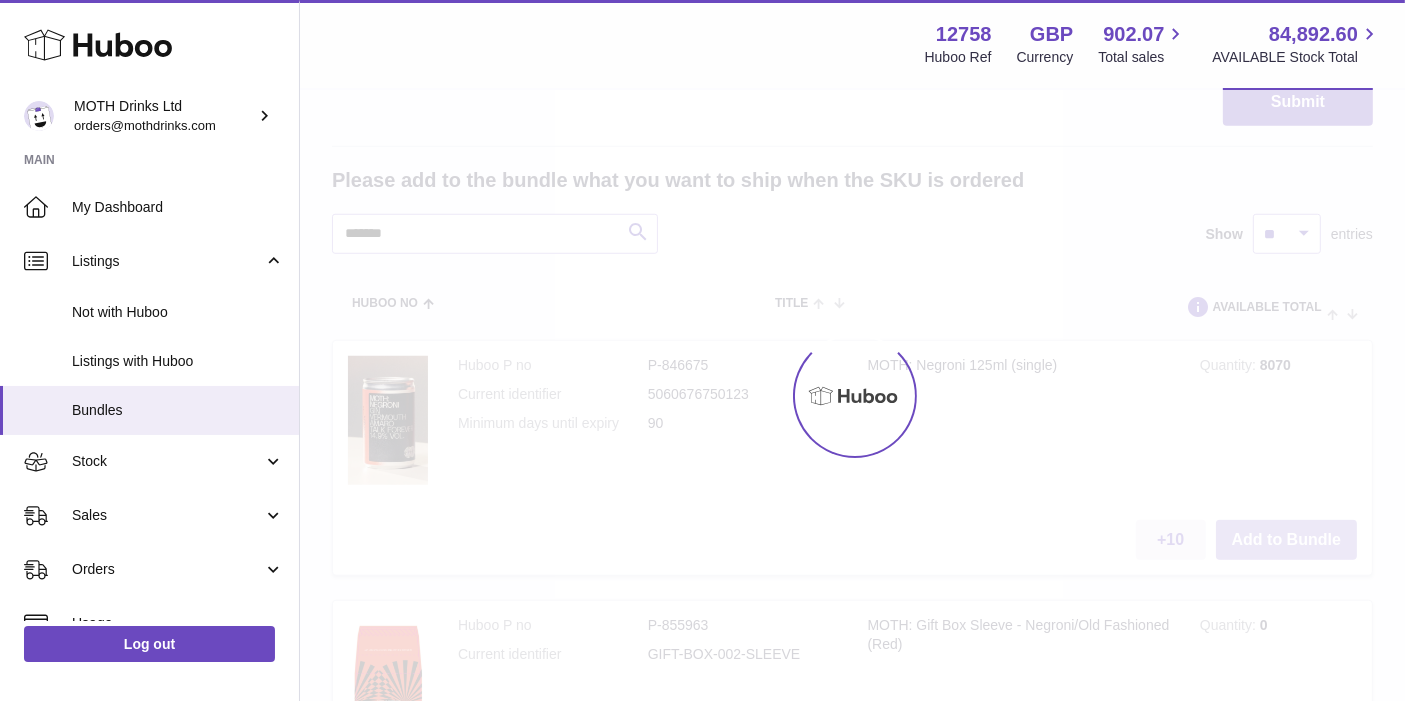 scroll, scrollTop: 1731, scrollLeft: 0, axis: vertical 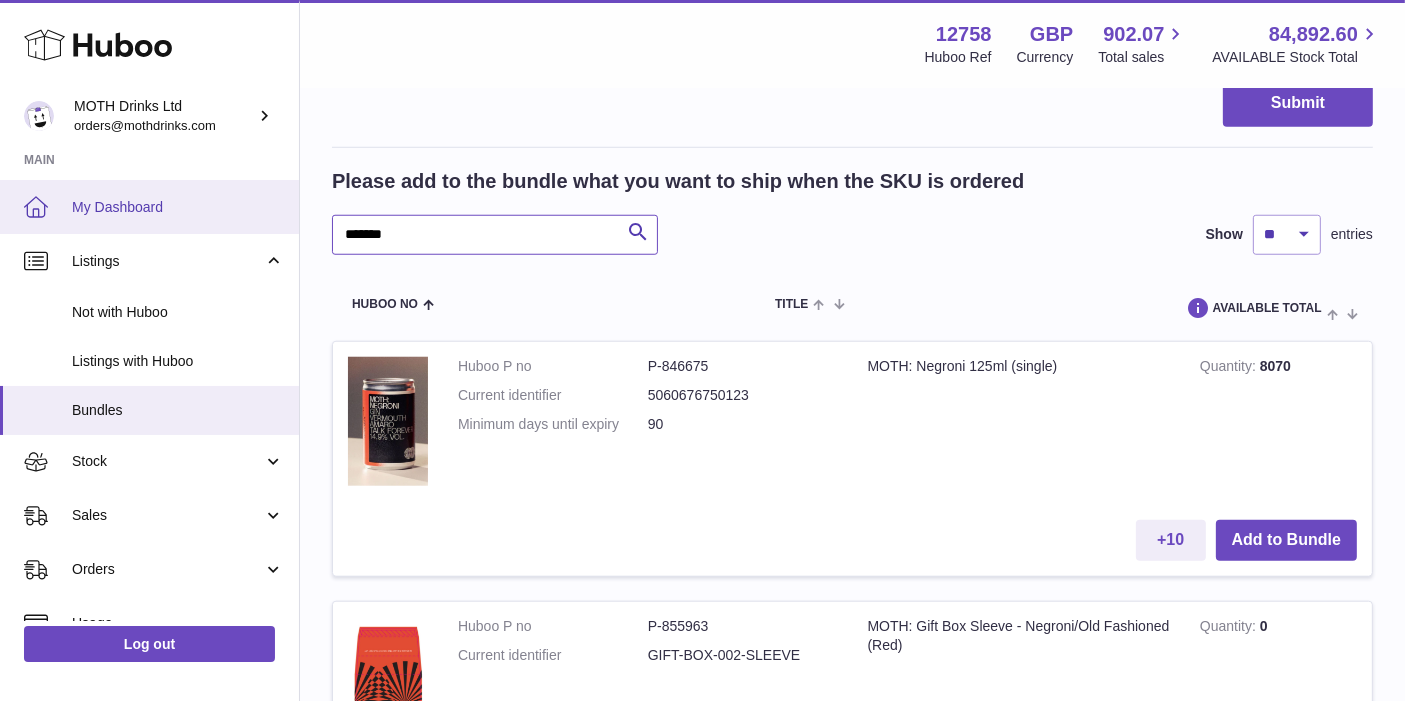 drag, startPoint x: 605, startPoint y: 220, endPoint x: 291, endPoint y: 219, distance: 314.0016 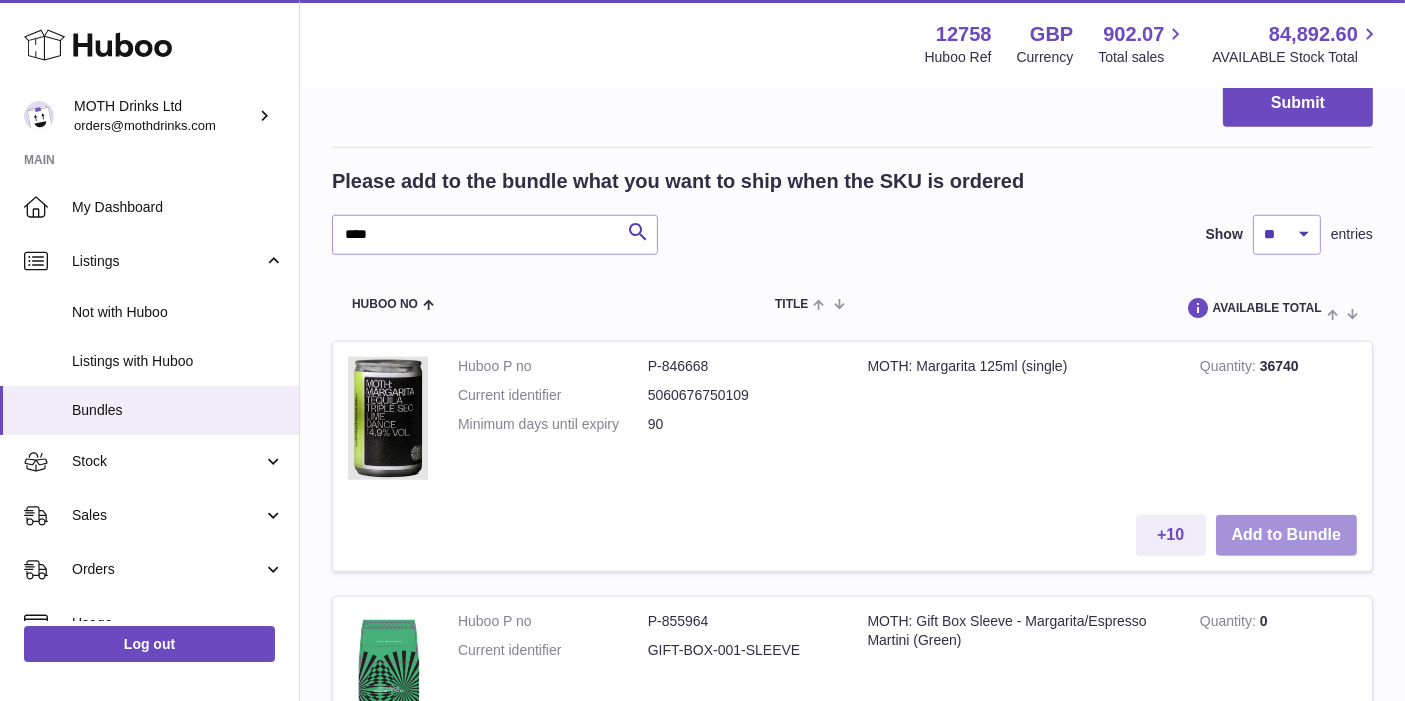 click on "Add to Bundle" at bounding box center (1286, 535) 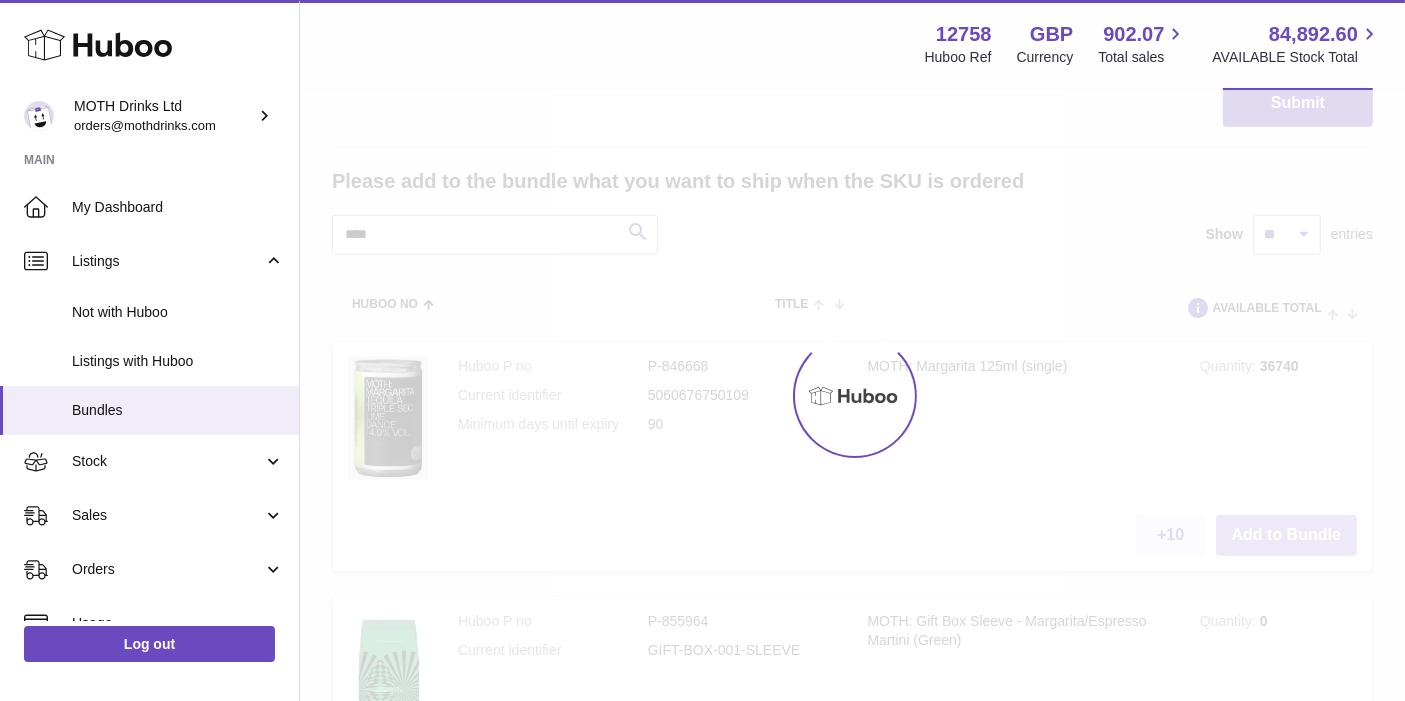 scroll, scrollTop: 1986, scrollLeft: 0, axis: vertical 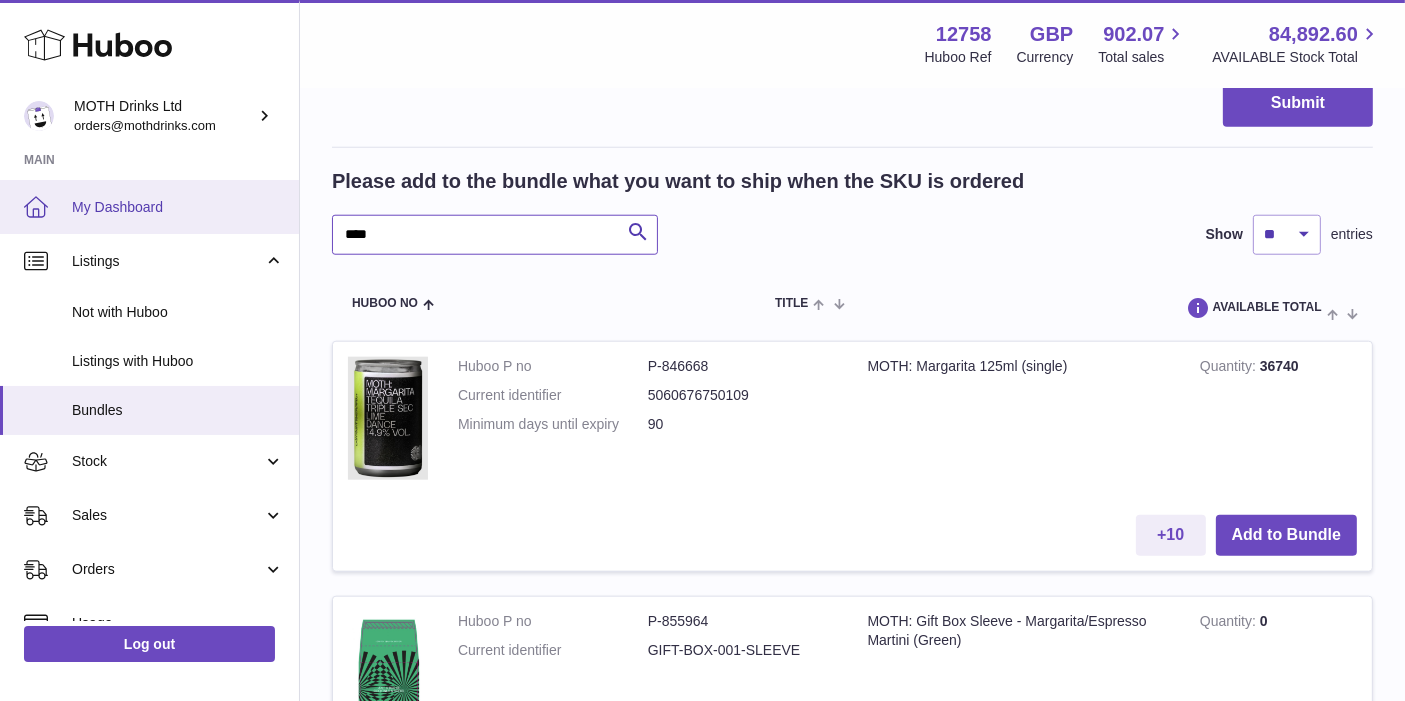 drag, startPoint x: 534, startPoint y: 234, endPoint x: 257, endPoint y: 217, distance: 277.52118 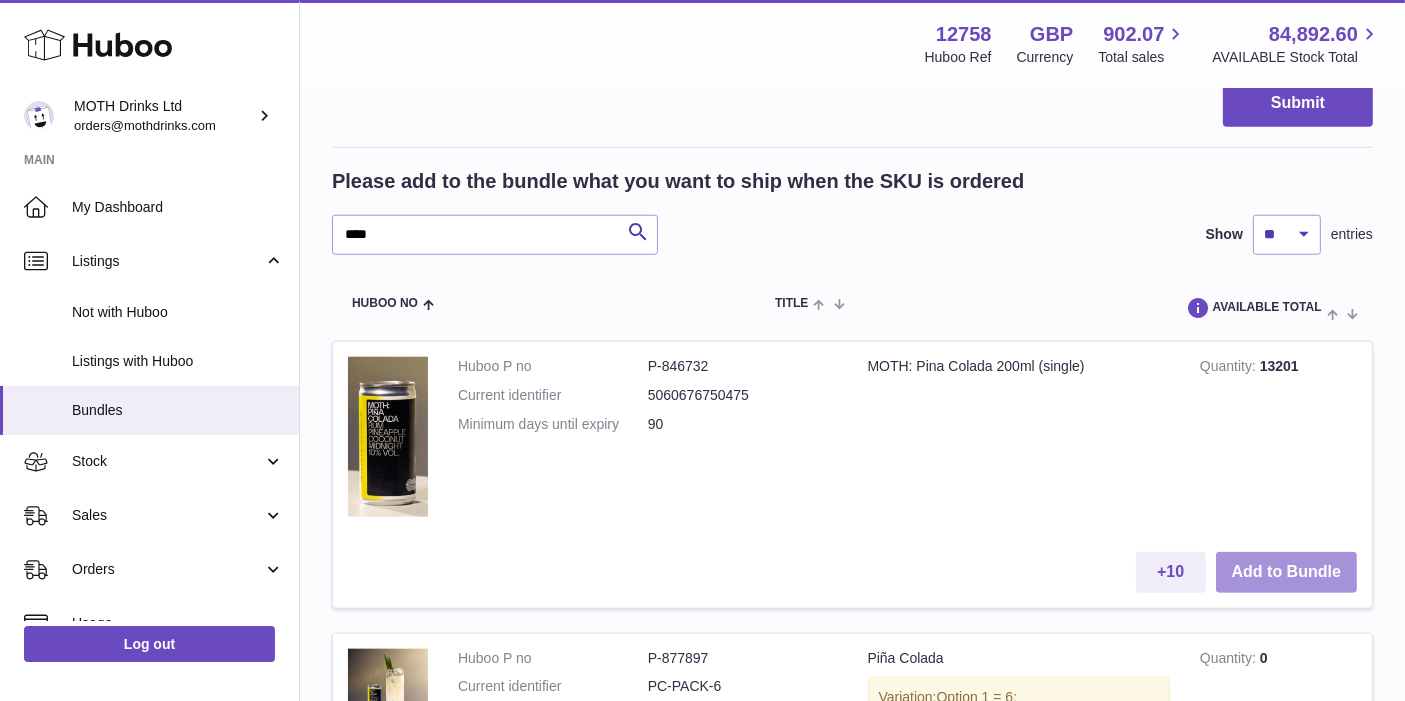 click on "Add to Bundle" at bounding box center [1286, 572] 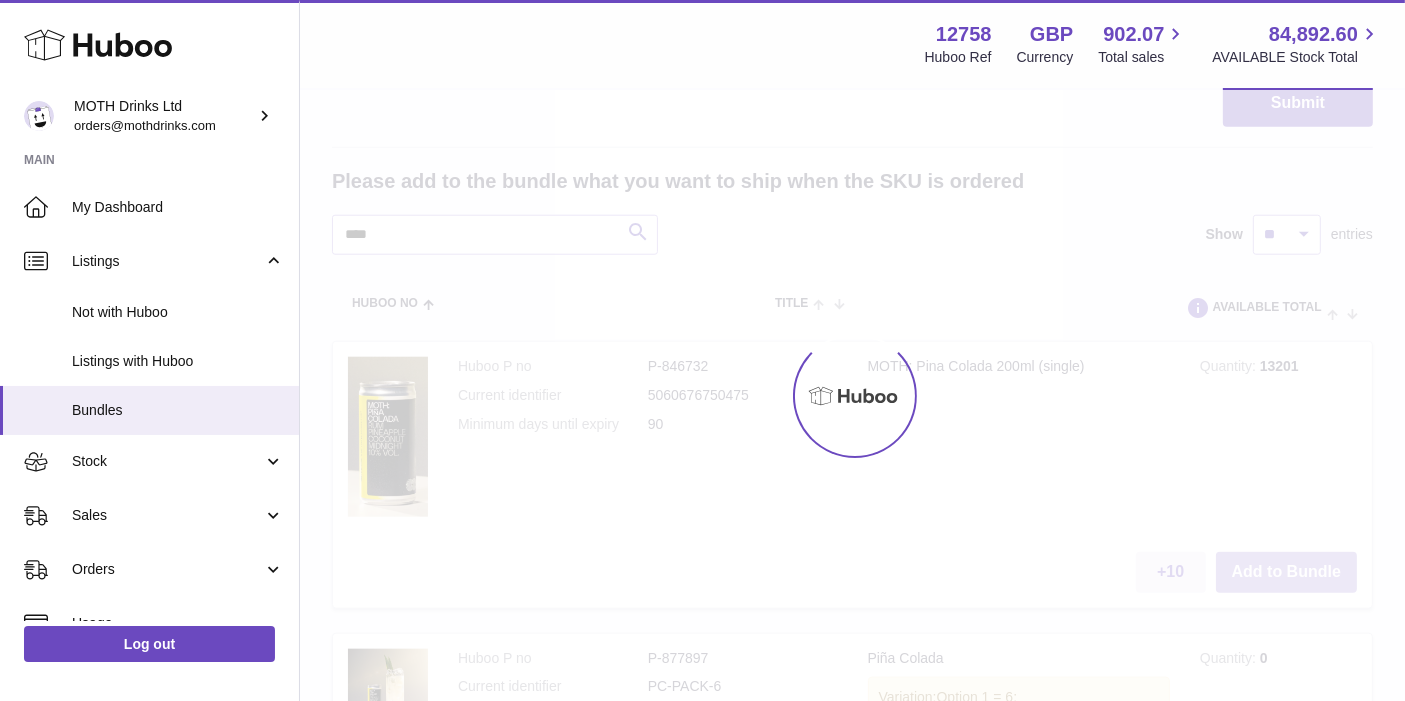 scroll, scrollTop: 2277, scrollLeft: 0, axis: vertical 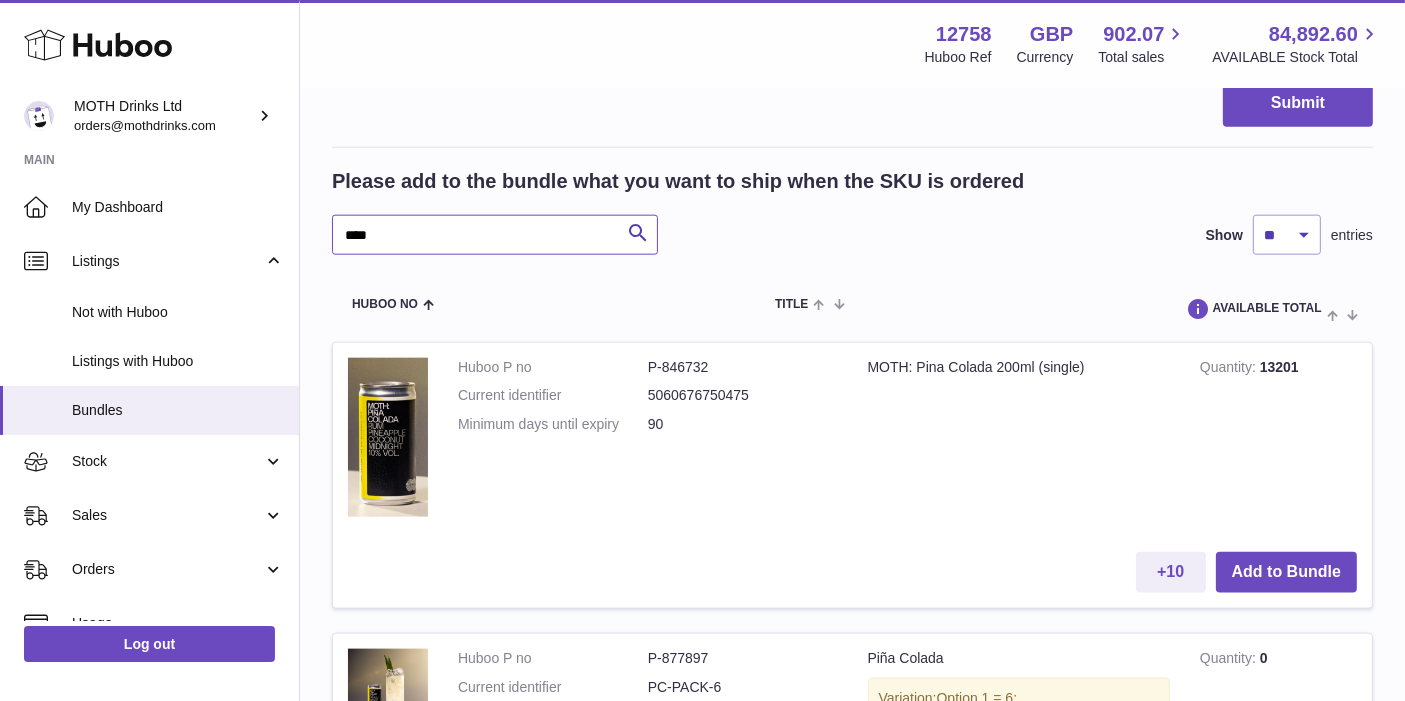 click on "****" at bounding box center (495, 235) 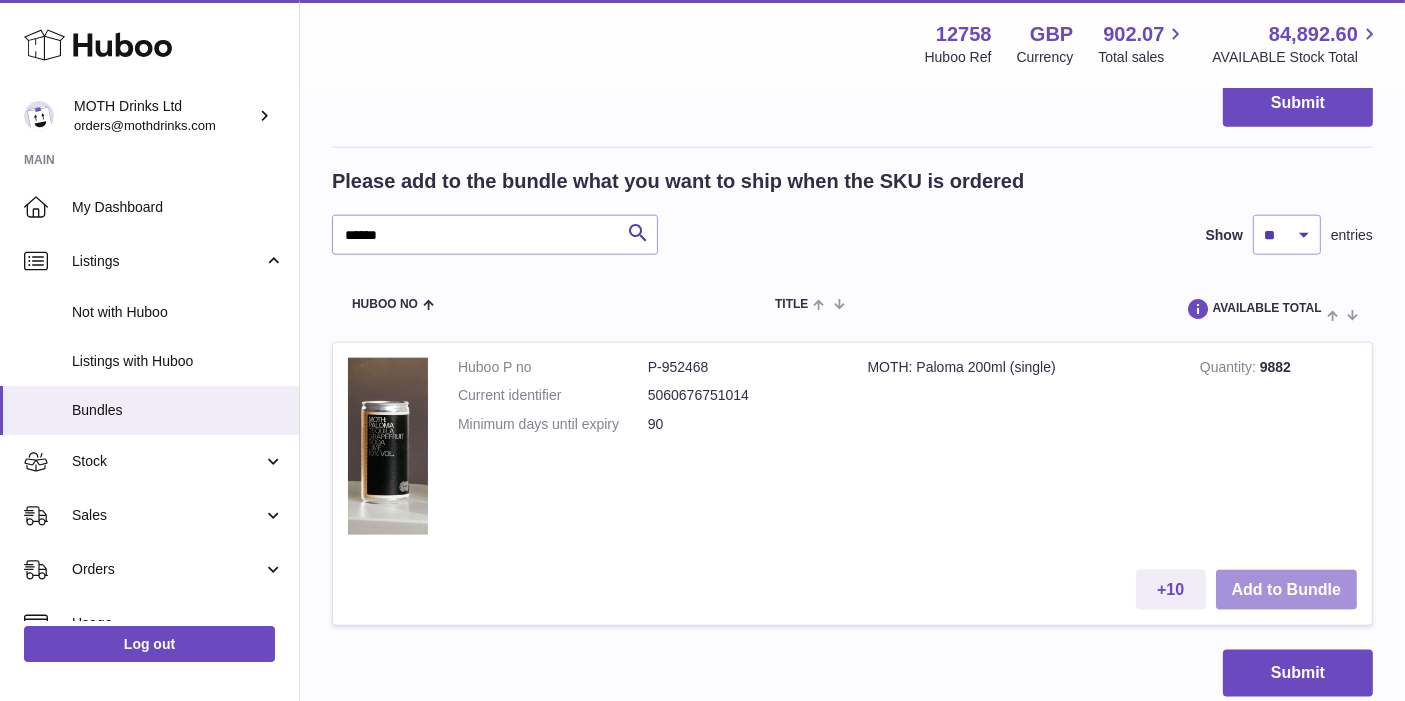 click on "Add to Bundle" at bounding box center (1286, 590) 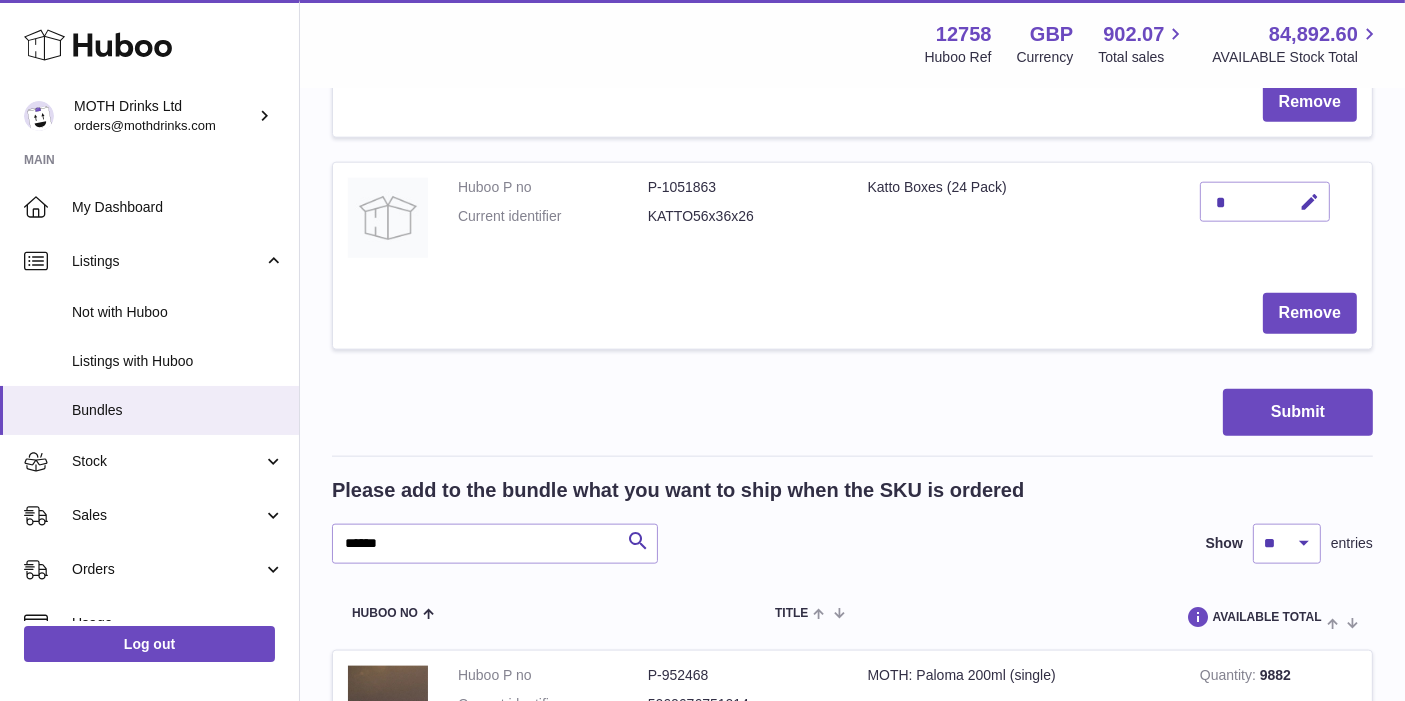 scroll, scrollTop: 2585, scrollLeft: 0, axis: vertical 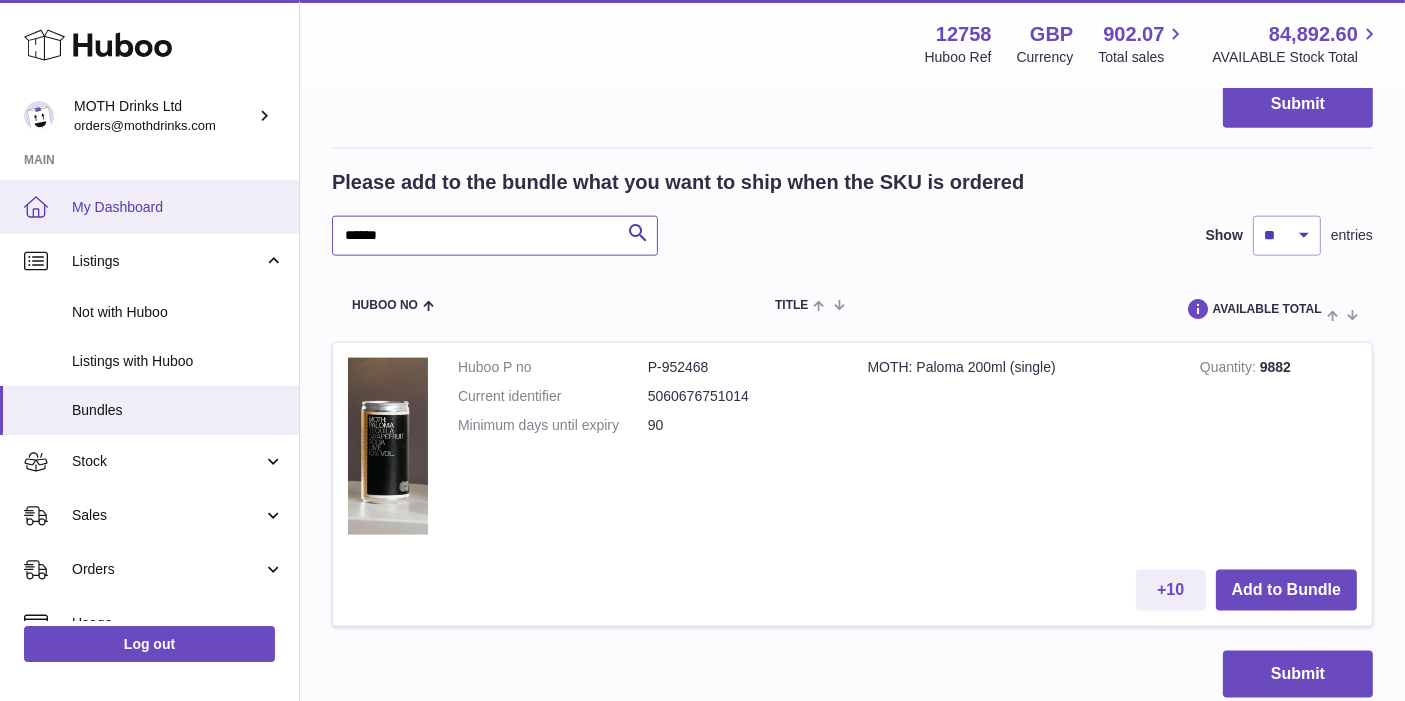 drag, startPoint x: 558, startPoint y: 216, endPoint x: 237, endPoint y: 212, distance: 321.02493 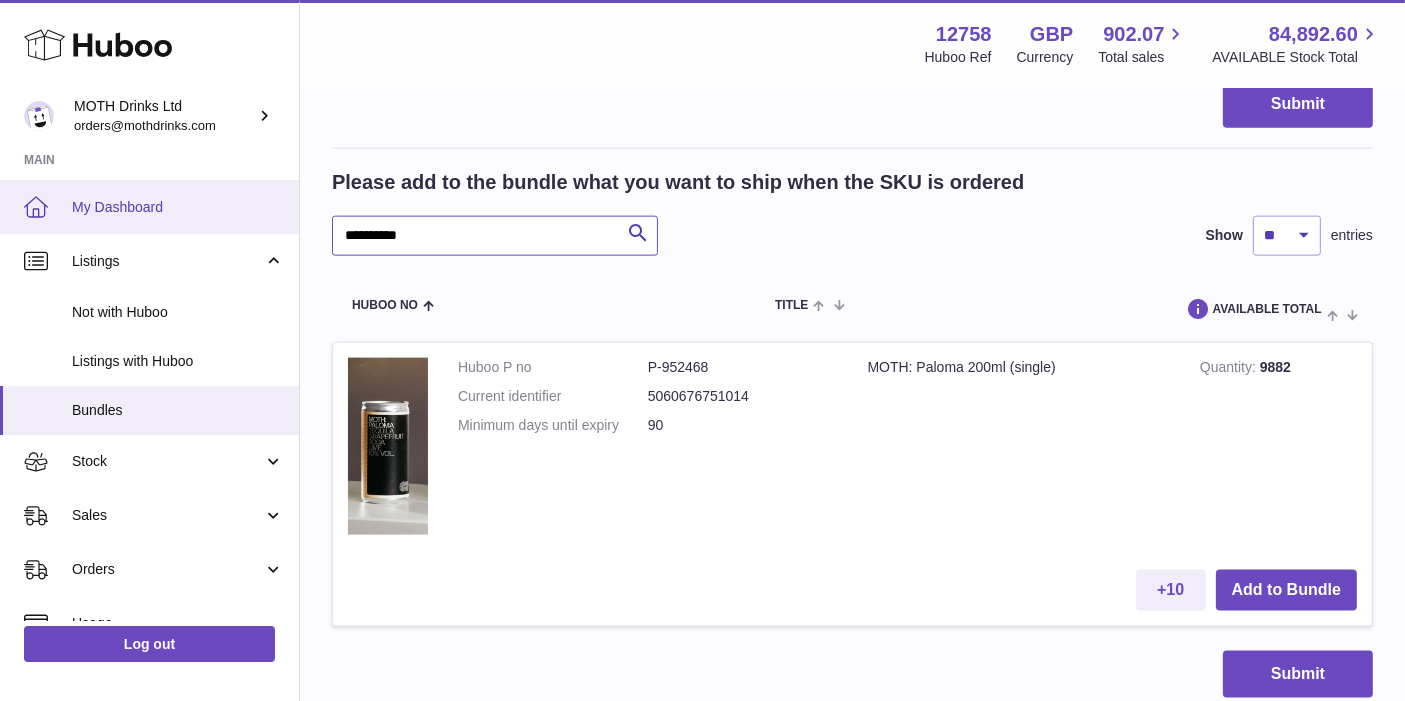 type on "**********" 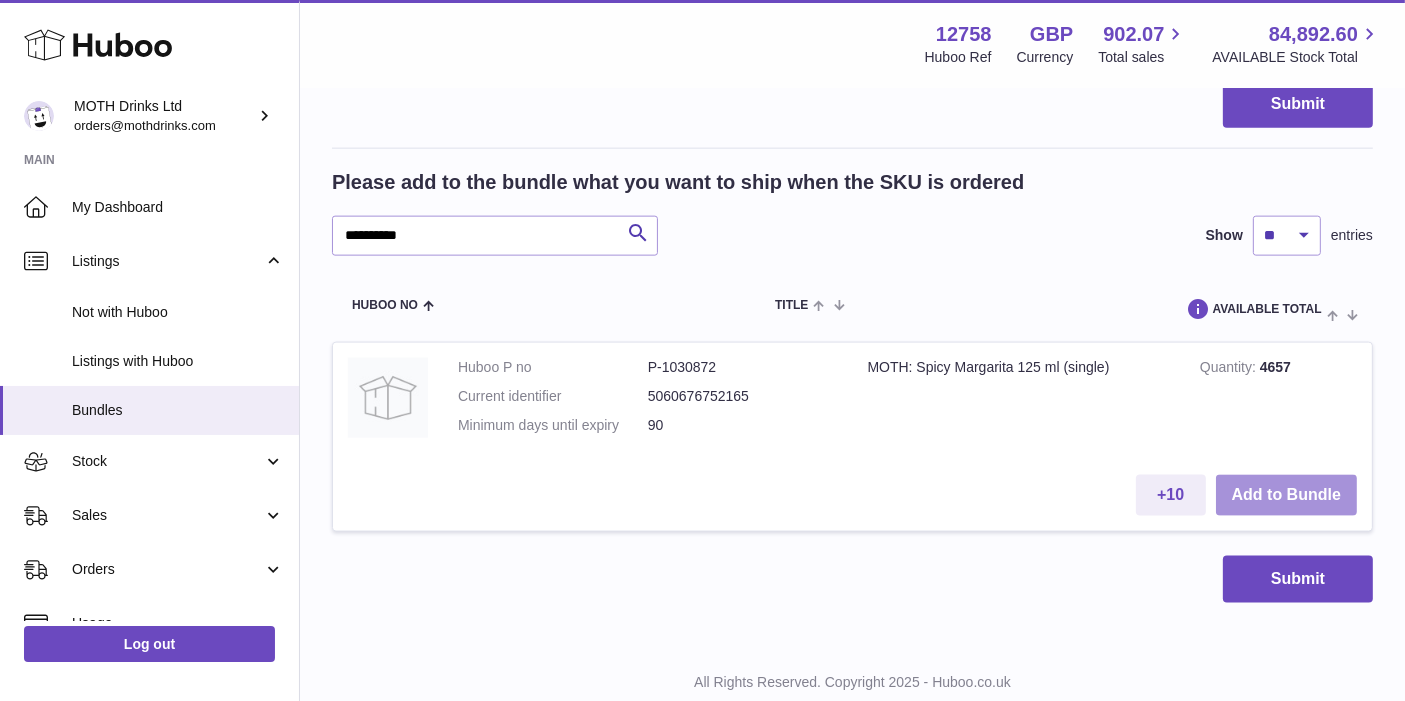 click on "Add to Bundle" at bounding box center [1286, 495] 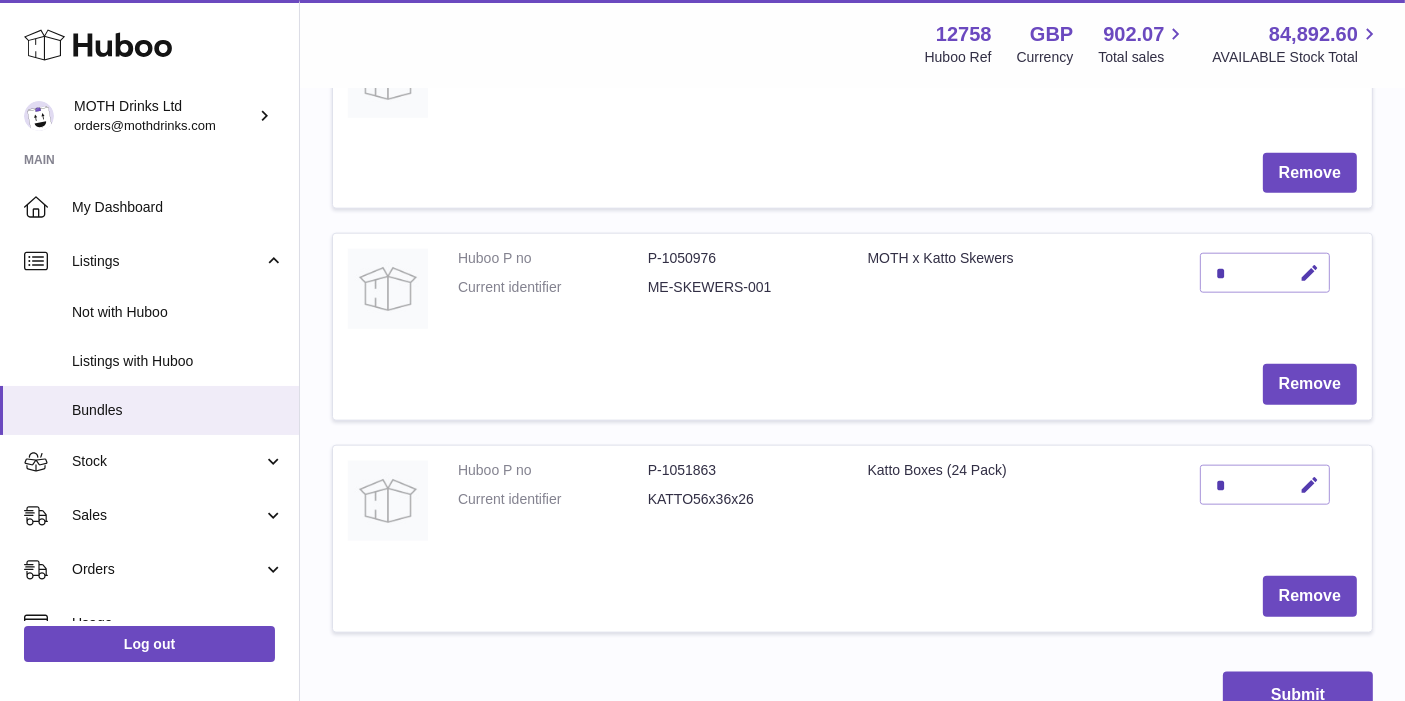 scroll, scrollTop: 2251, scrollLeft: 0, axis: vertical 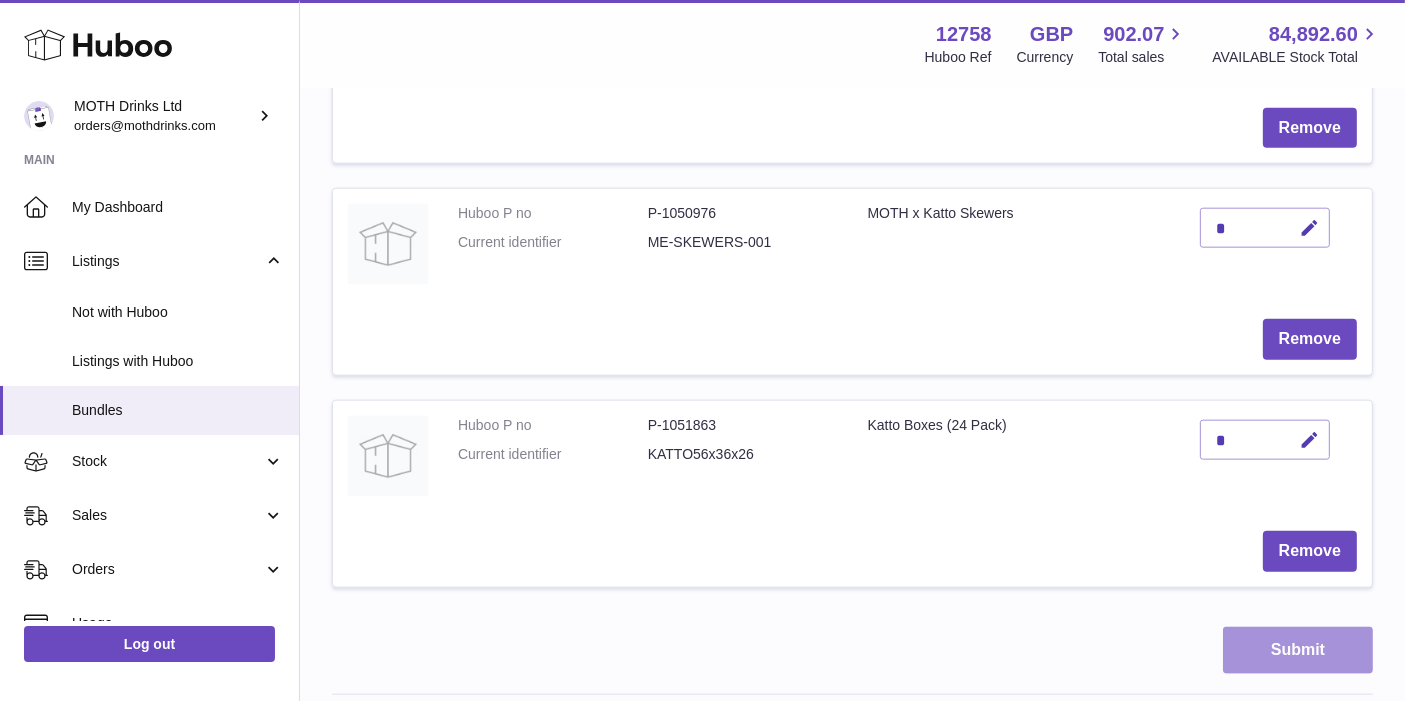 click on "Submit" at bounding box center (1298, 650) 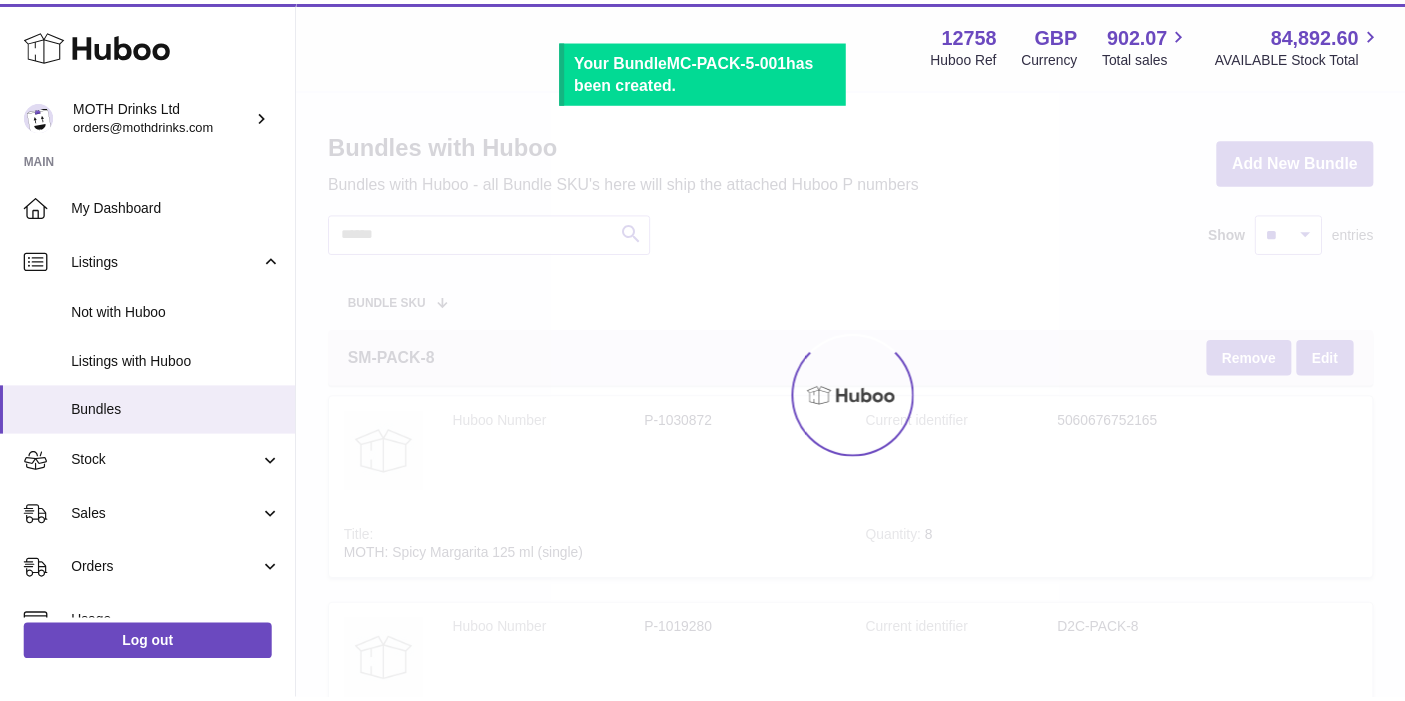 scroll, scrollTop: 0, scrollLeft: 0, axis: both 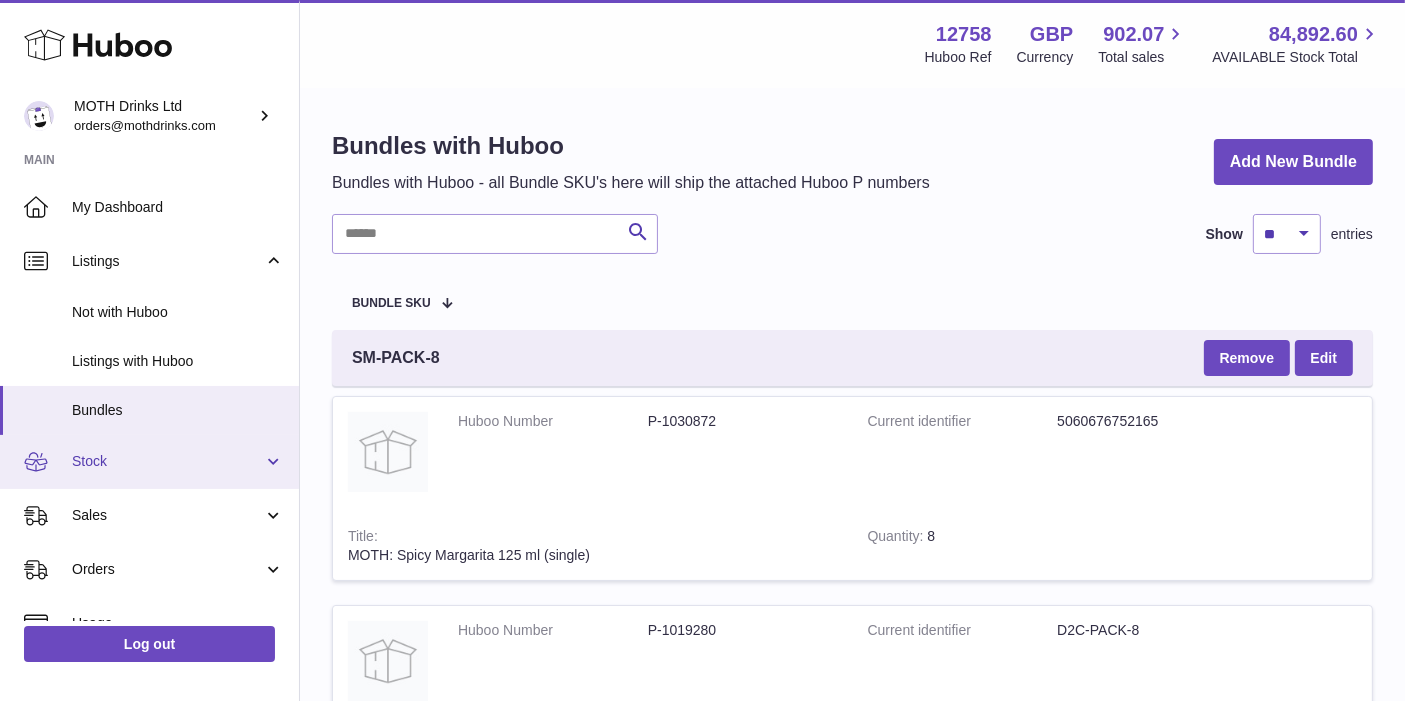 click on "Stock" at bounding box center [149, 462] 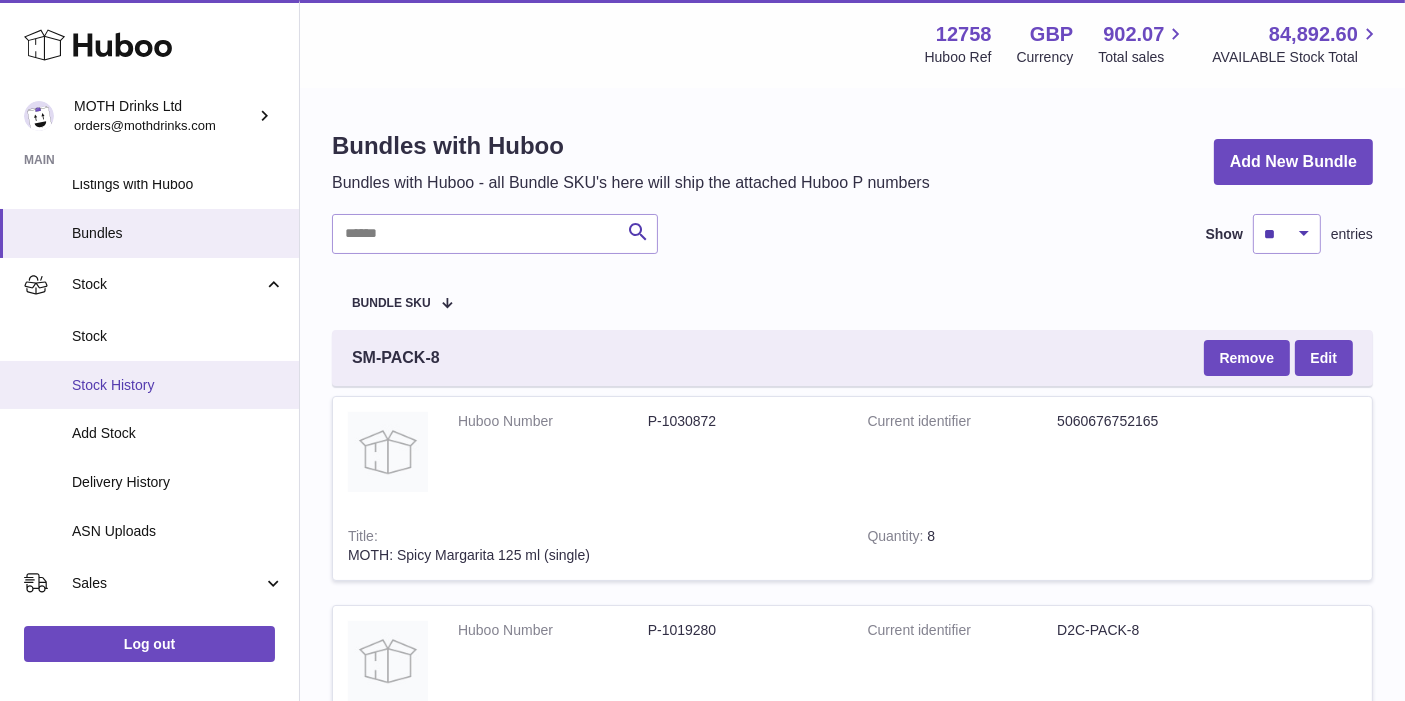 scroll, scrollTop: 179, scrollLeft: 0, axis: vertical 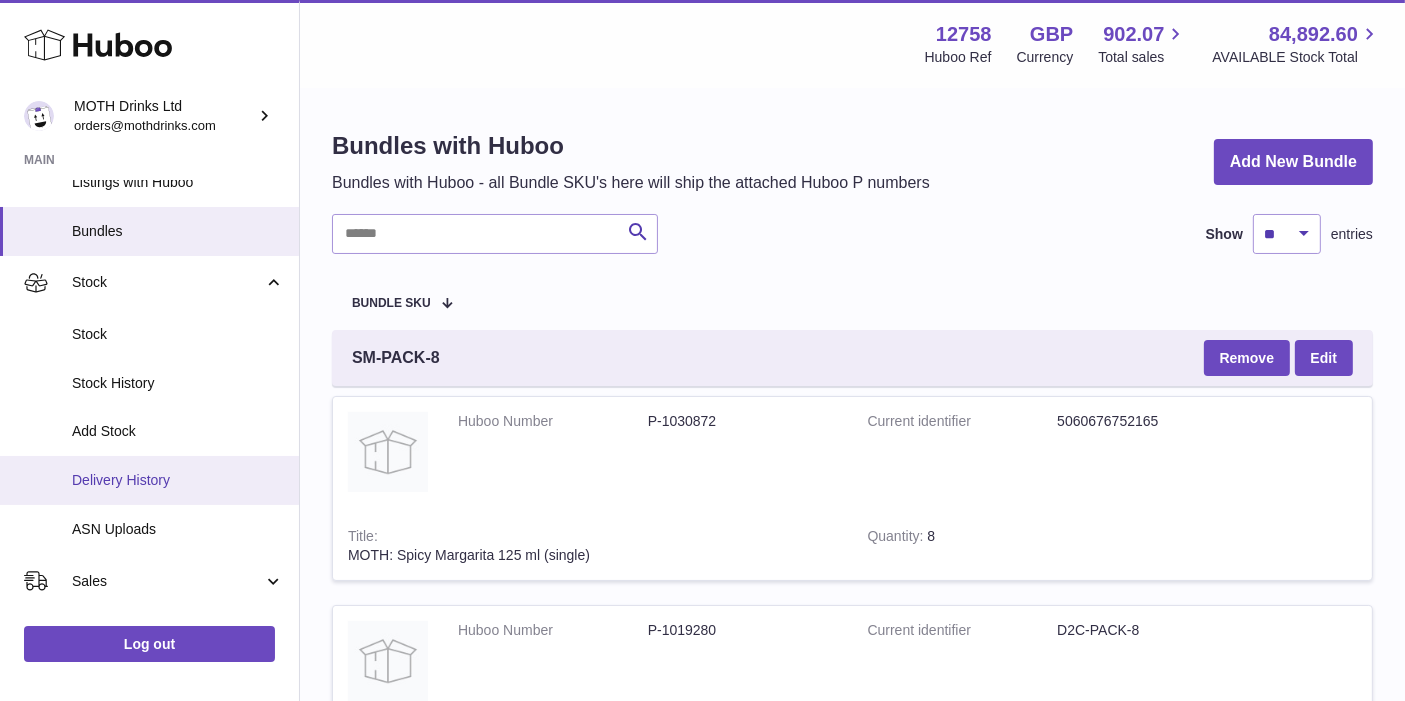 click on "Delivery History" at bounding box center (178, 480) 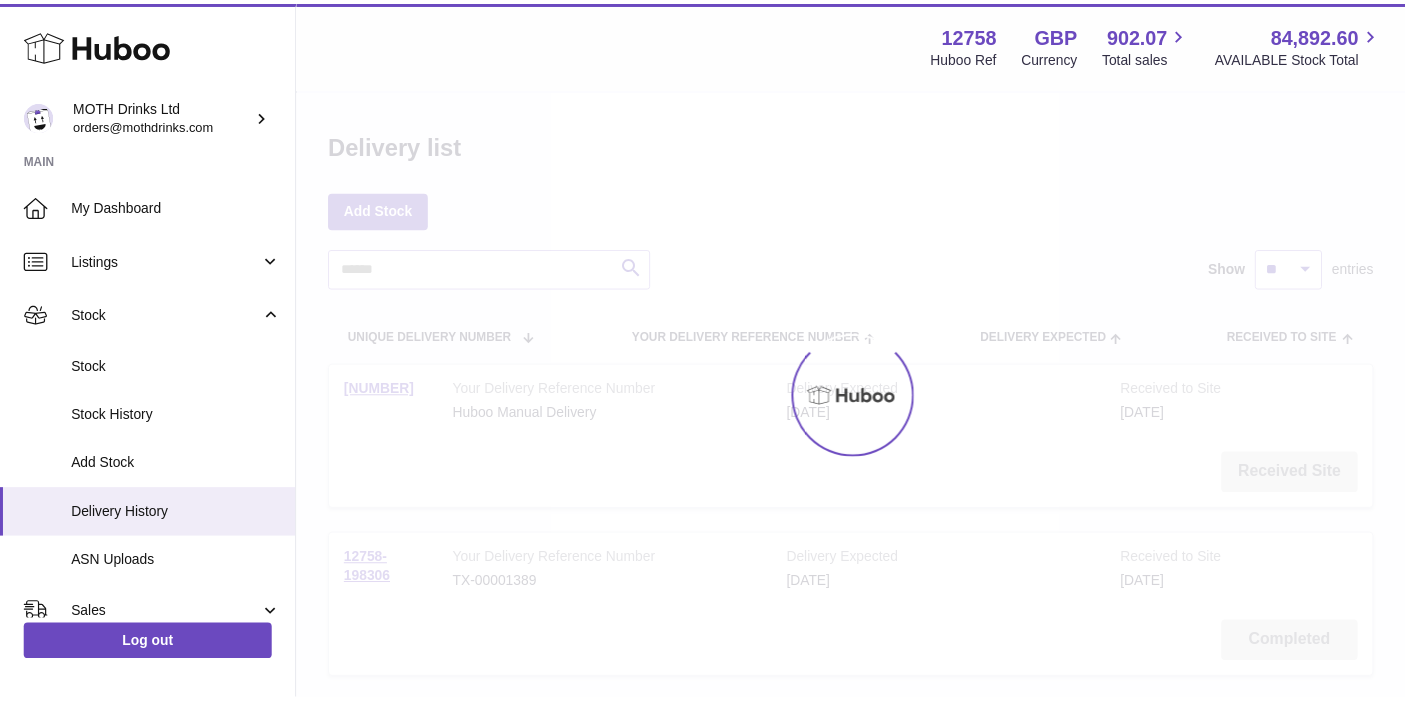 scroll, scrollTop: 0, scrollLeft: 0, axis: both 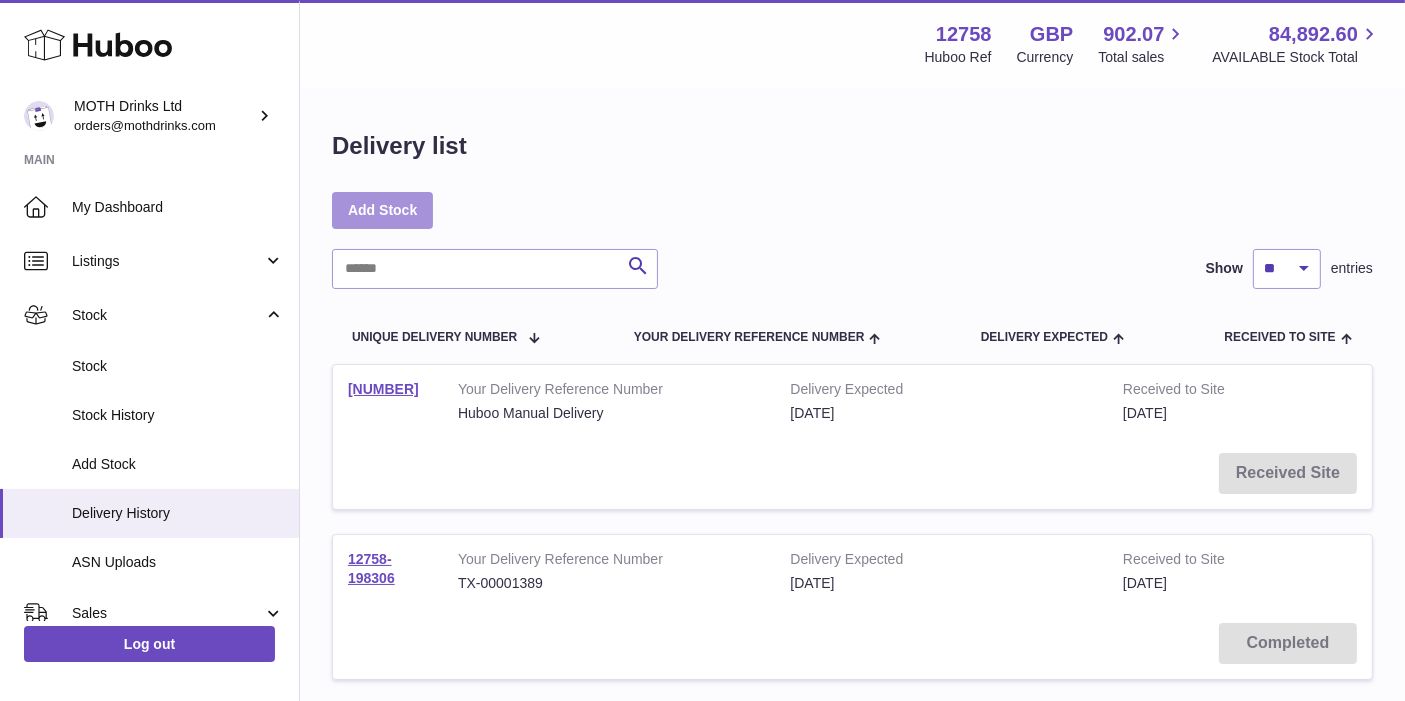 click on "Add Stock" at bounding box center (382, 210) 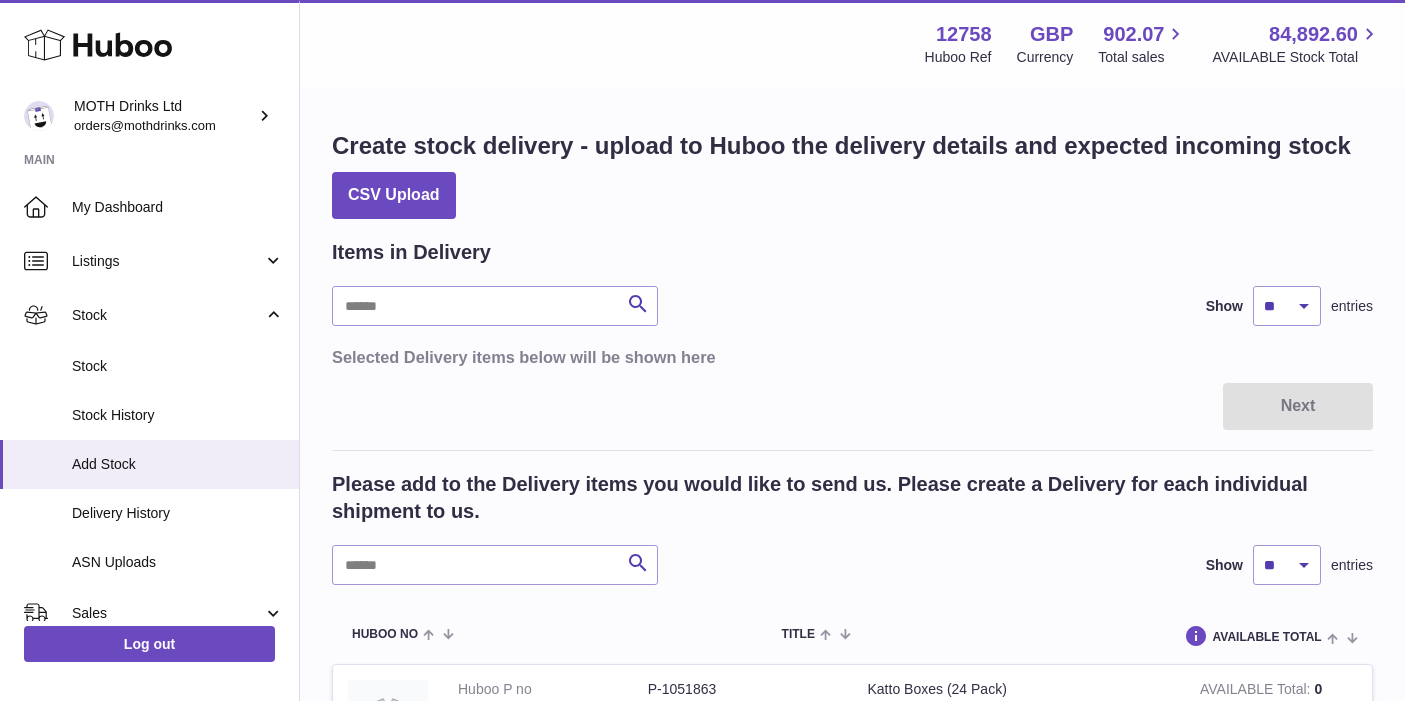 scroll, scrollTop: 0, scrollLeft: 0, axis: both 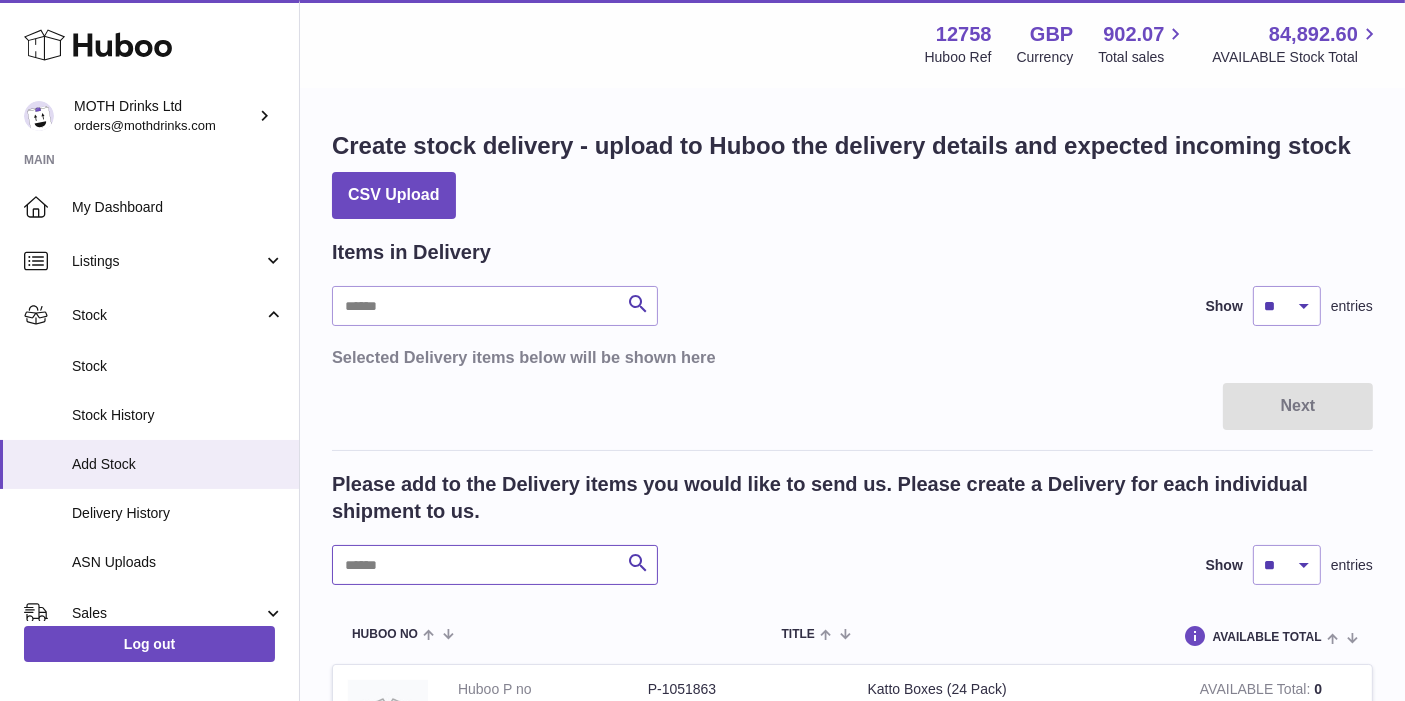 click at bounding box center [495, 565] 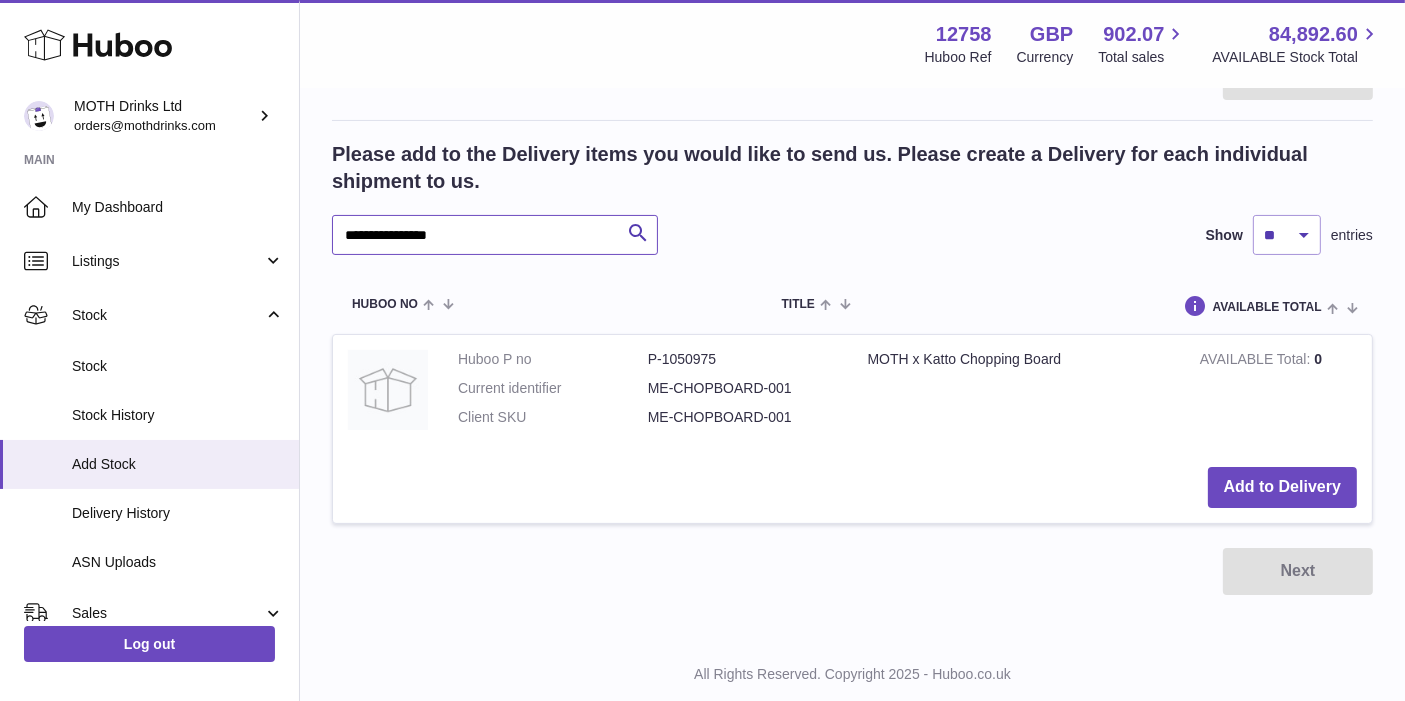 scroll, scrollTop: 380, scrollLeft: 0, axis: vertical 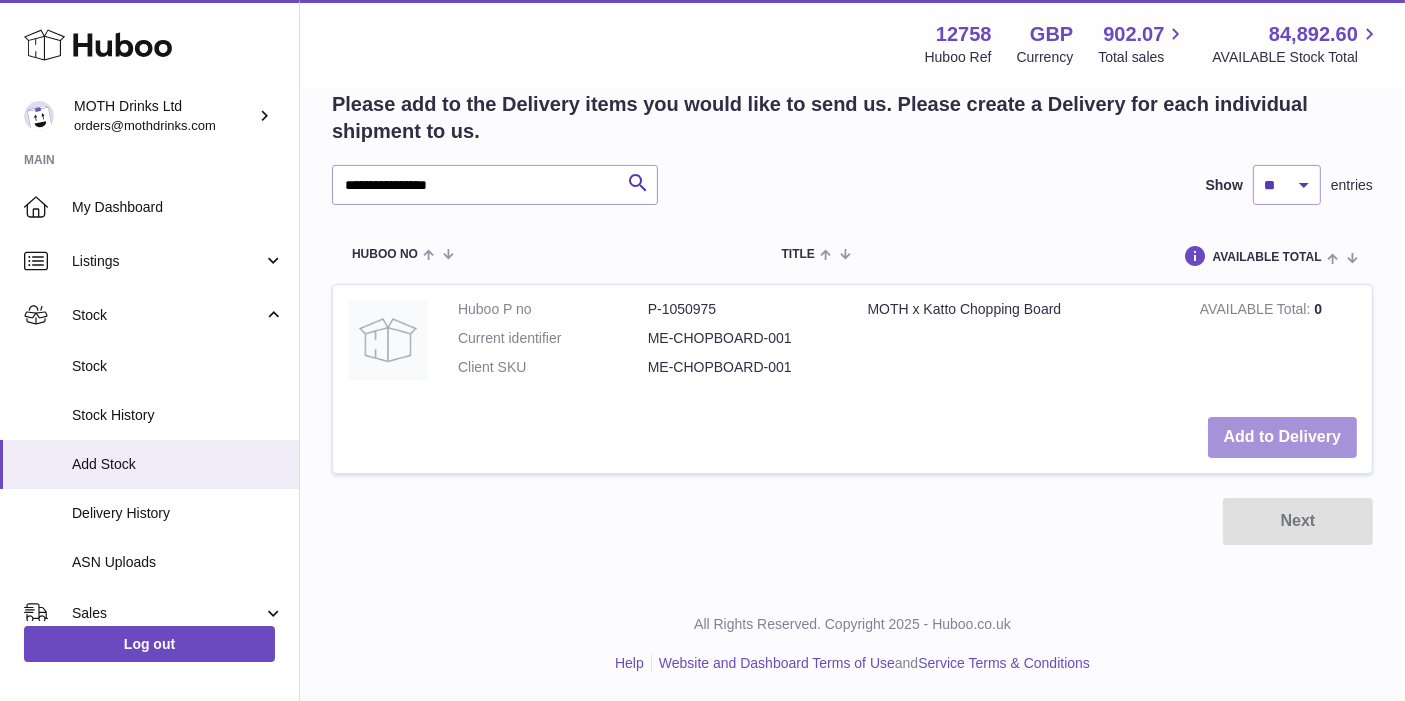click on "Add to Delivery" at bounding box center [1282, 437] 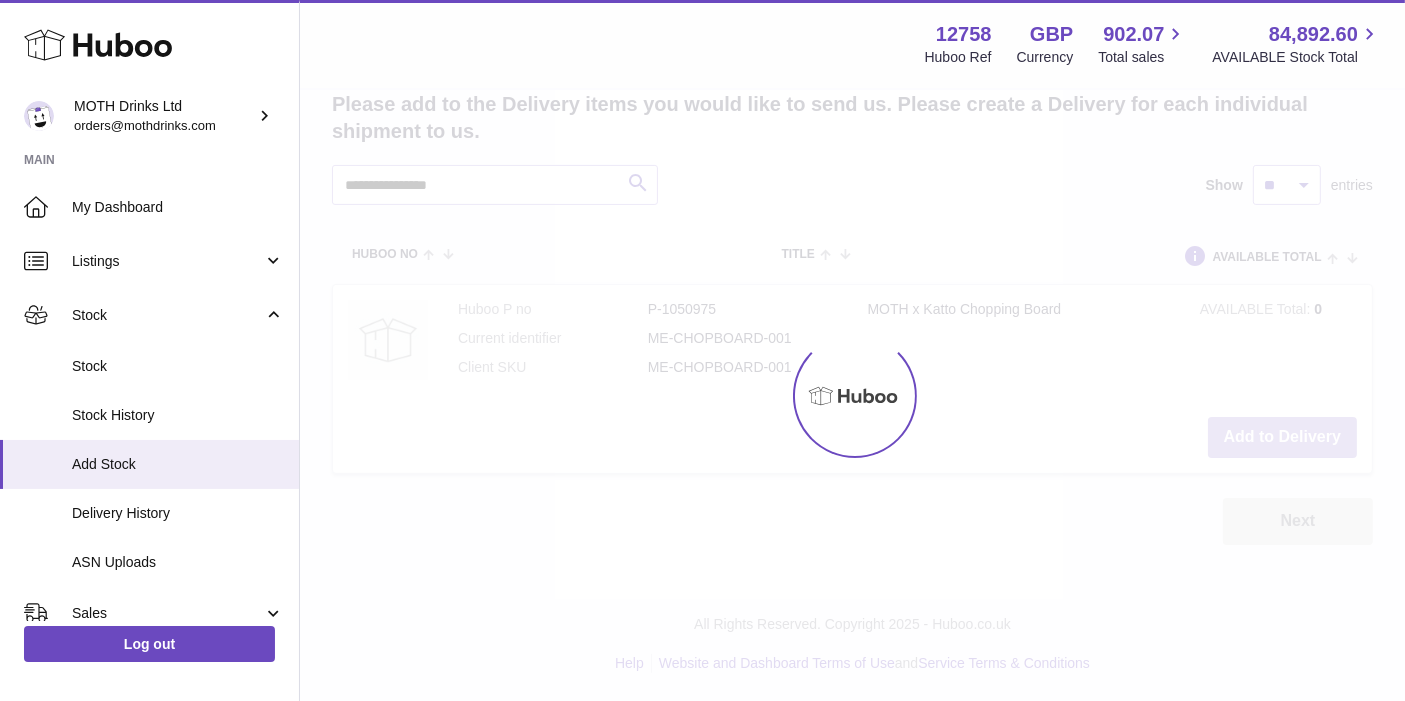 scroll, scrollTop: 626, scrollLeft: 0, axis: vertical 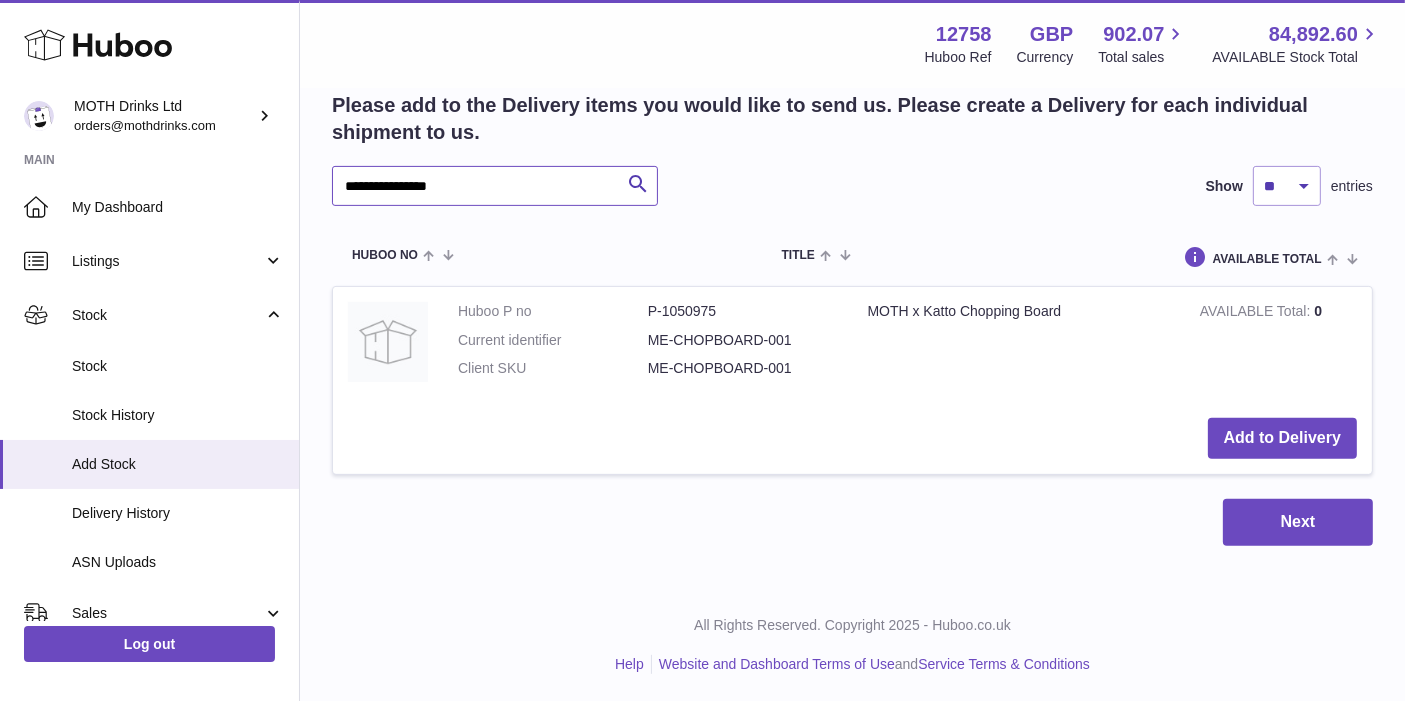 click on "**********" at bounding box center (495, 186) 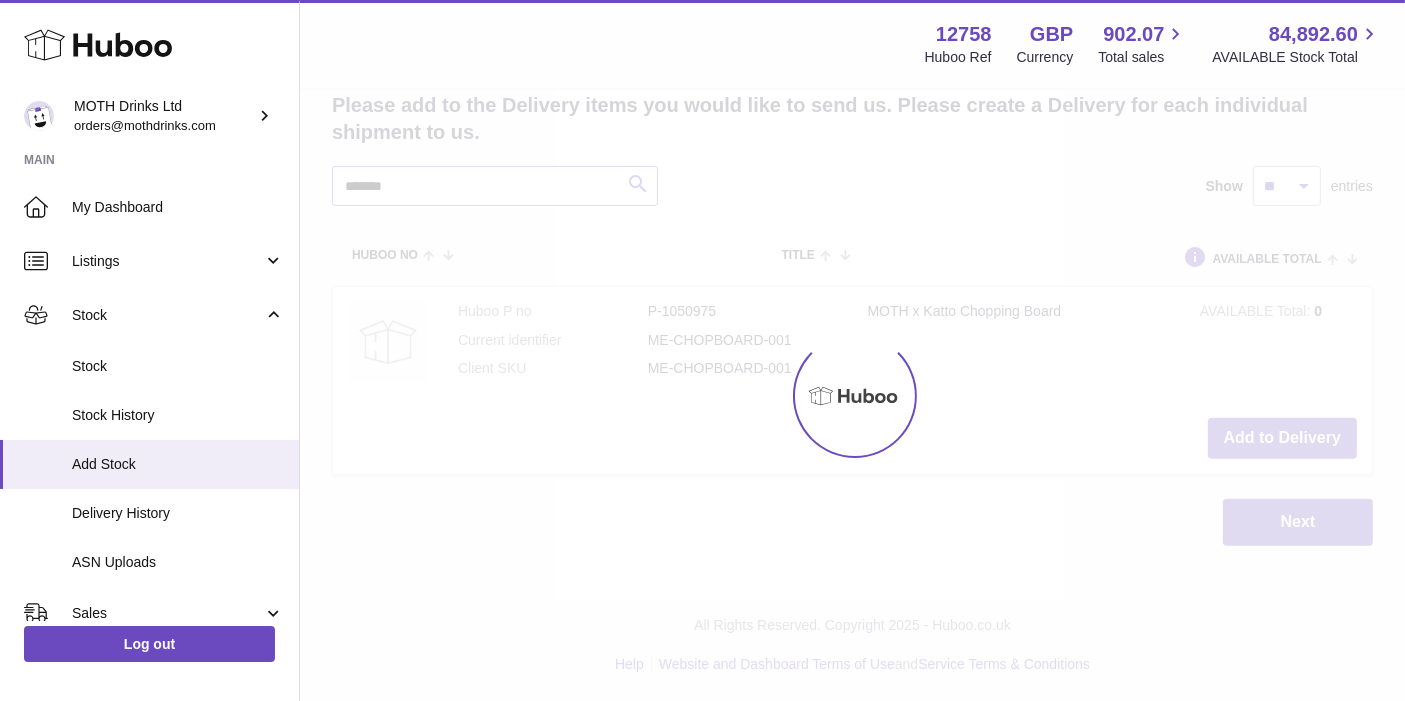 scroll, scrollTop: 414, scrollLeft: 0, axis: vertical 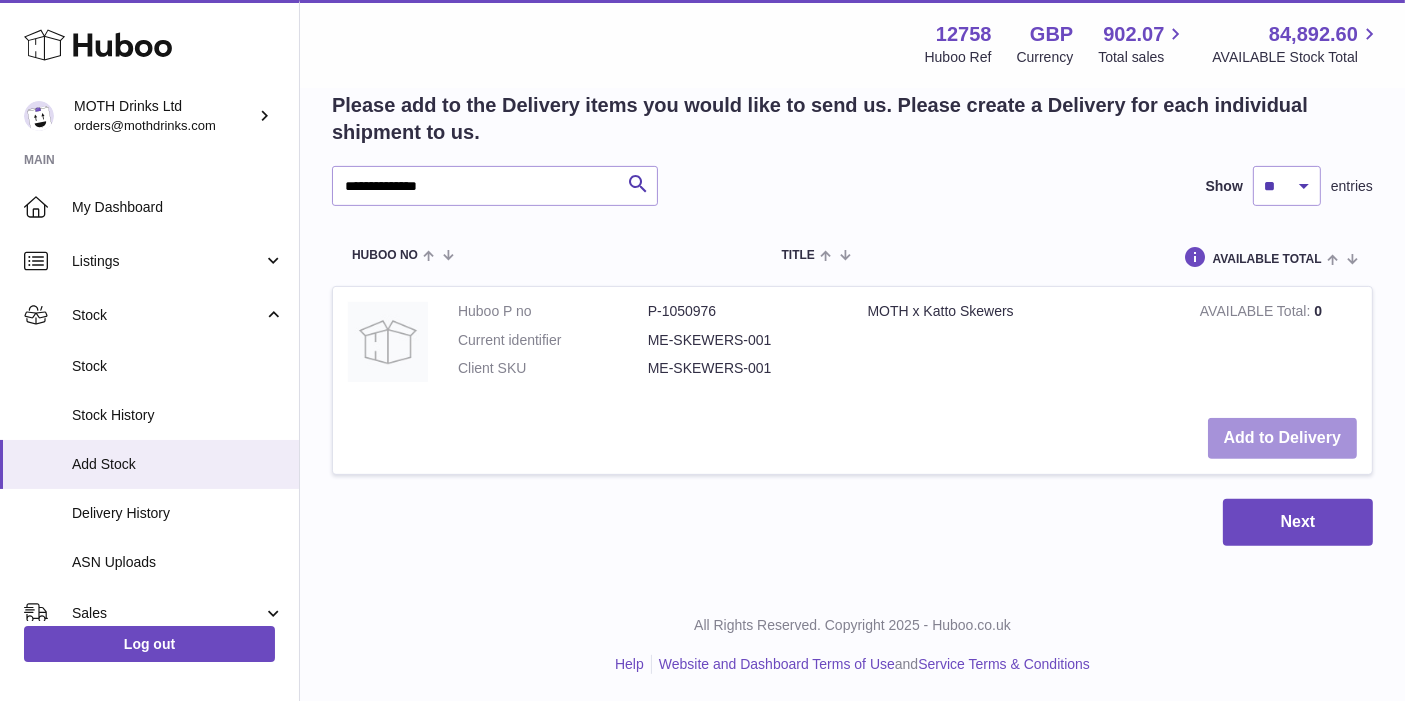 click on "Add to Delivery" at bounding box center (1282, 438) 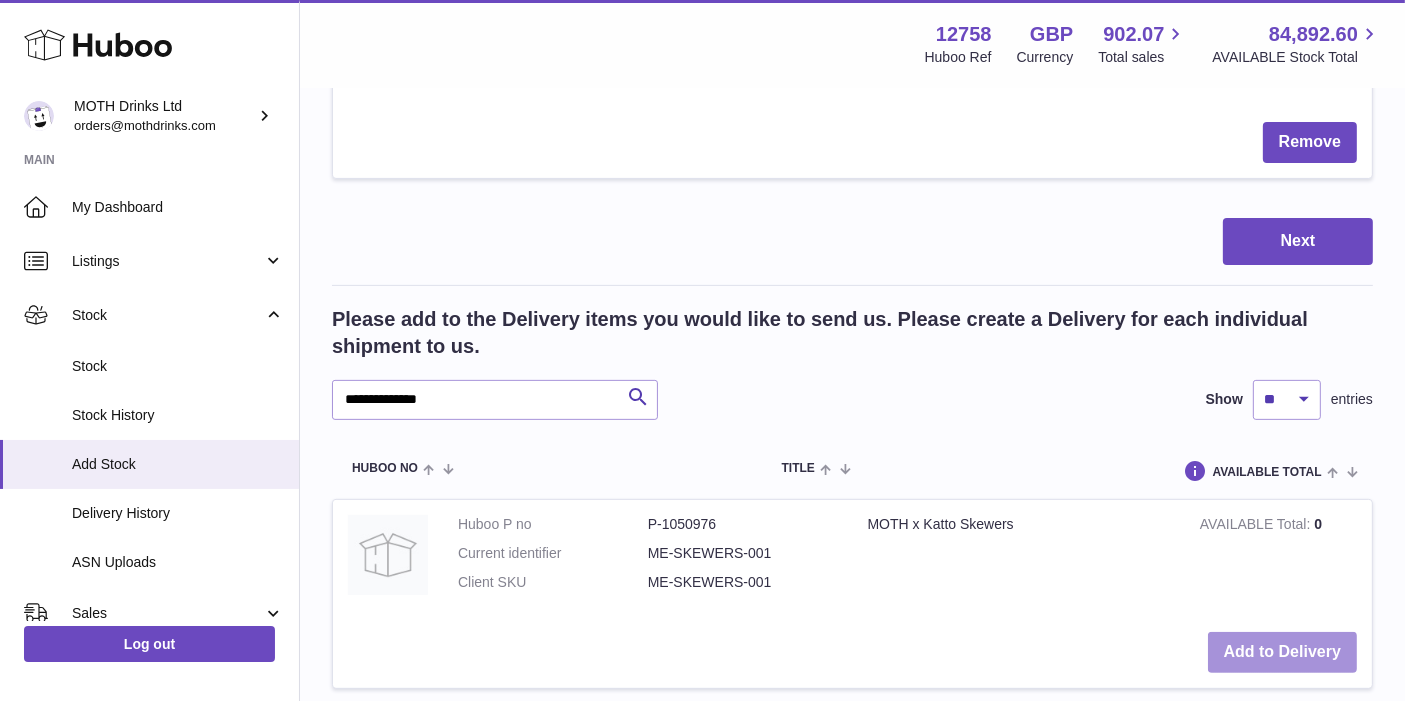 scroll, scrollTop: 840, scrollLeft: 0, axis: vertical 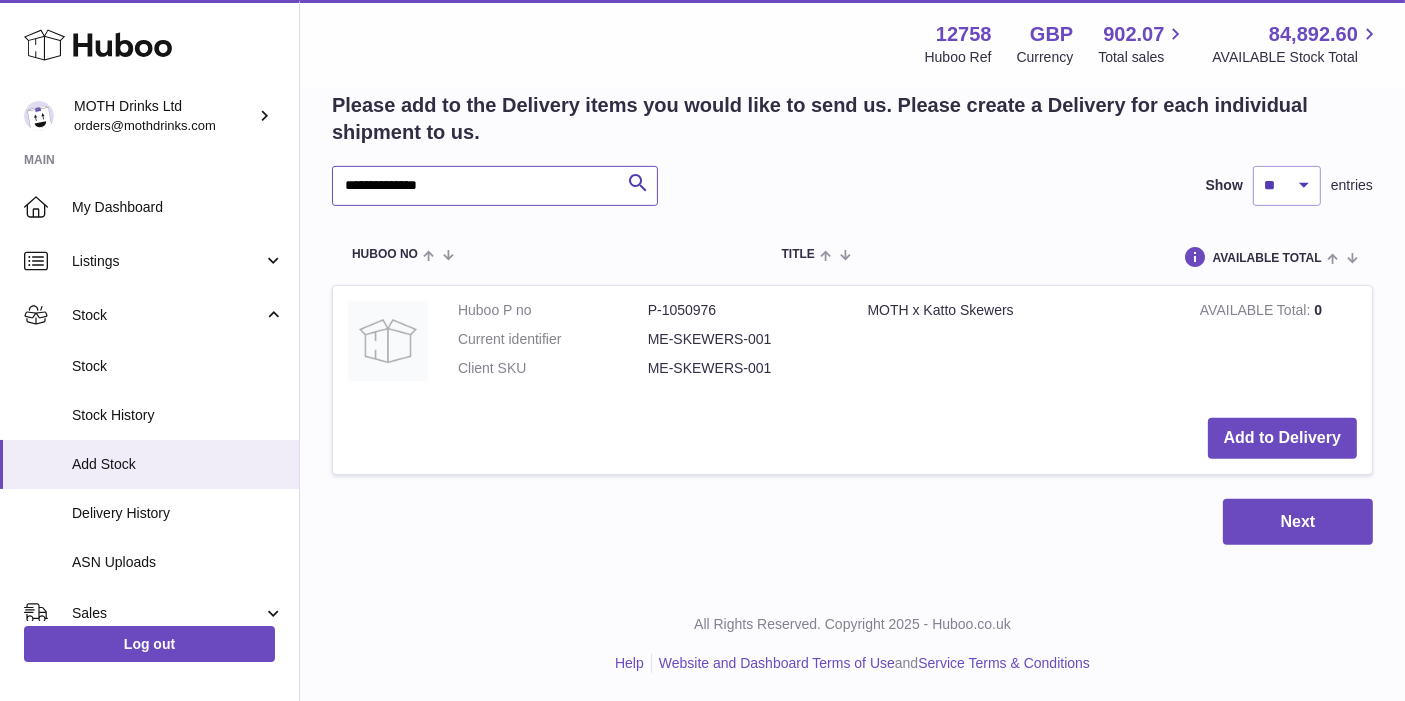 drag, startPoint x: 538, startPoint y: 169, endPoint x: 280, endPoint y: 170, distance: 258.00195 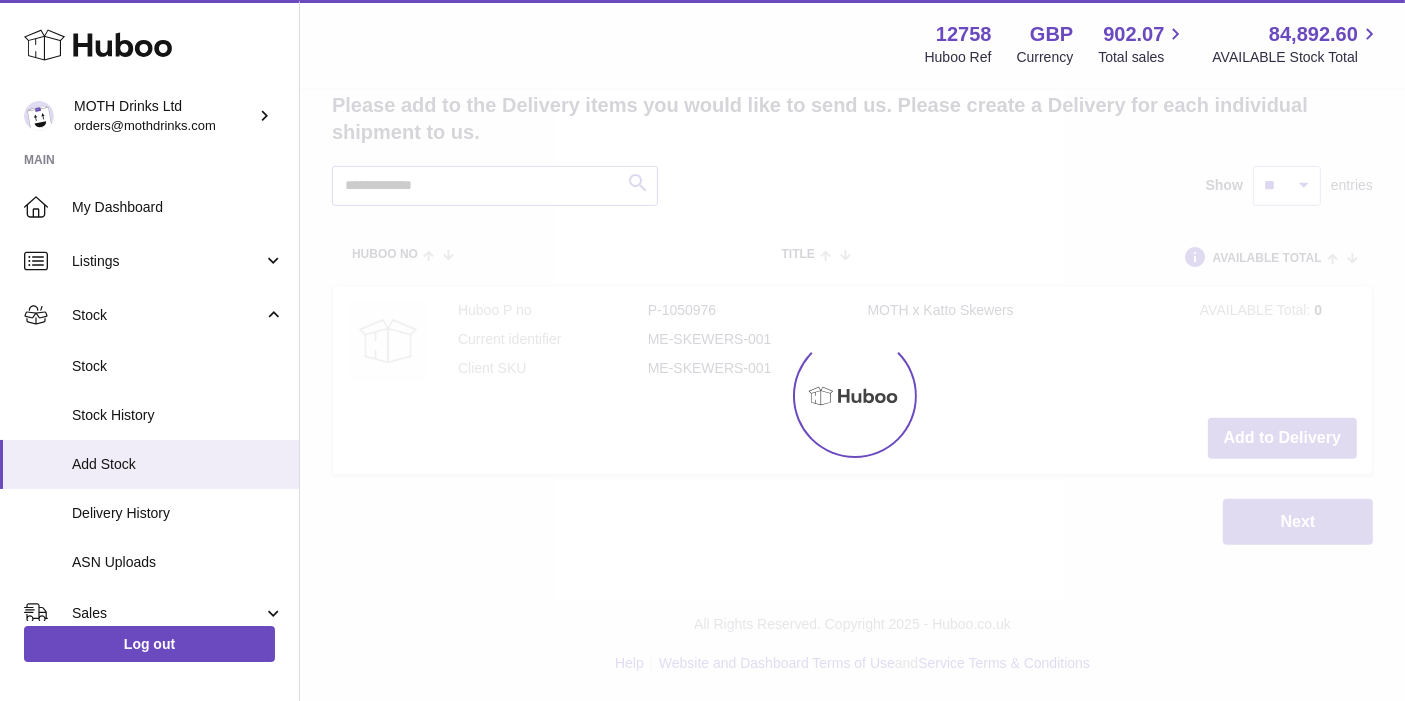 type on "**********" 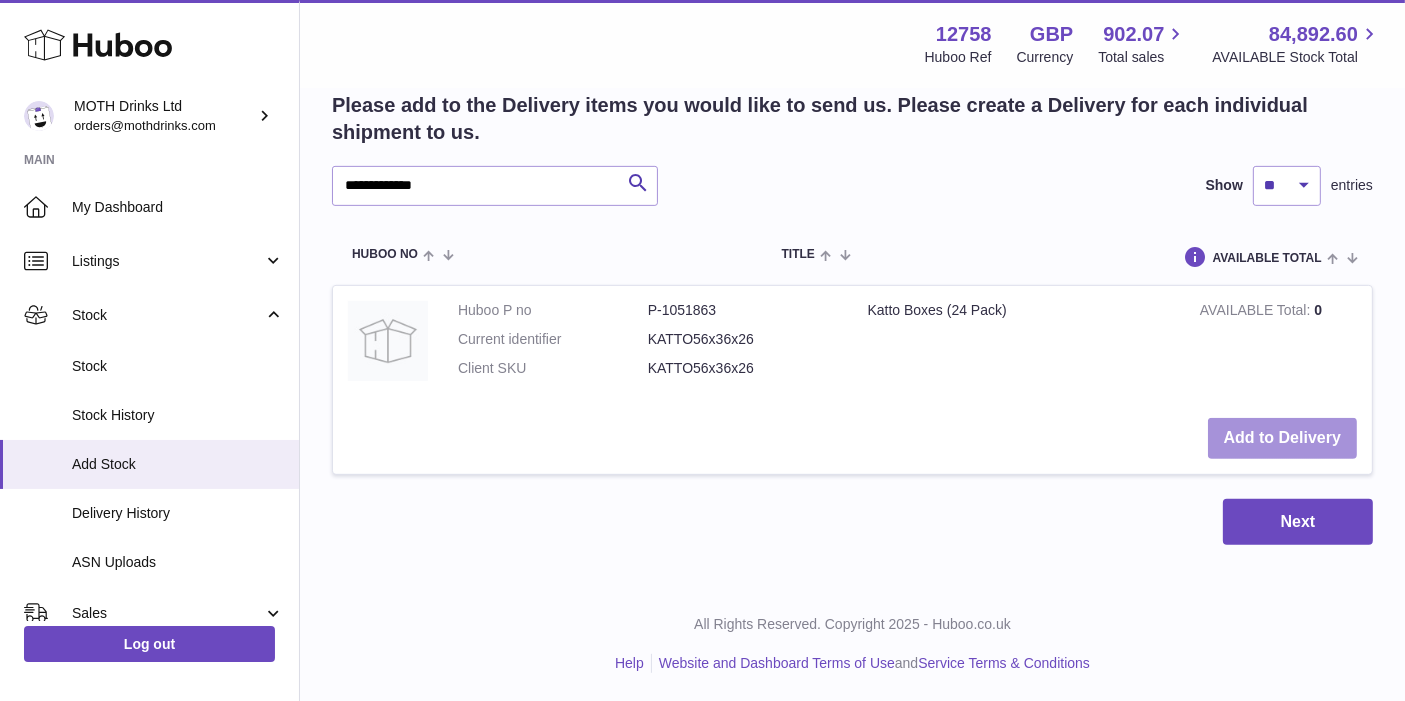 click on "Add to Delivery" at bounding box center [1282, 438] 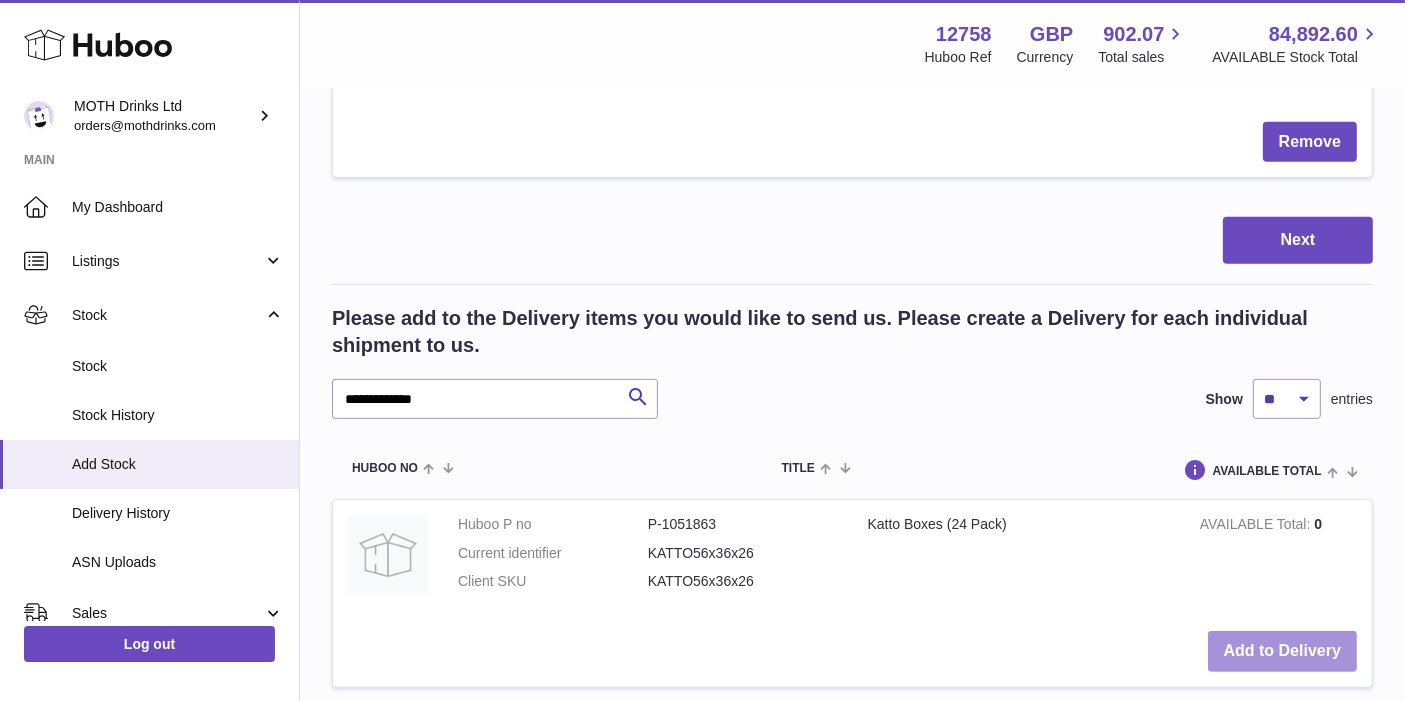 scroll, scrollTop: 1052, scrollLeft: 0, axis: vertical 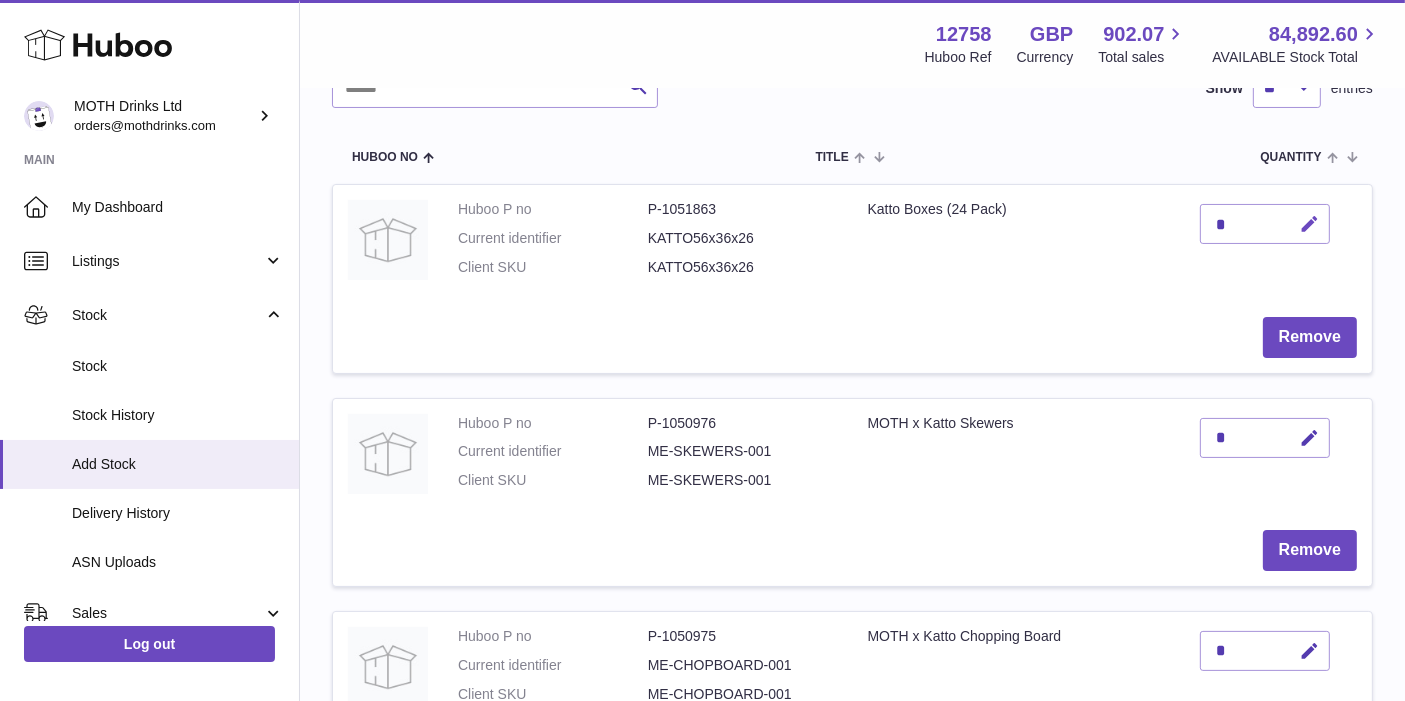 click at bounding box center (1309, 224) 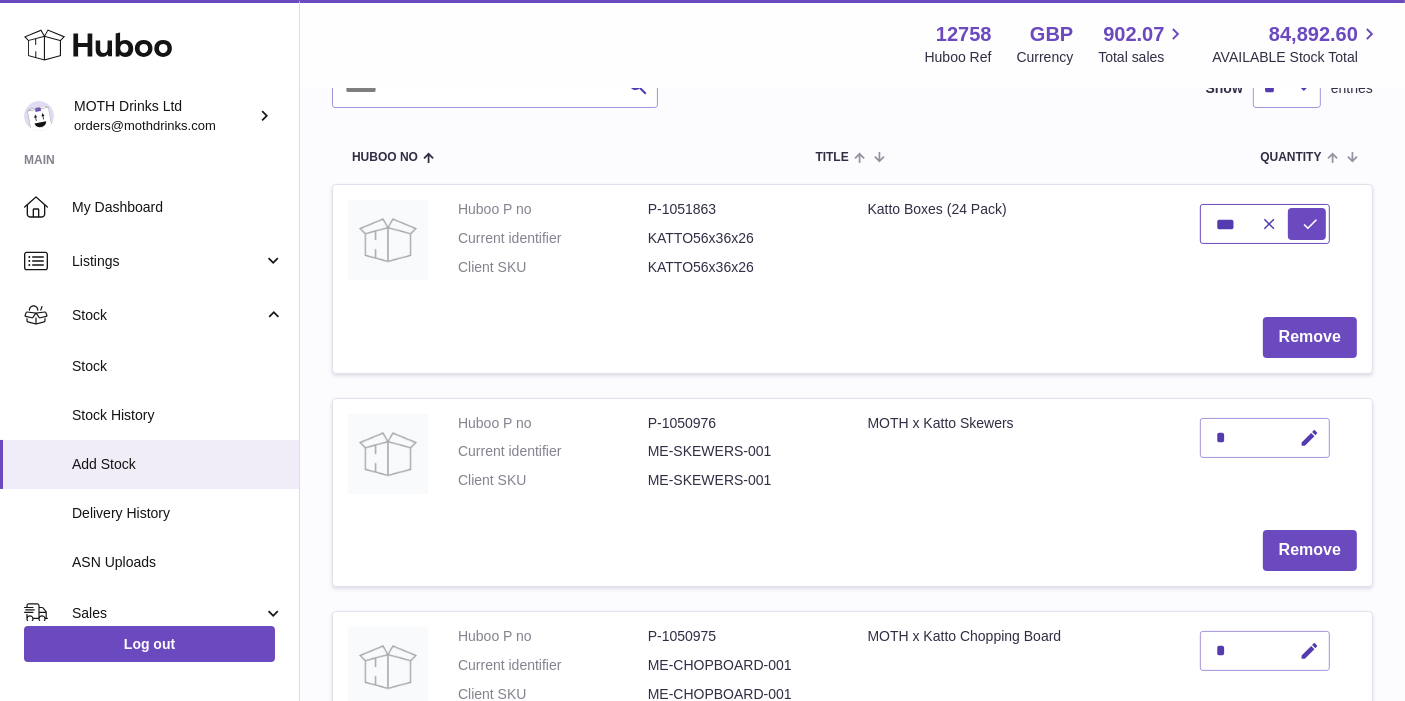 type on "***" 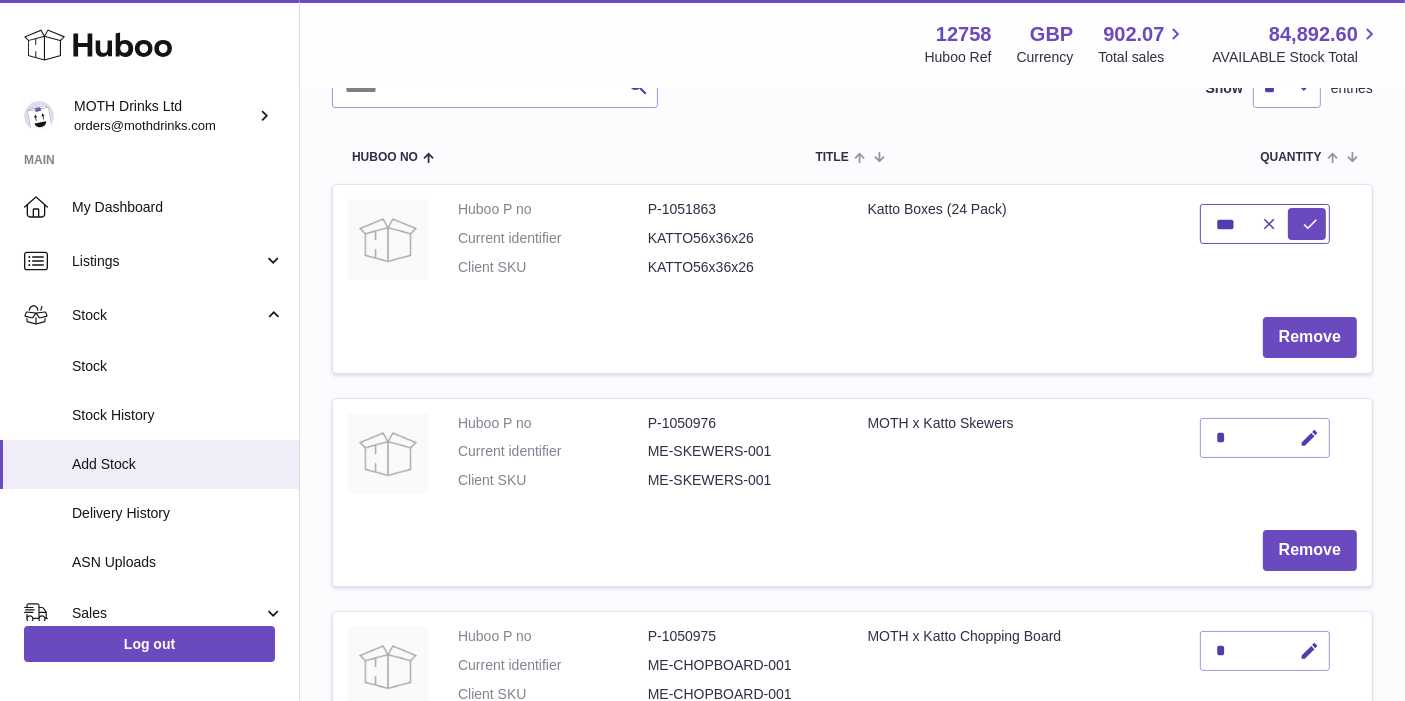 click at bounding box center (1307, 224) 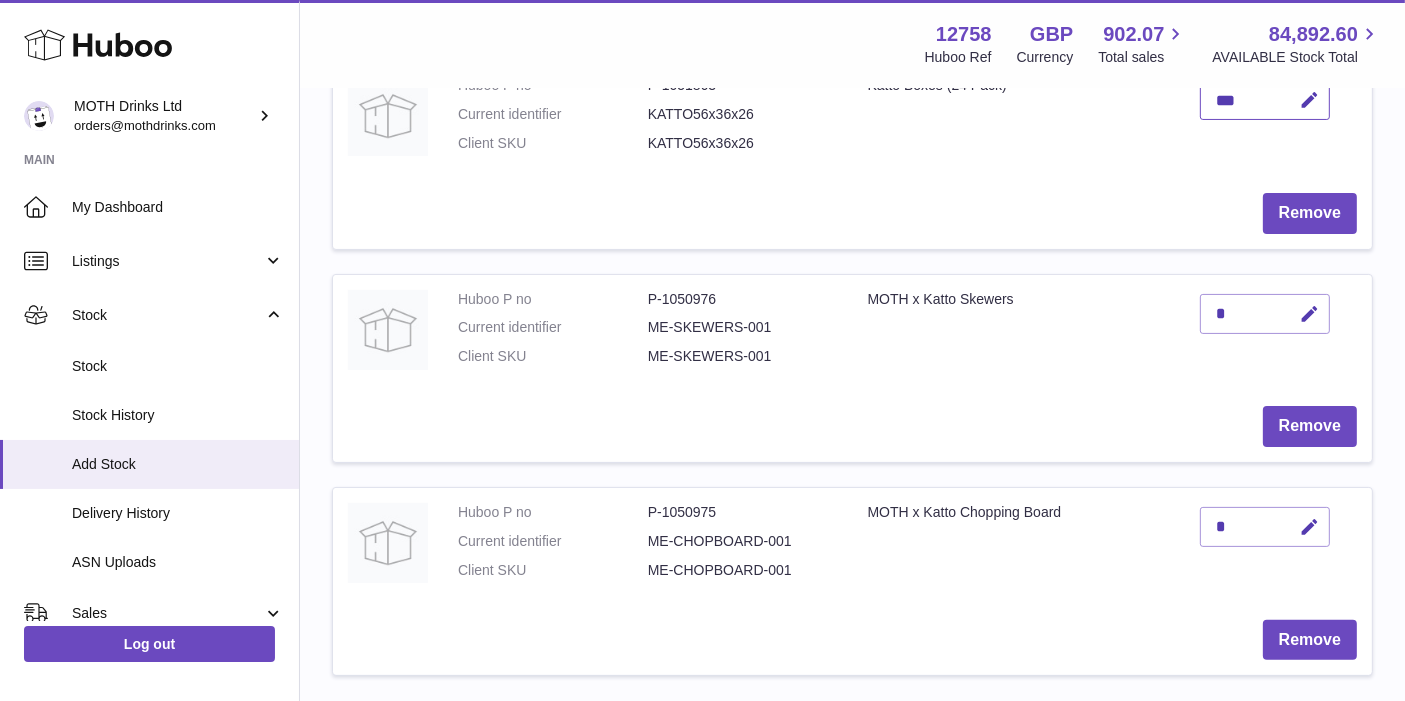 scroll, scrollTop: 345, scrollLeft: 0, axis: vertical 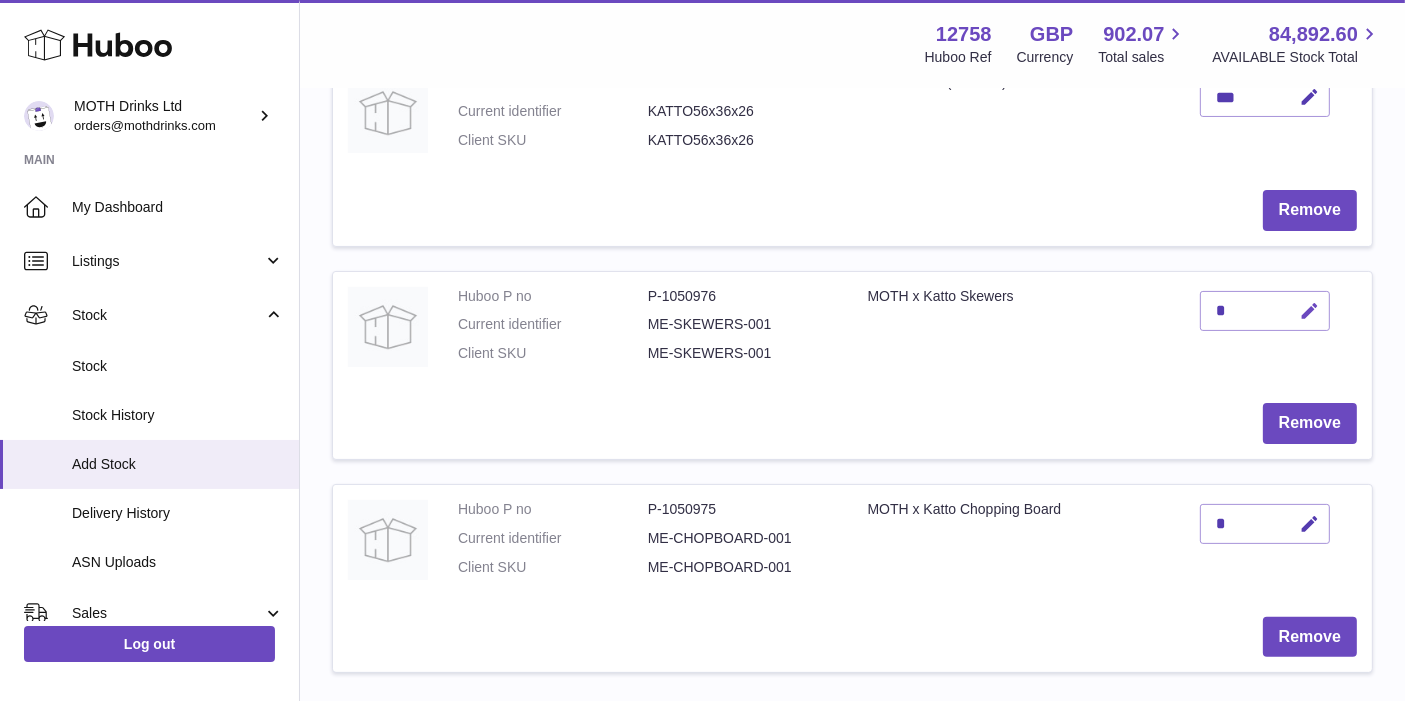 click at bounding box center [1309, 311] 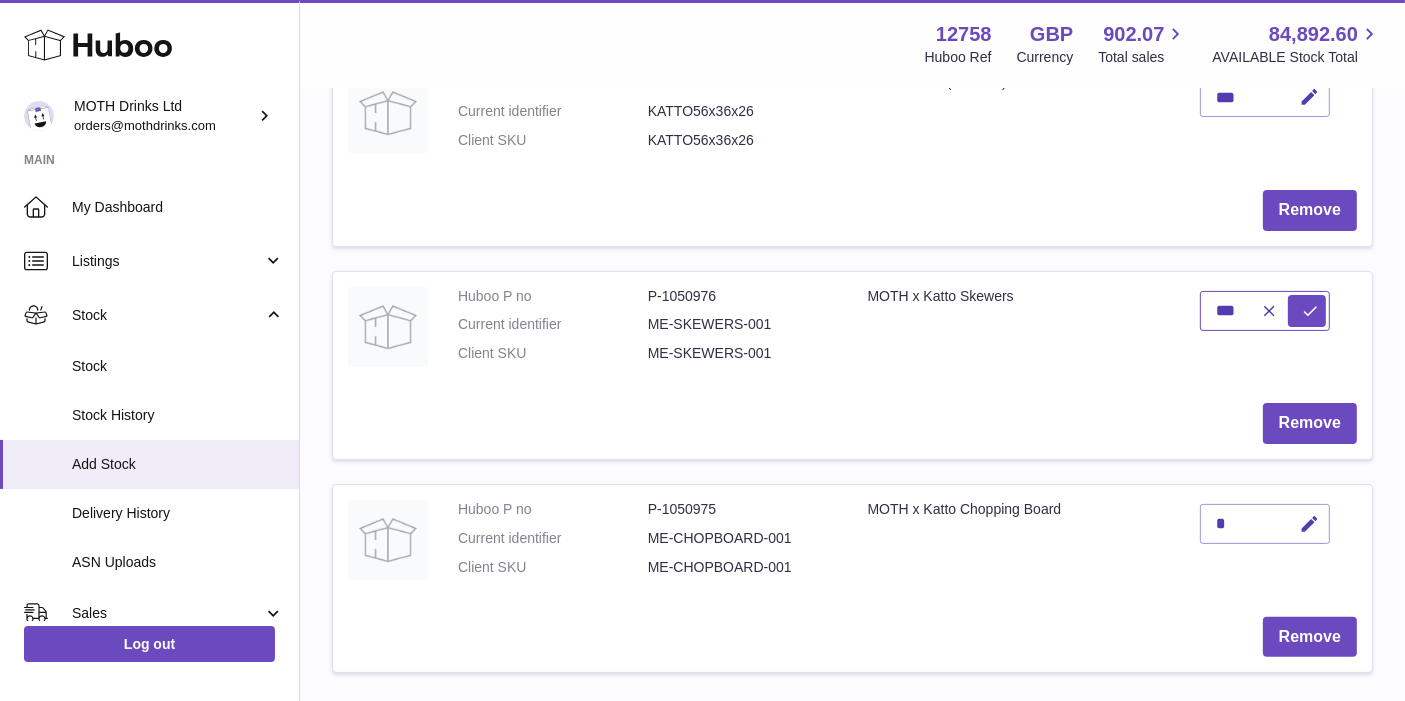 type on "***" 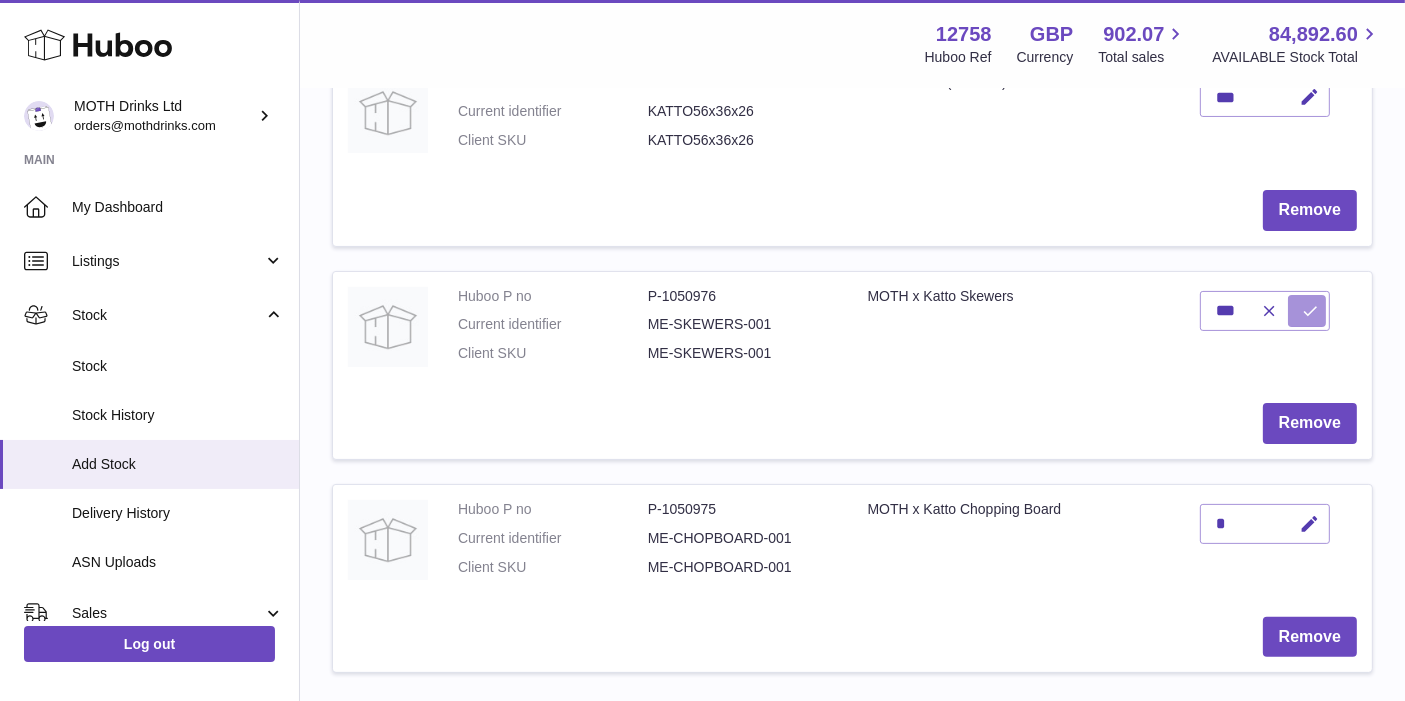 click at bounding box center [1310, 311] 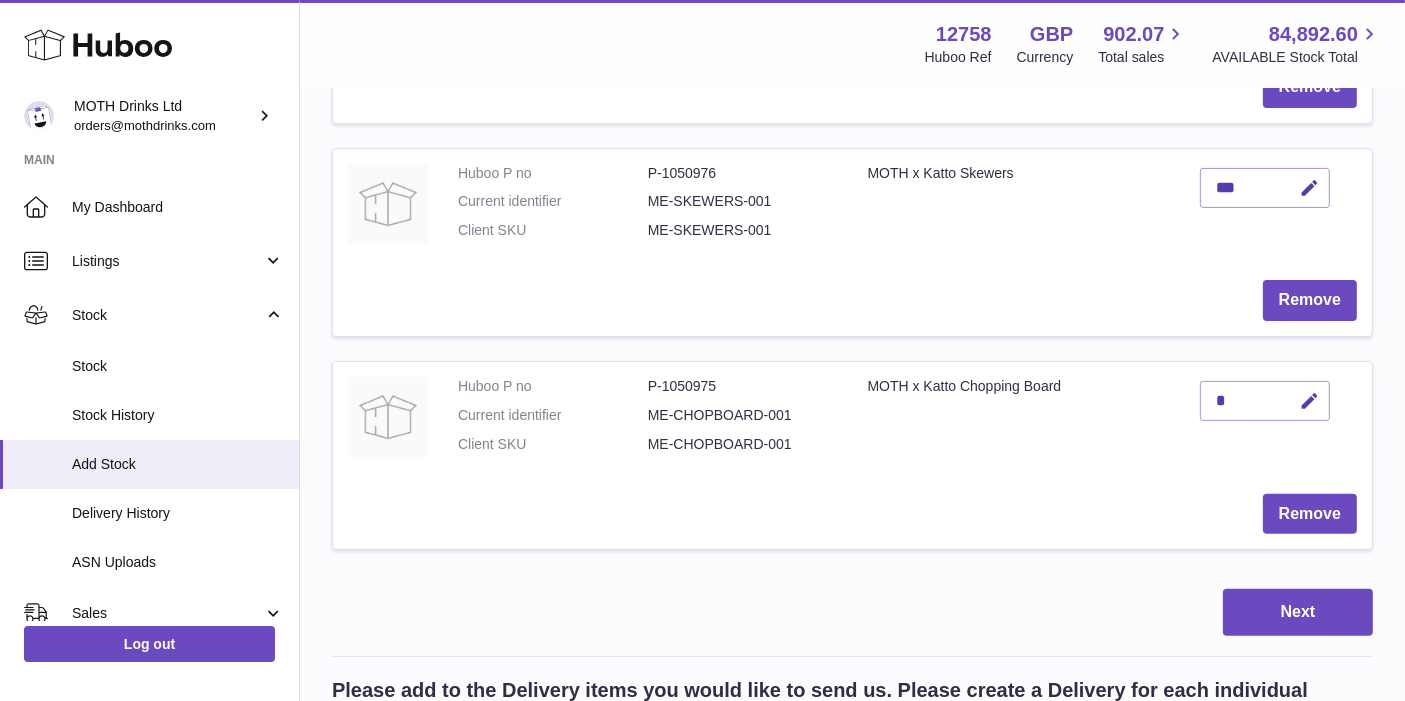 scroll, scrollTop: 465, scrollLeft: 0, axis: vertical 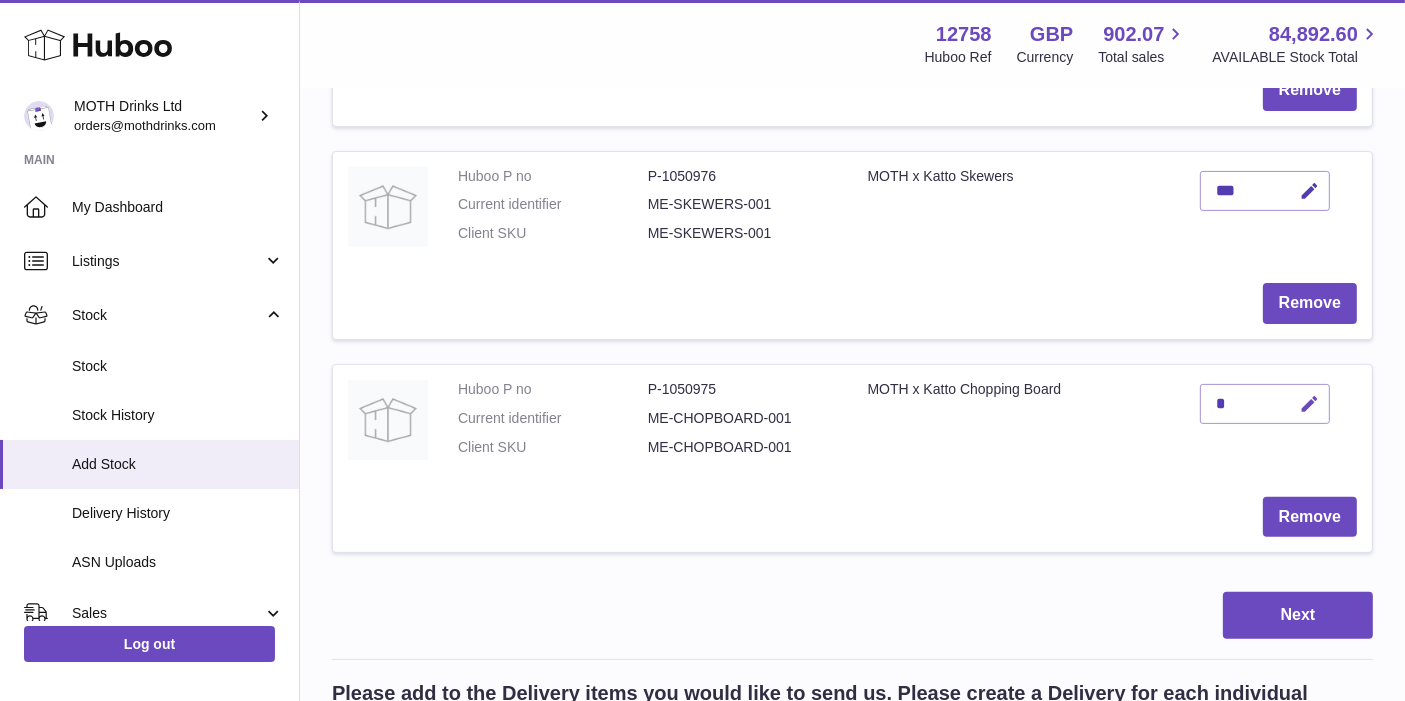 click at bounding box center (1309, 404) 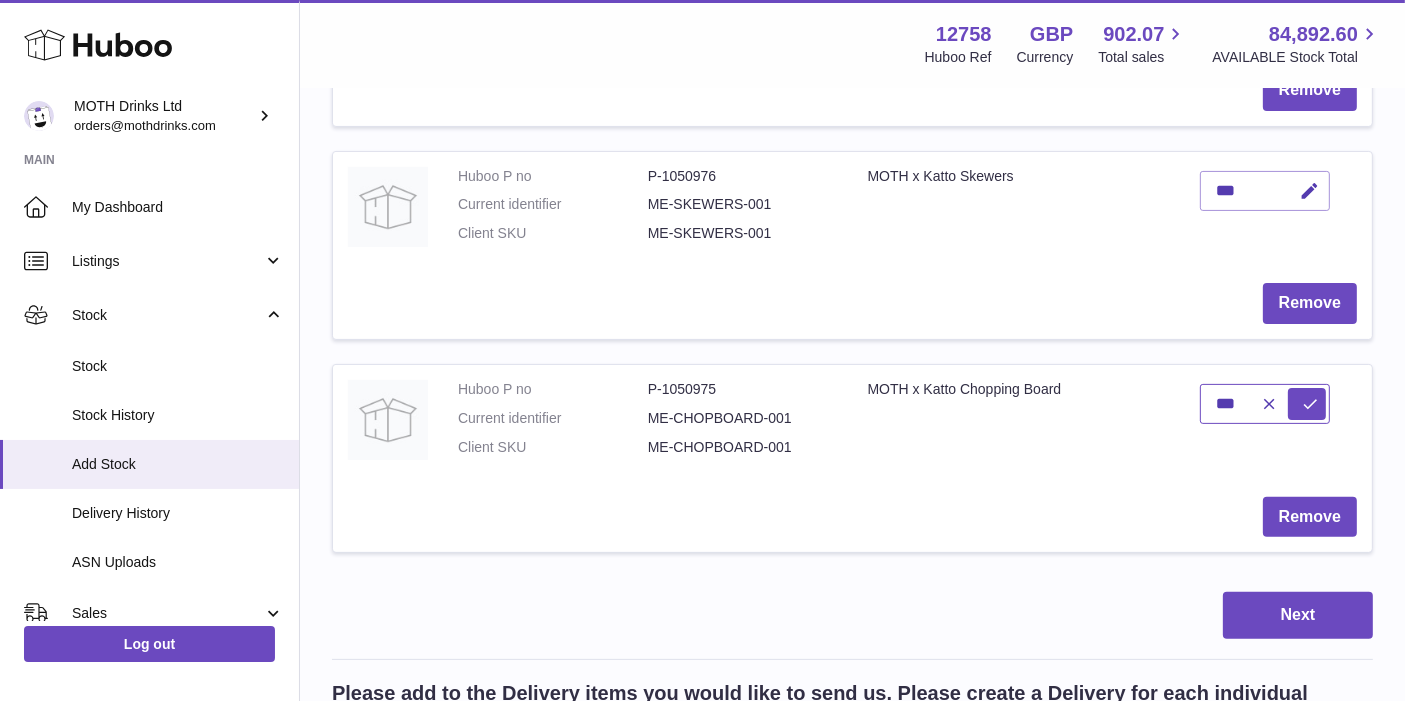 type on "***" 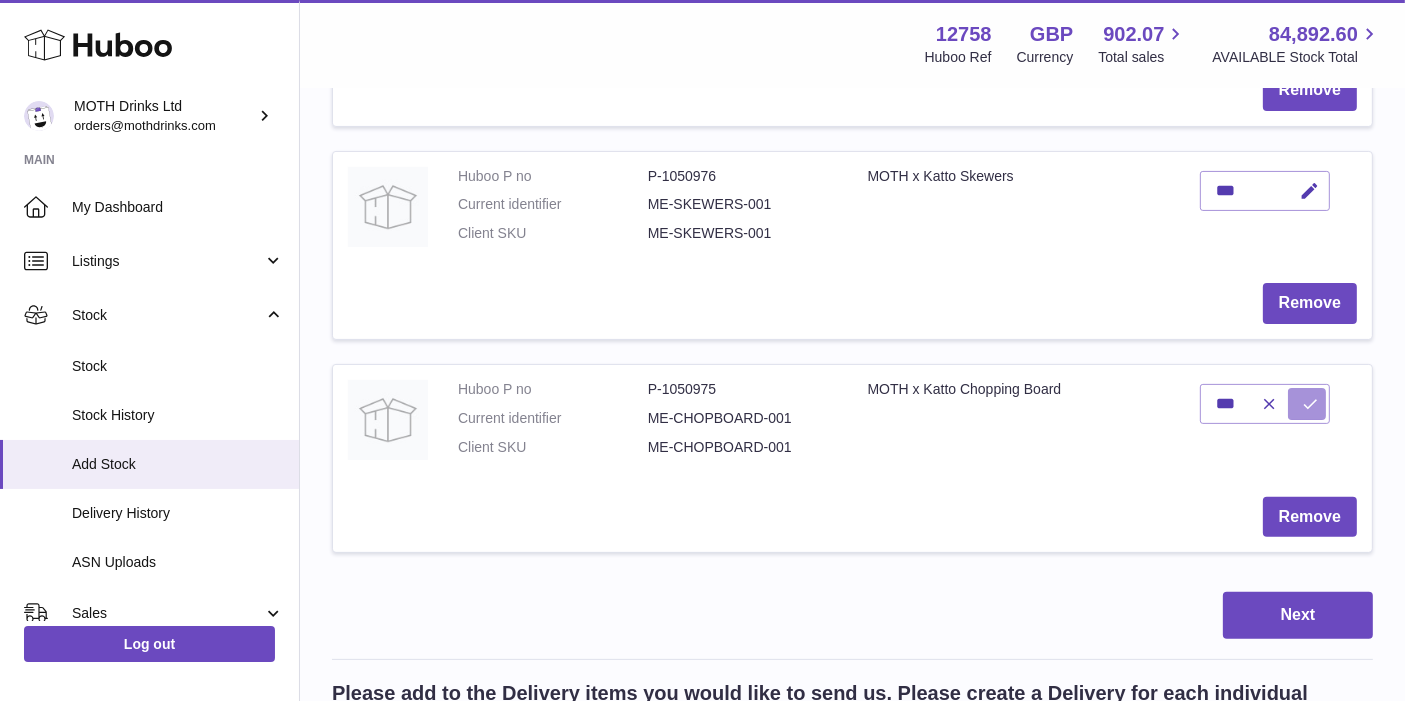 click at bounding box center [1310, 404] 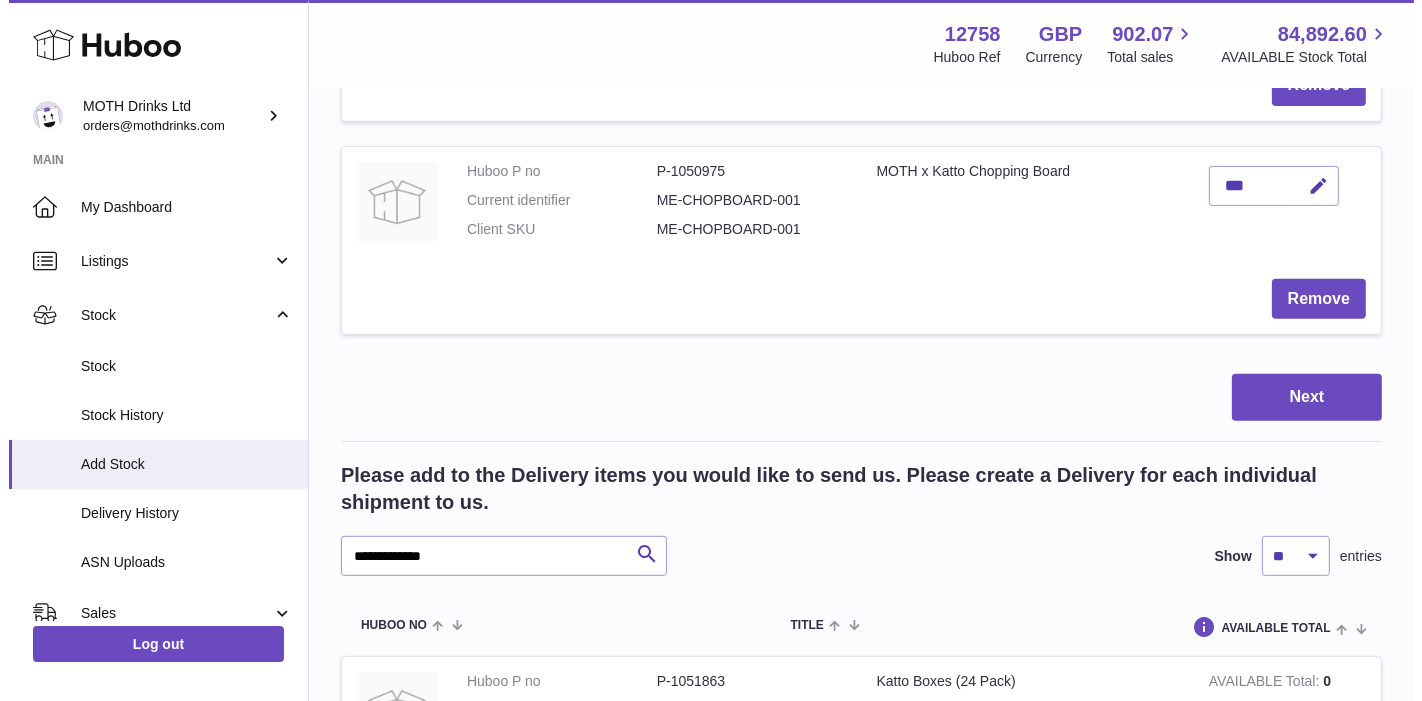 scroll, scrollTop: 690, scrollLeft: 0, axis: vertical 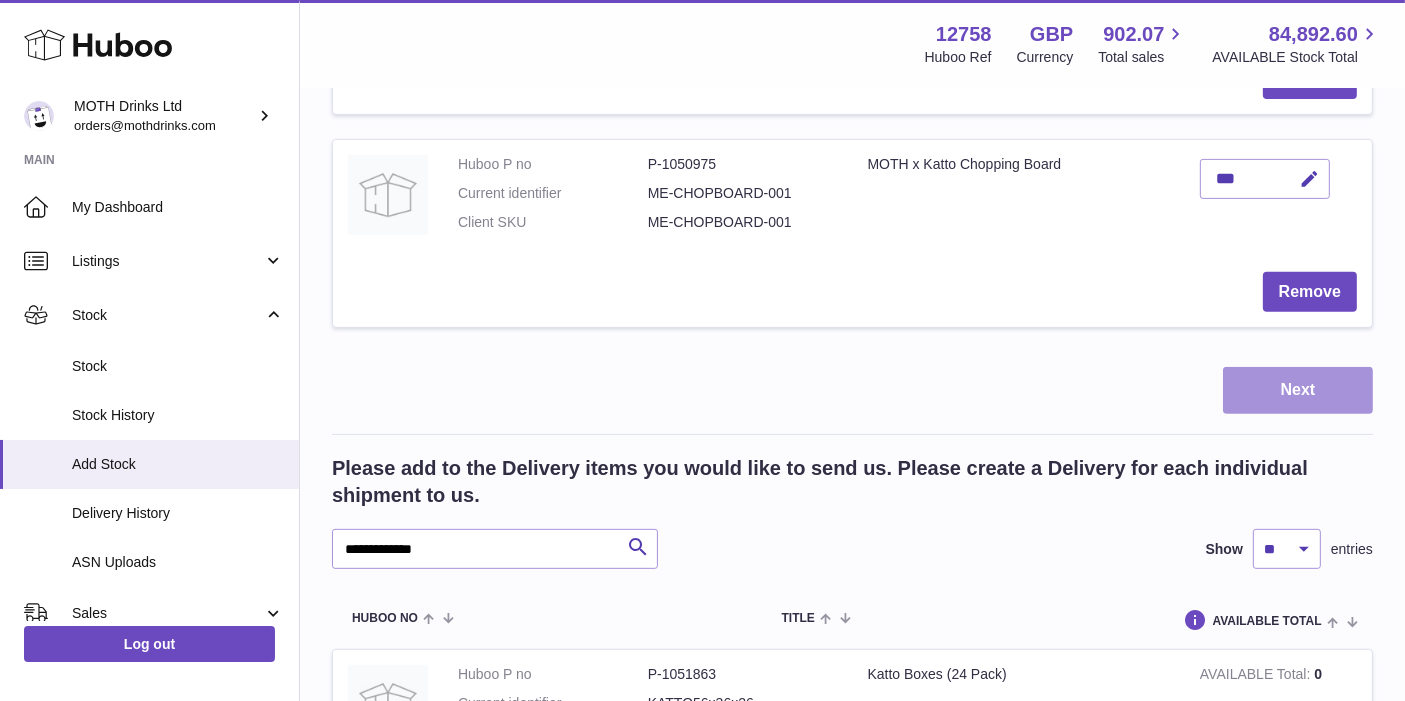 click on "Next" at bounding box center [1298, 390] 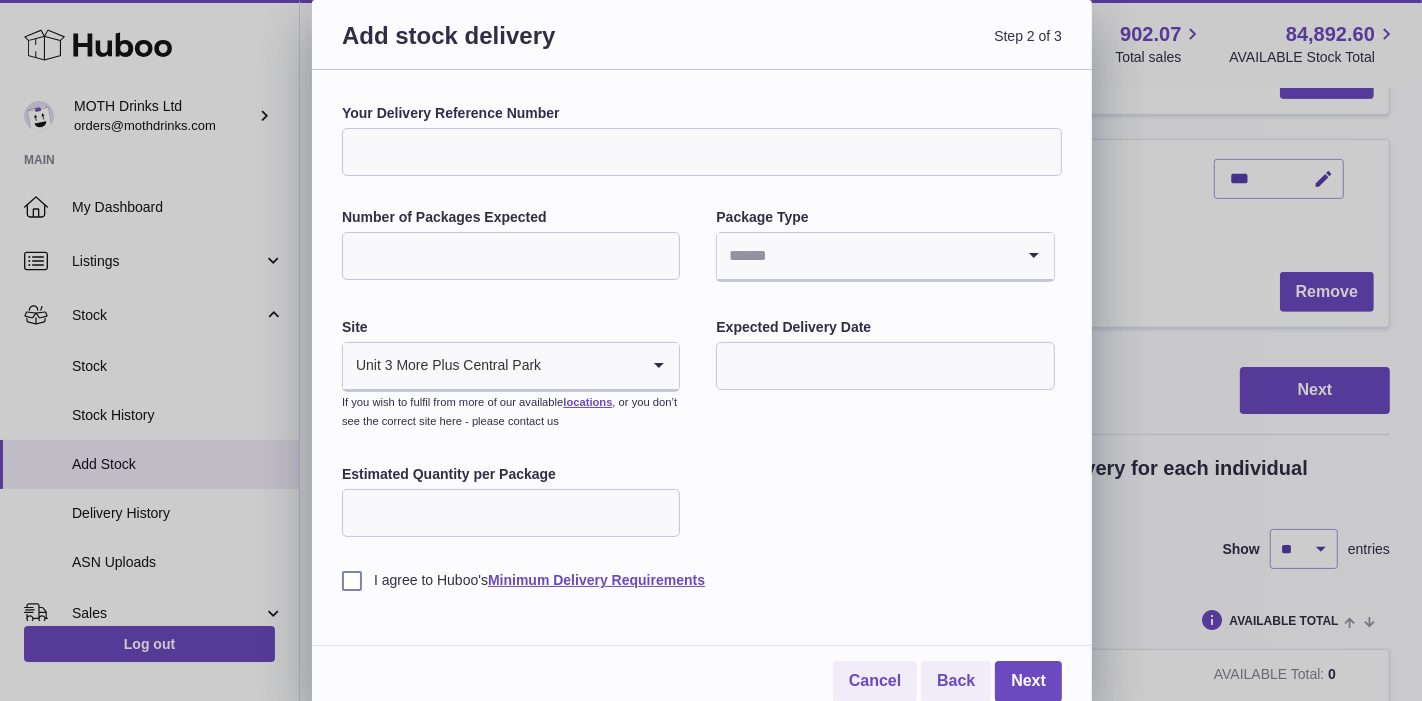 click on "Your Delivery Reference Number" at bounding box center (702, 152) 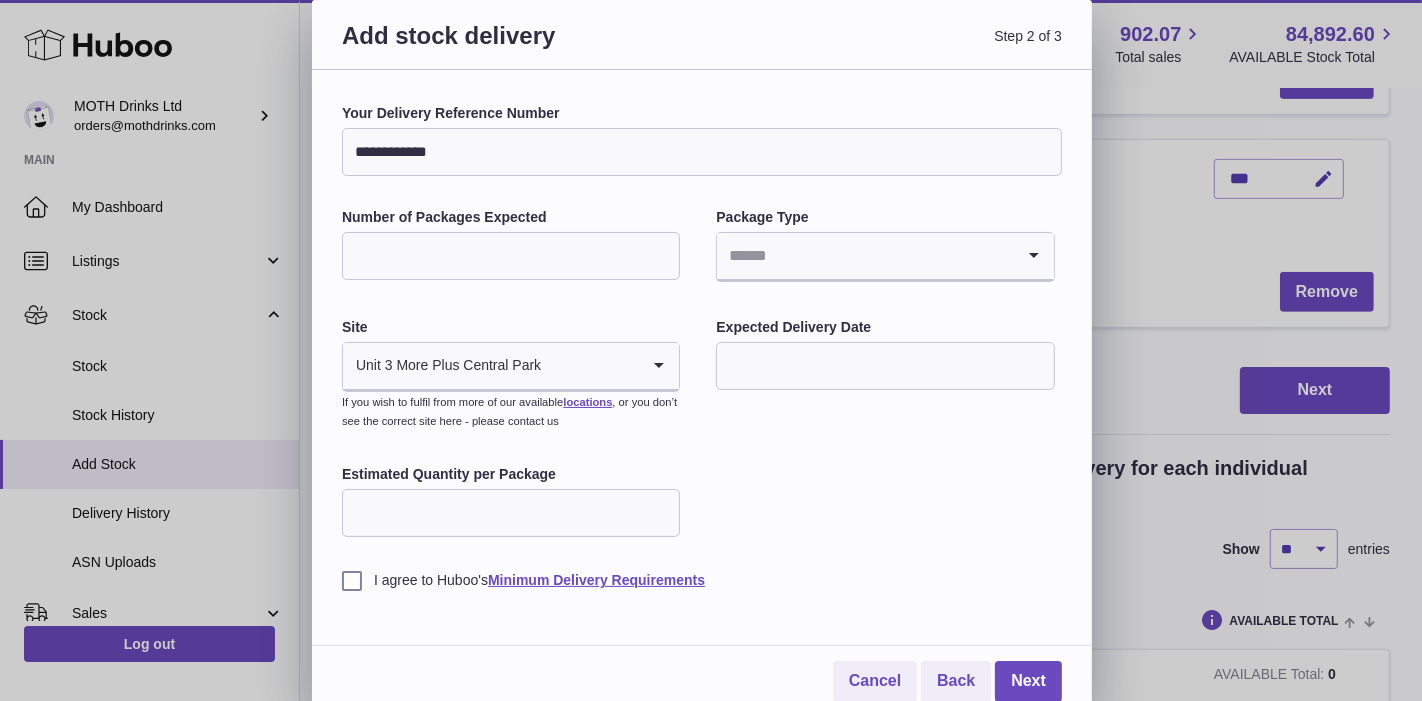 type on "**********" 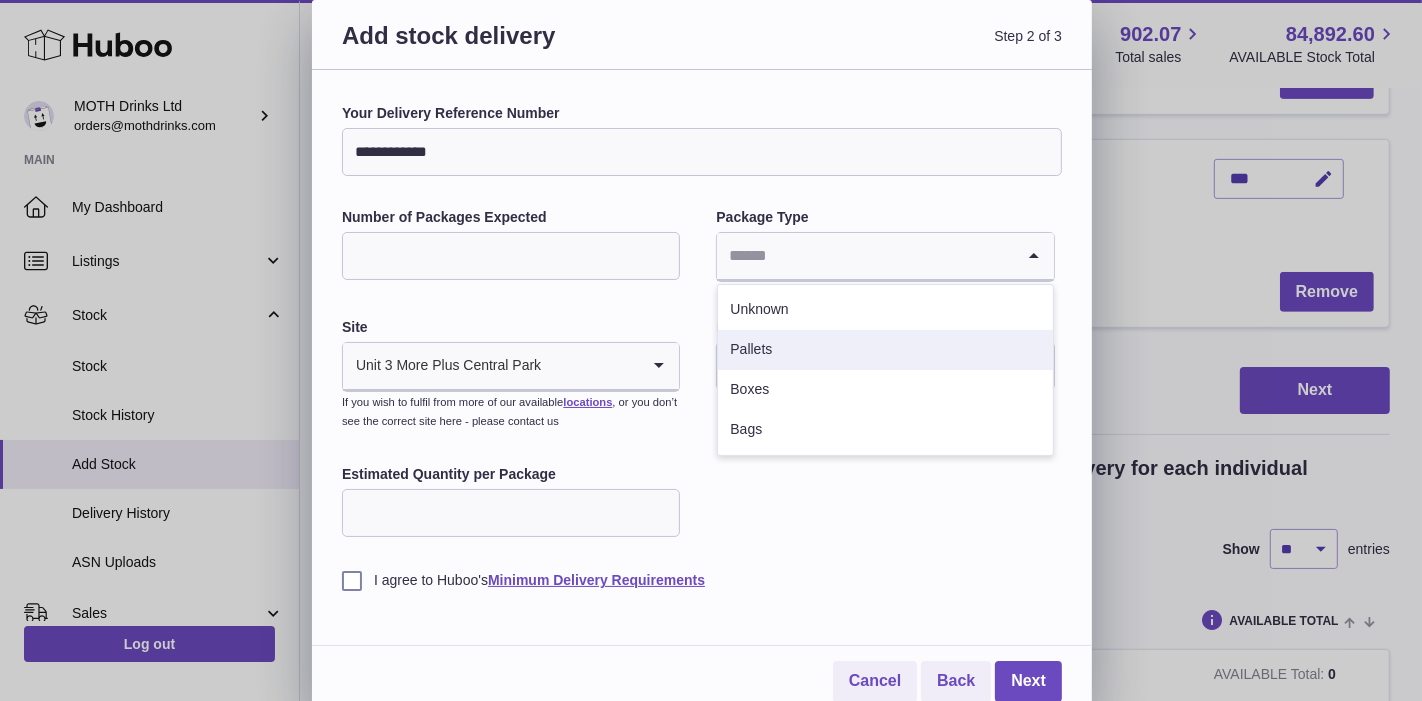 click on "Pallets" at bounding box center (885, 350) 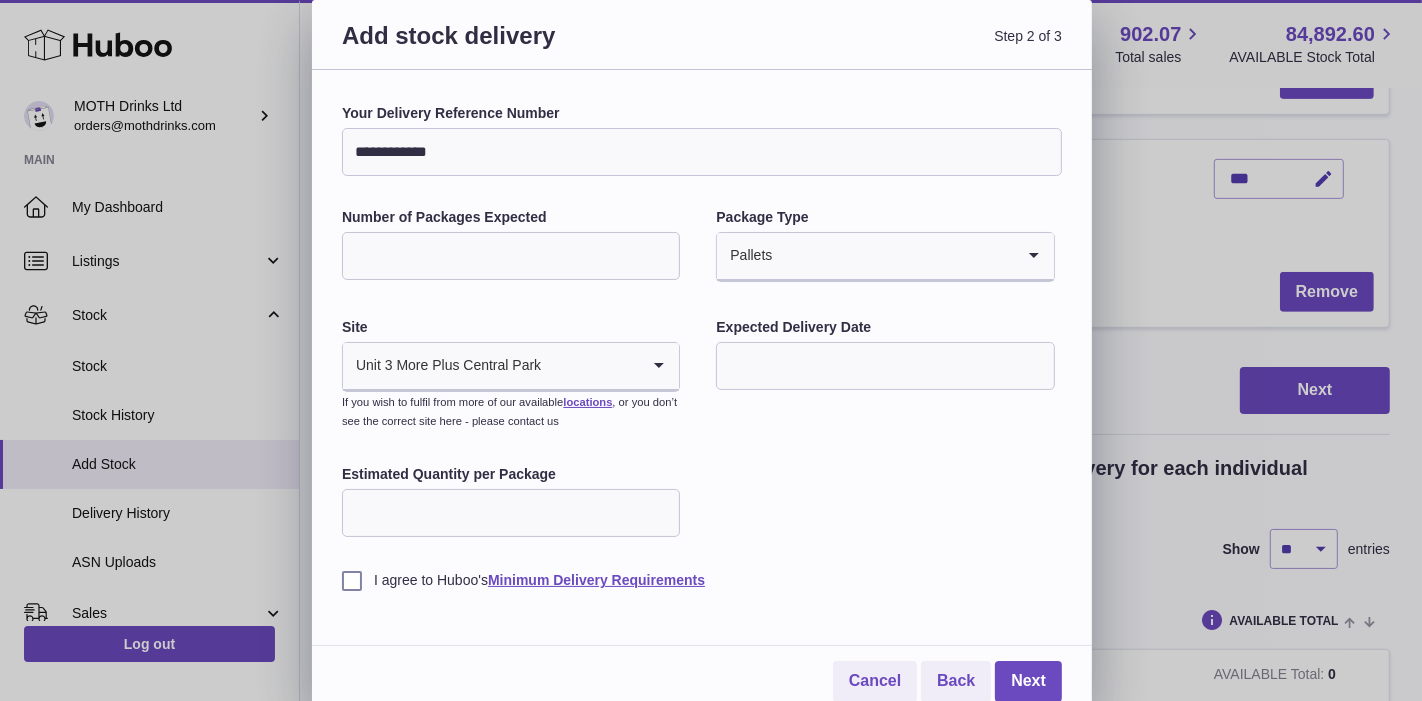 click at bounding box center [885, 366] 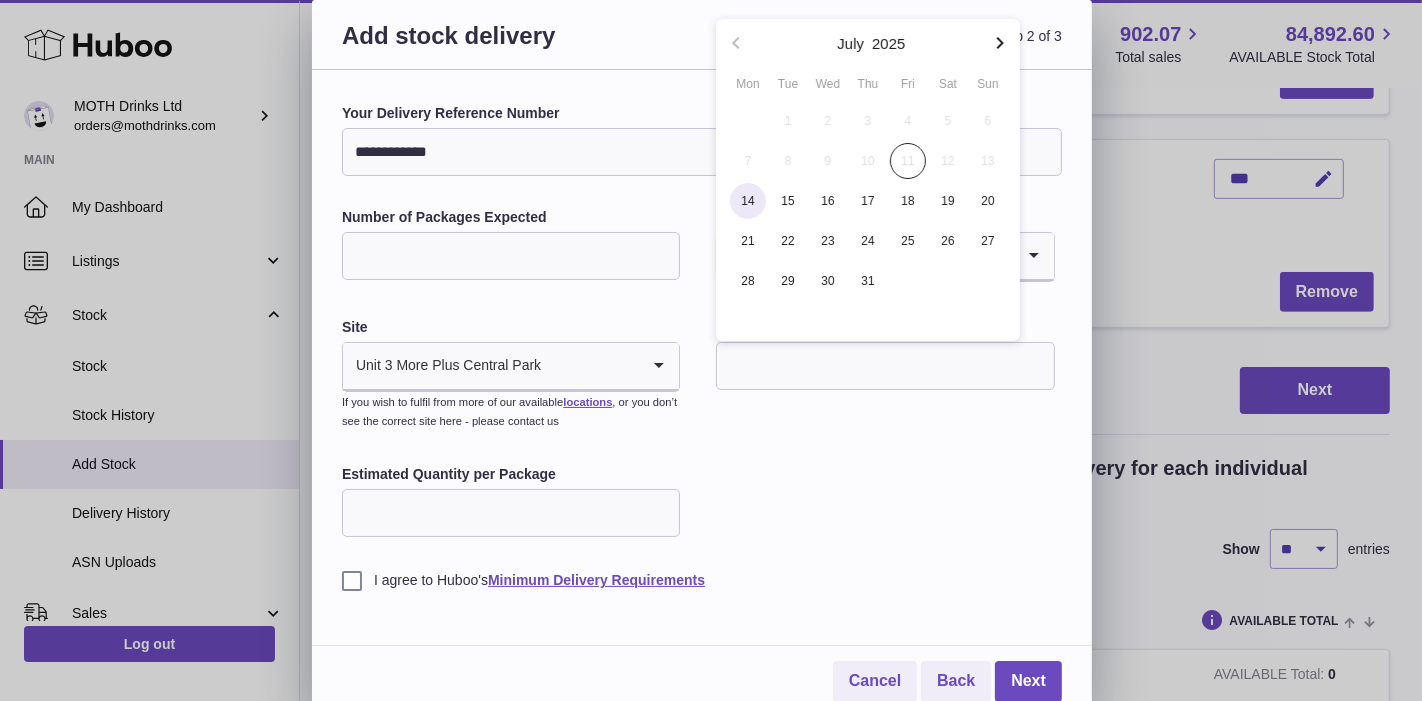 click on "14" at bounding box center (748, 201) 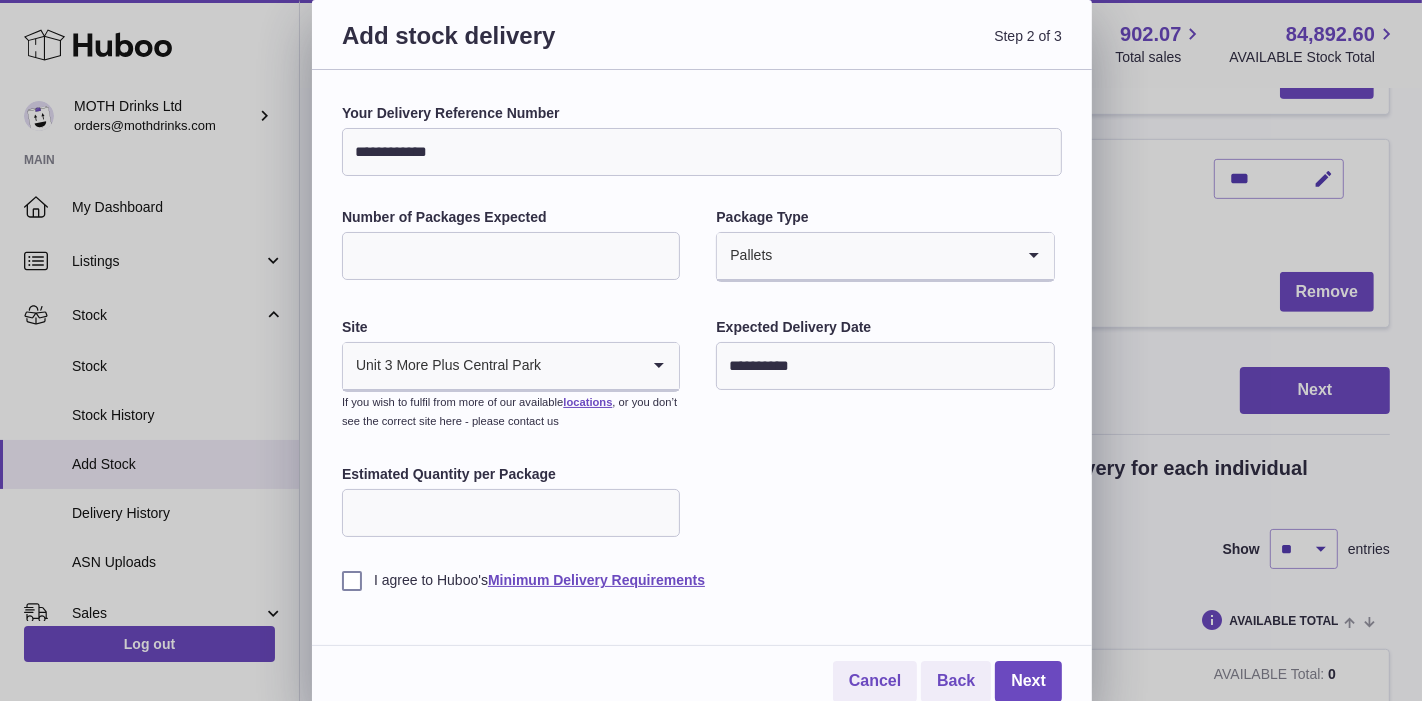 click on "Estimated Quantity per Package" at bounding box center (511, 513) 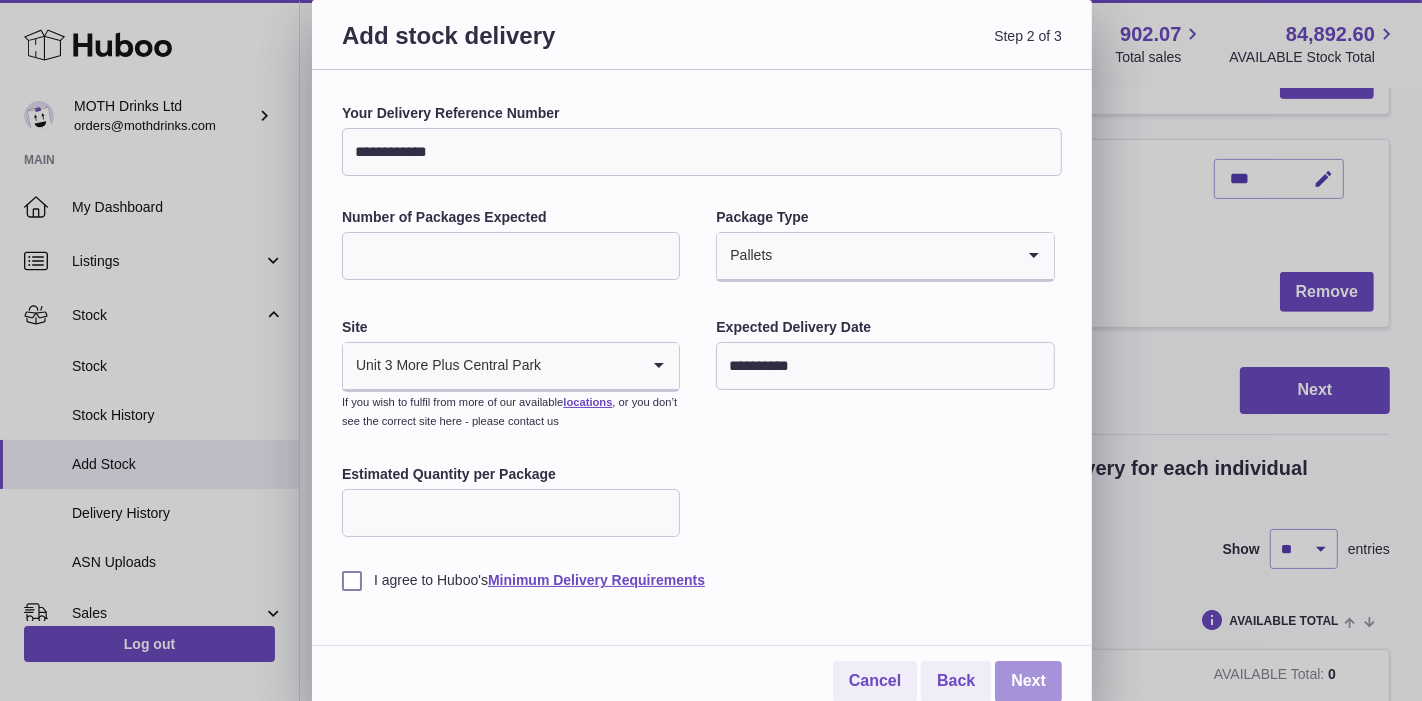 click on "Next" at bounding box center [1028, 681] 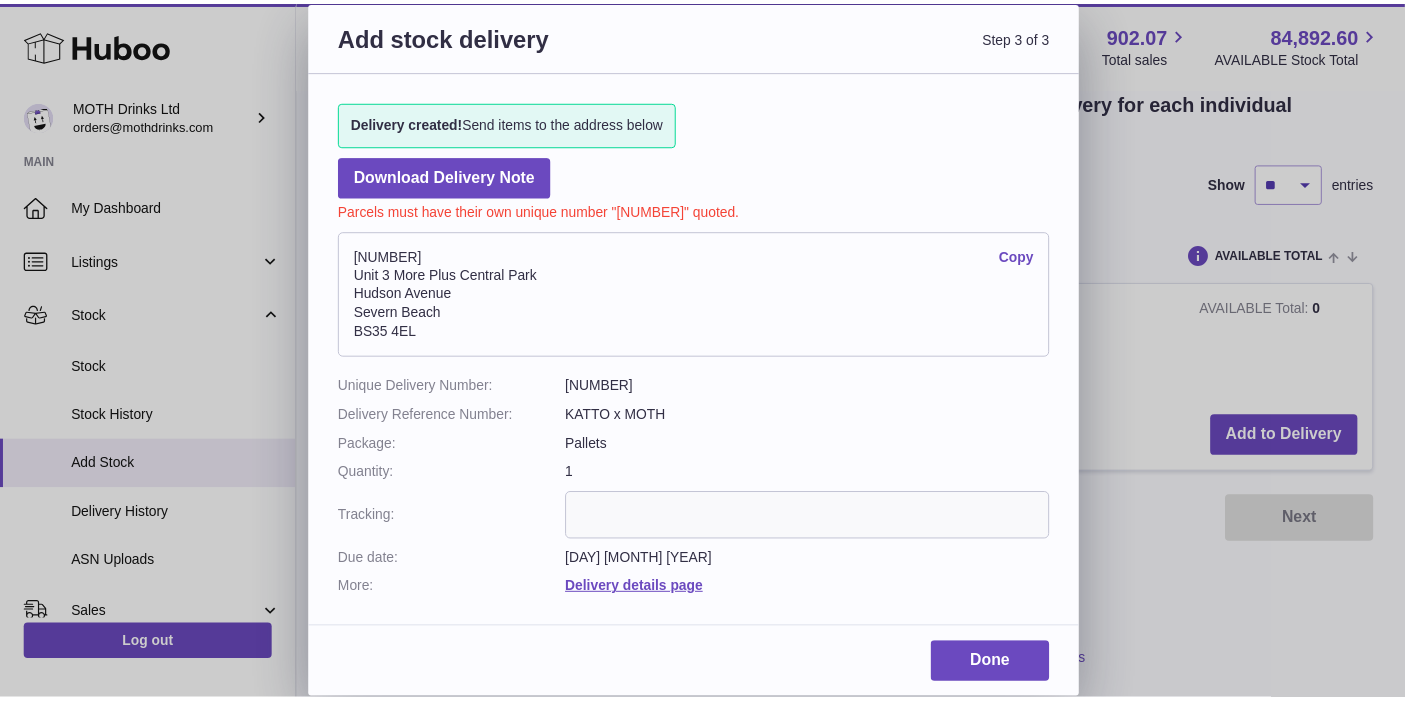 scroll, scrollTop: 380, scrollLeft: 0, axis: vertical 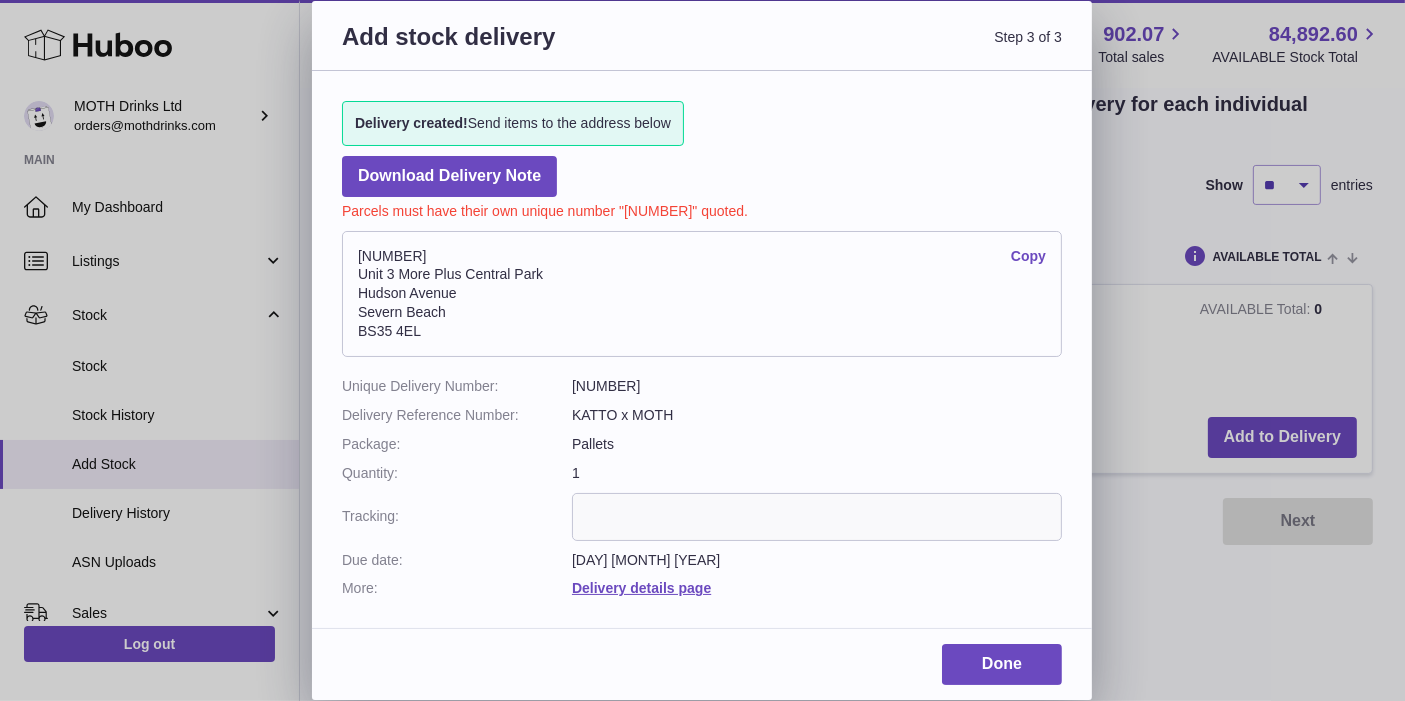 drag, startPoint x: 569, startPoint y: 379, endPoint x: 663, endPoint y: 380, distance: 94.00532 